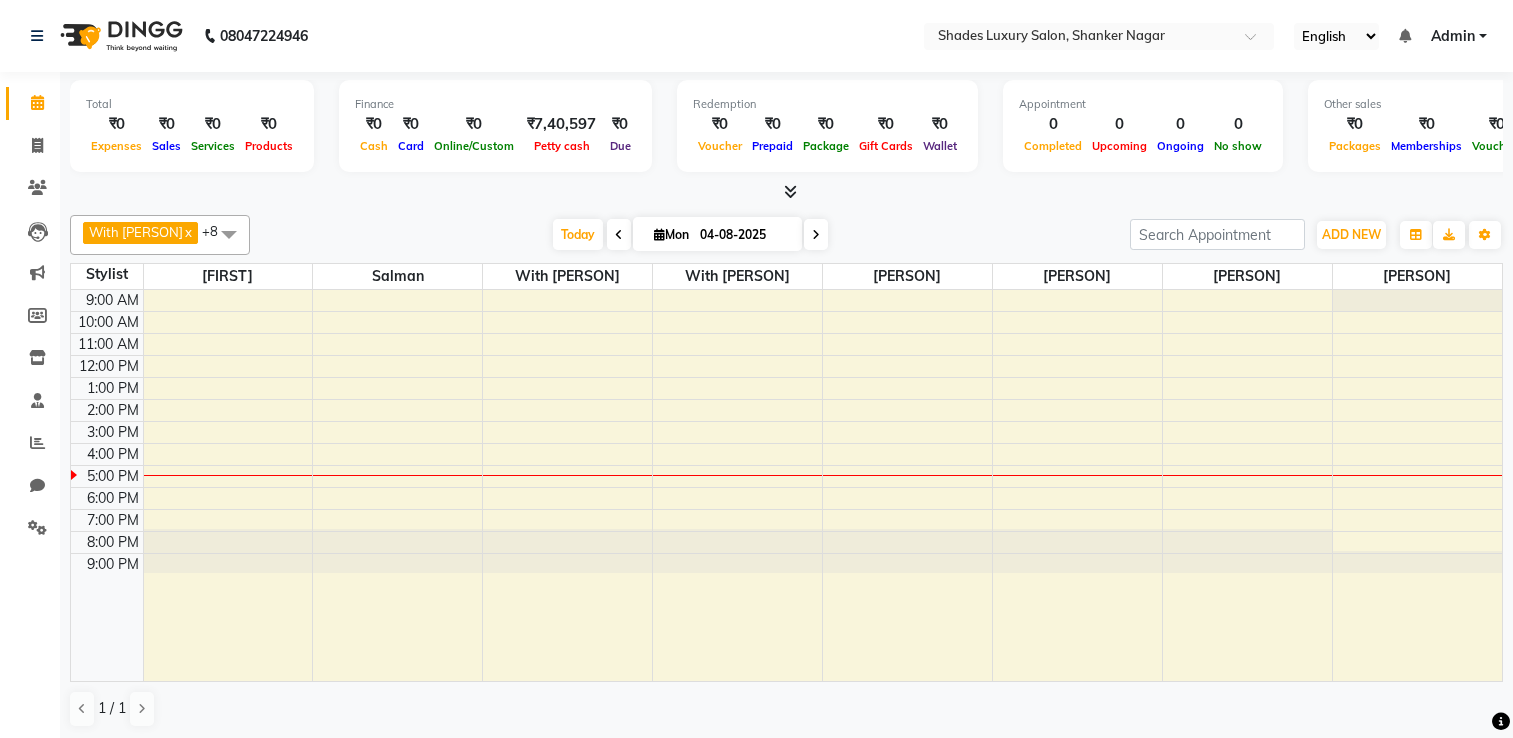 scroll, scrollTop: 0, scrollLeft: 0, axis: both 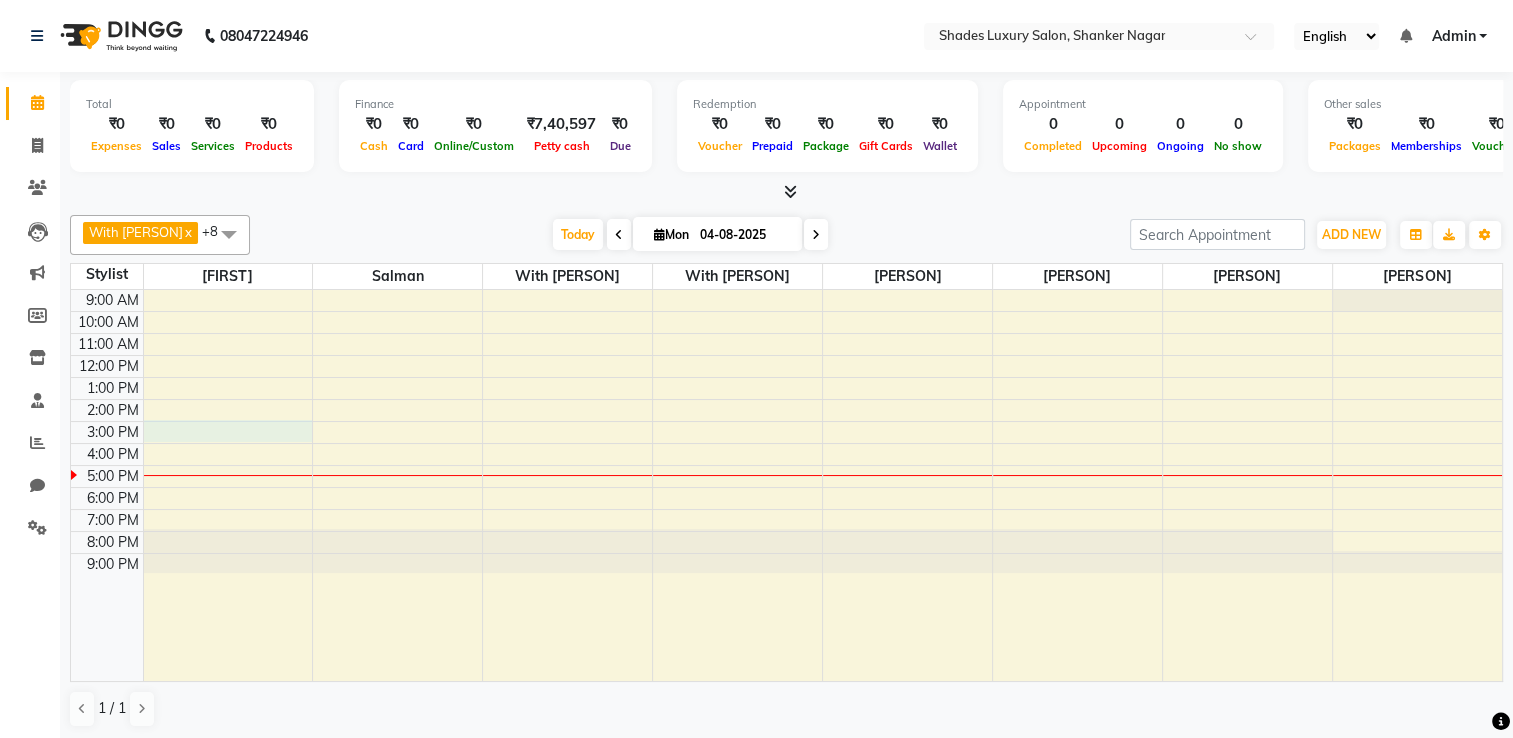 click on "9:00 AM 10:00 AM 11:00 AM 12:00 PM 1:00 PM 2:00 PM 3:00 PM 4:00 PM 5:00 PM 6:00 PM 7:00 PM 8:00 PM 9:00 PM" at bounding box center (786, 485) 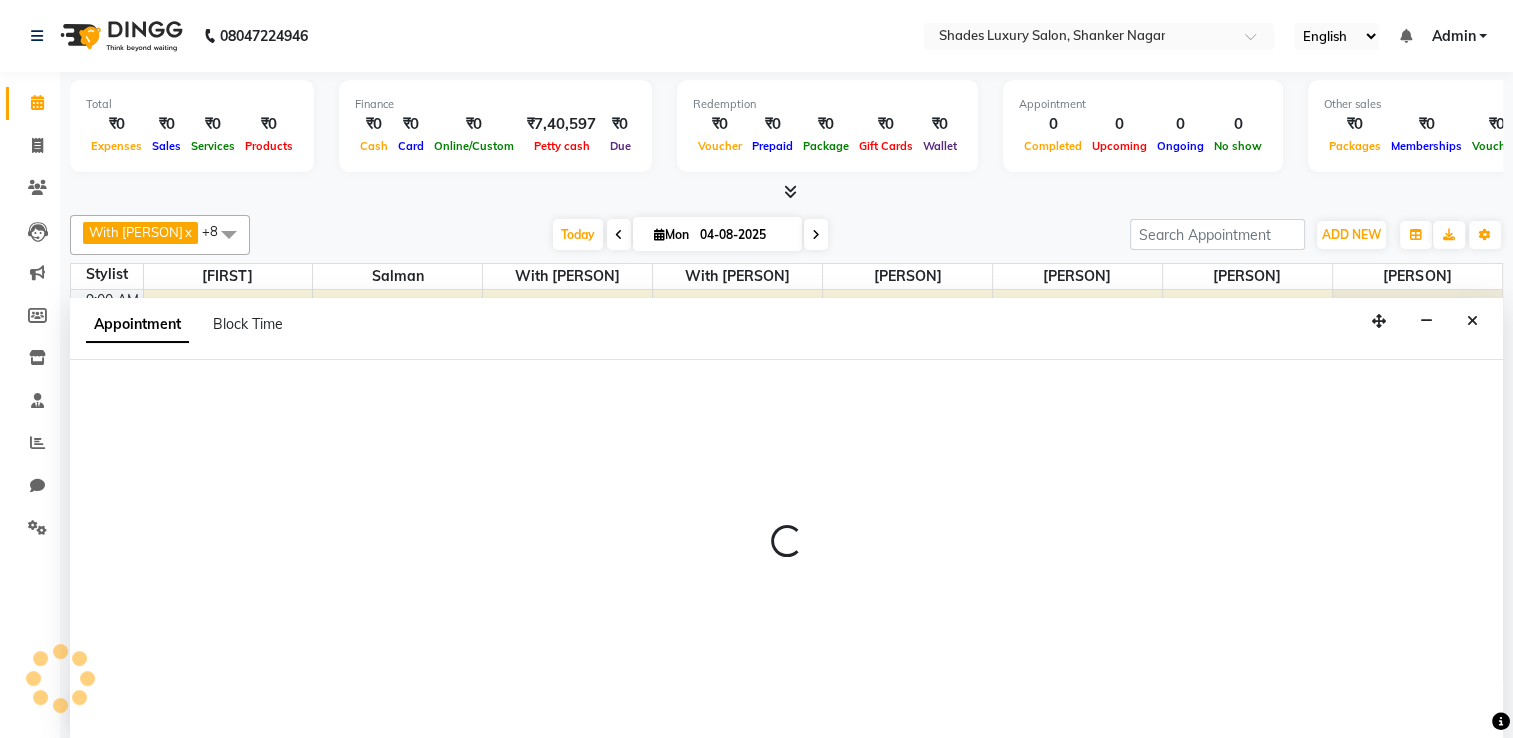scroll, scrollTop: 0, scrollLeft: 0, axis: both 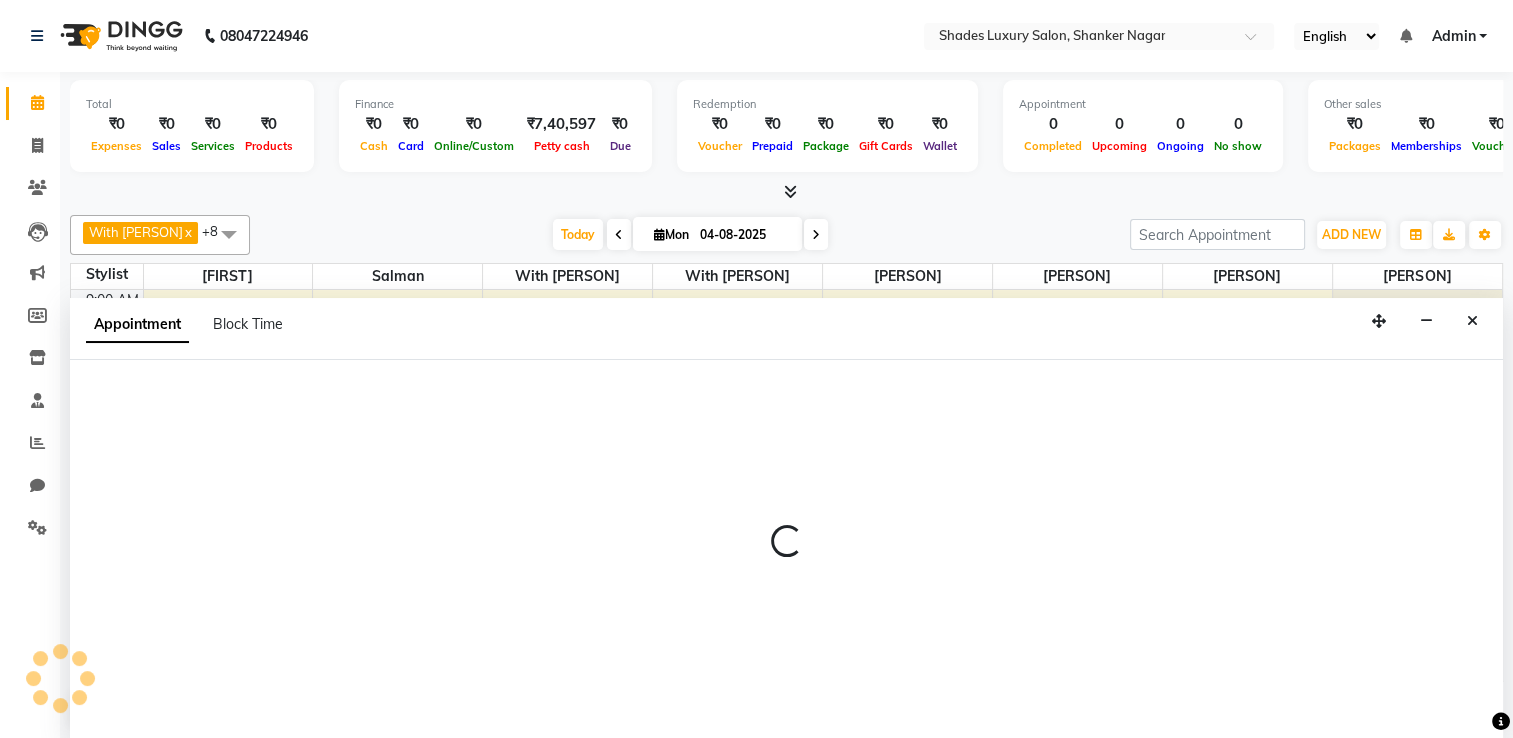 select on "80640" 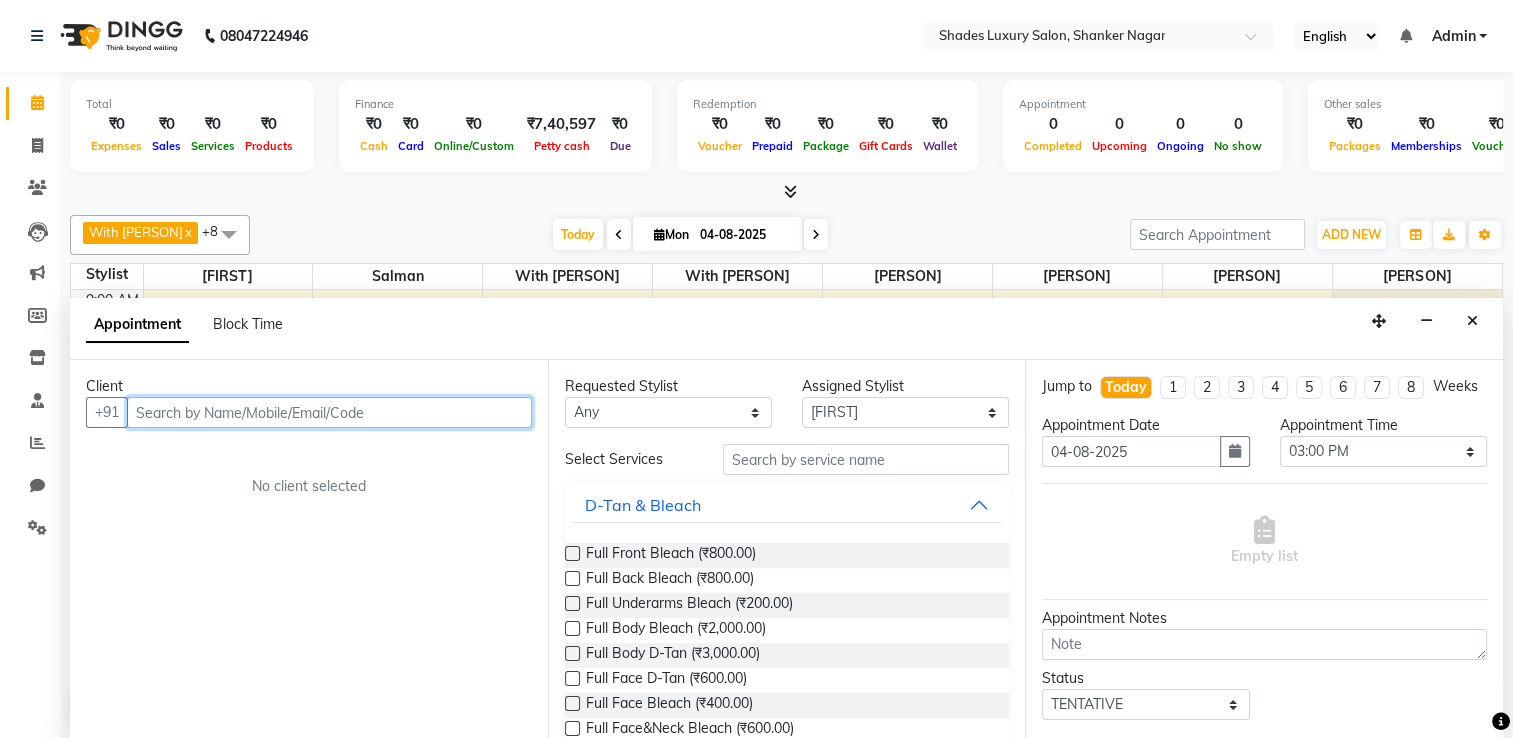 click at bounding box center [329, 412] 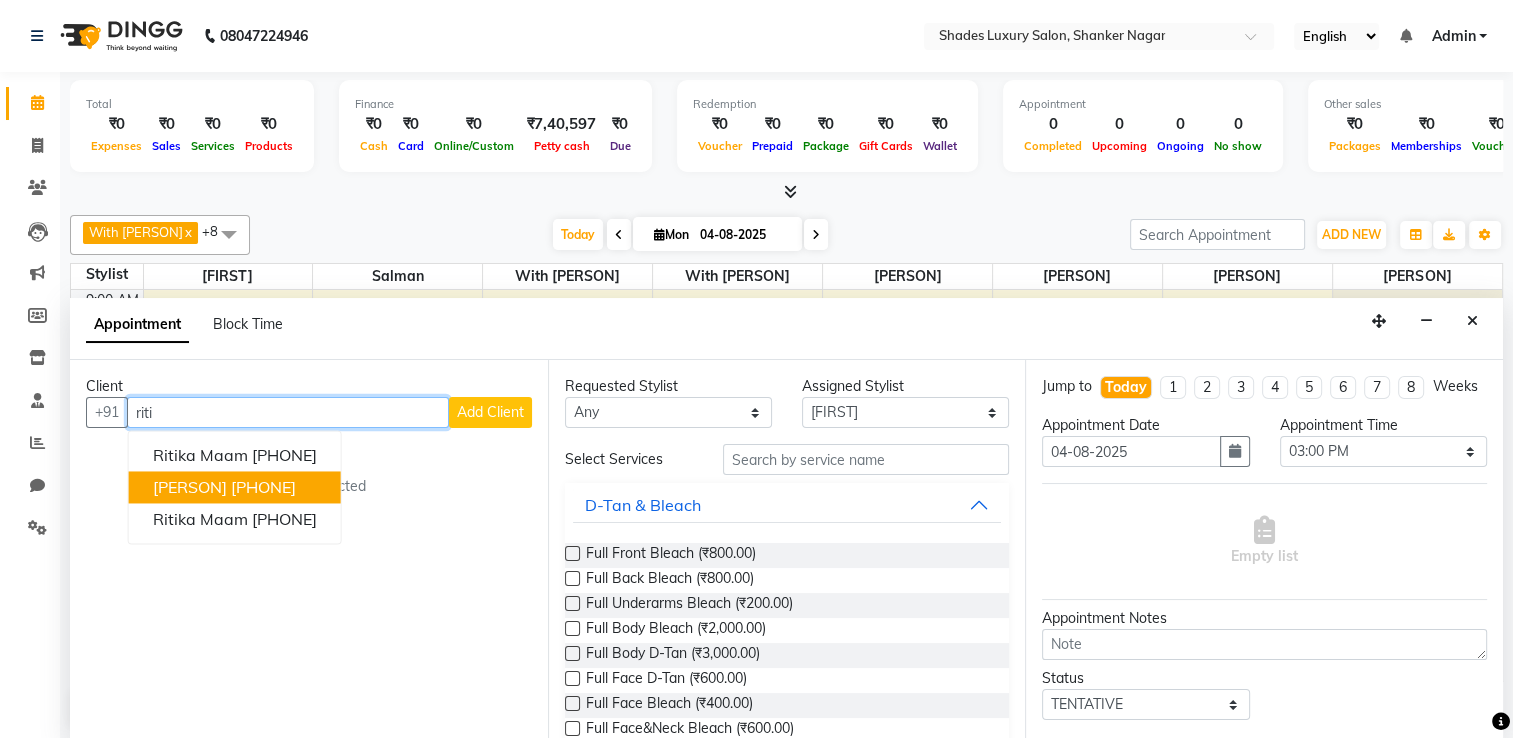 click on "[PHONE]" at bounding box center [263, 487] 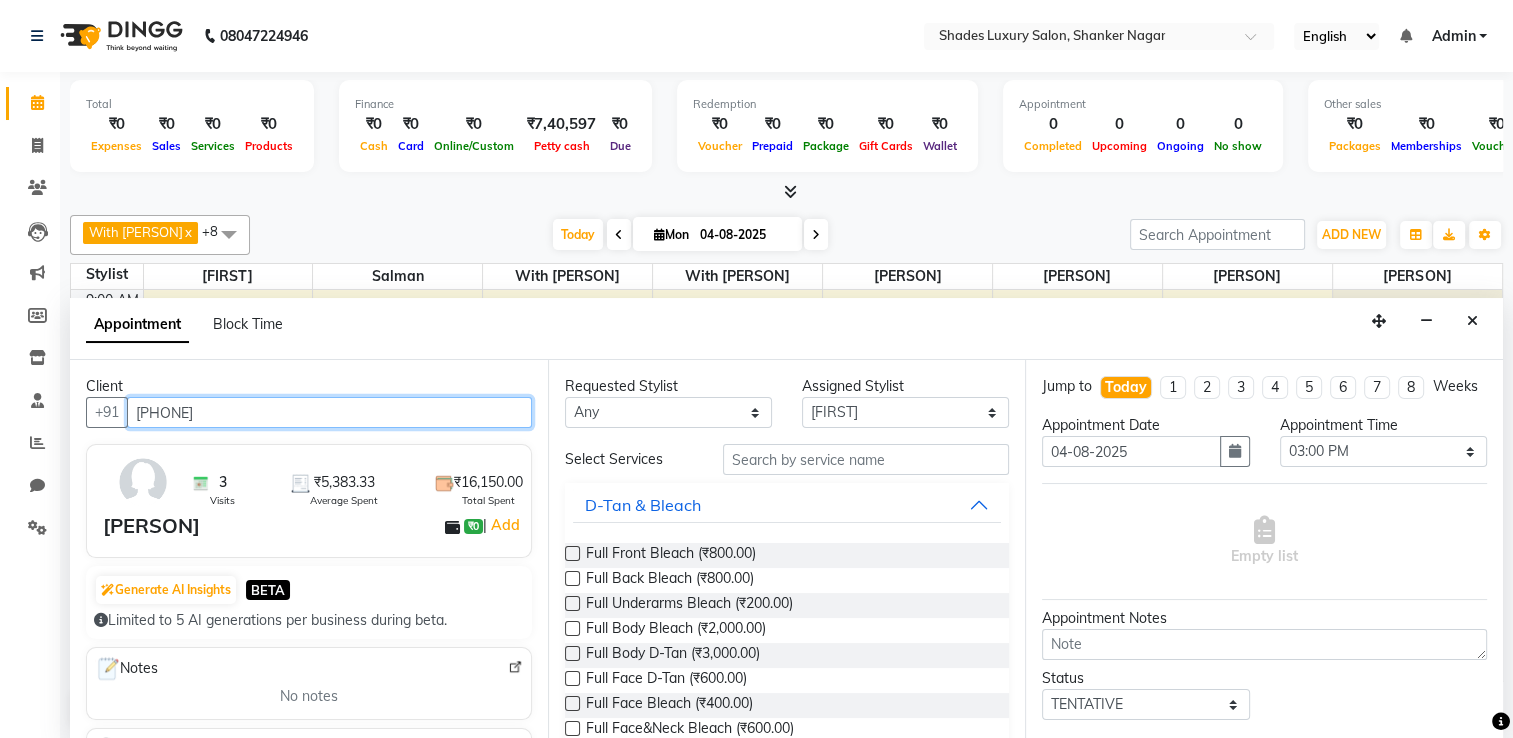 type on "[PHONE]" 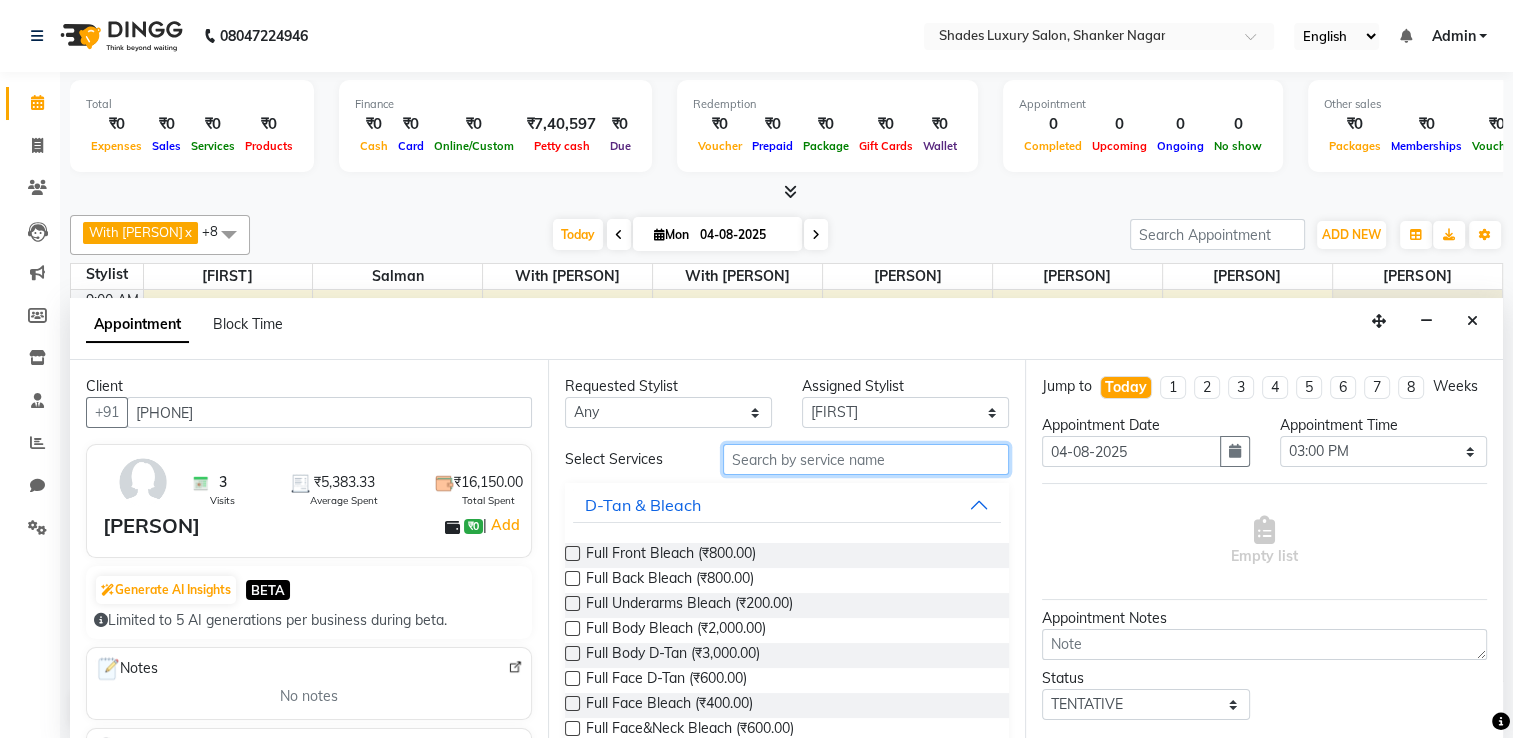 click at bounding box center [866, 459] 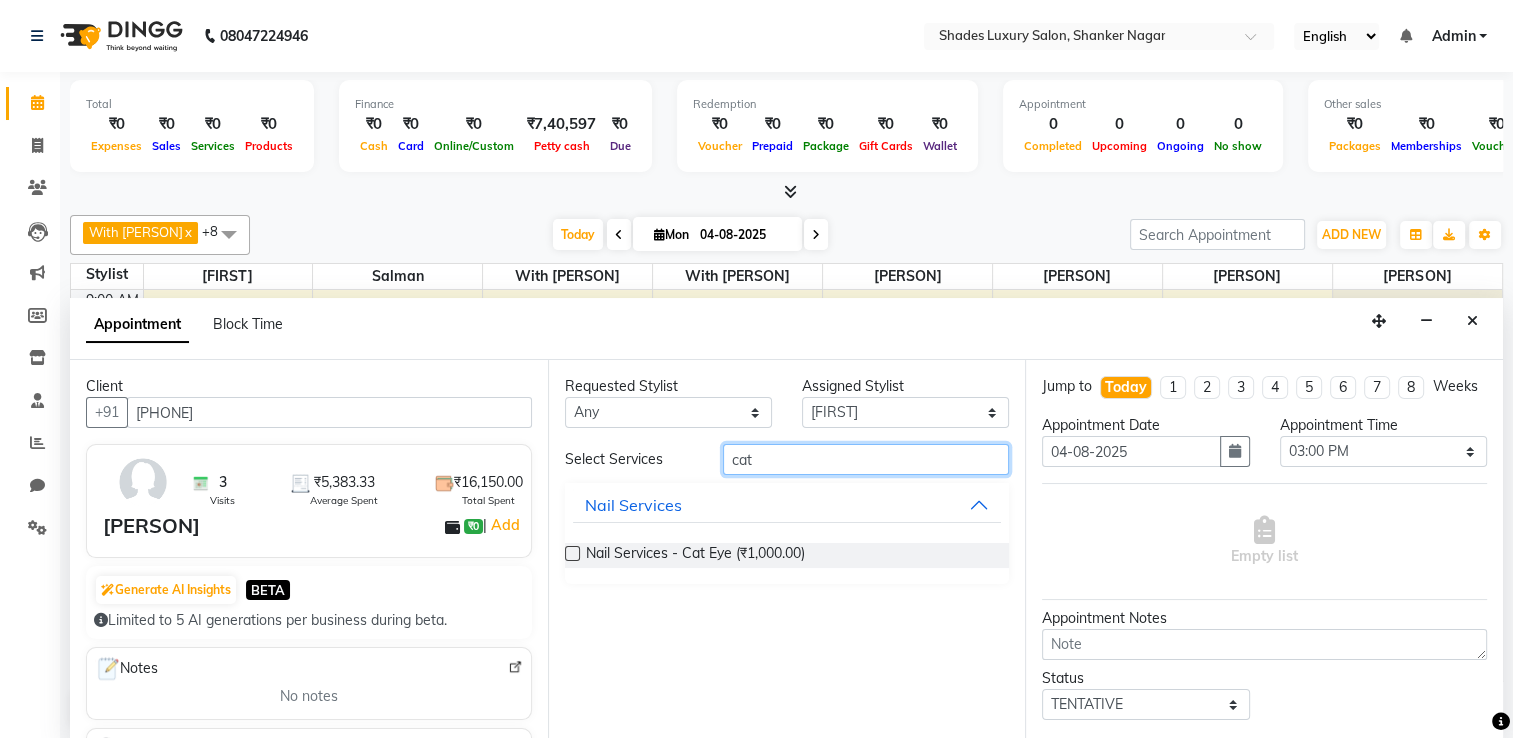 type on "cat" 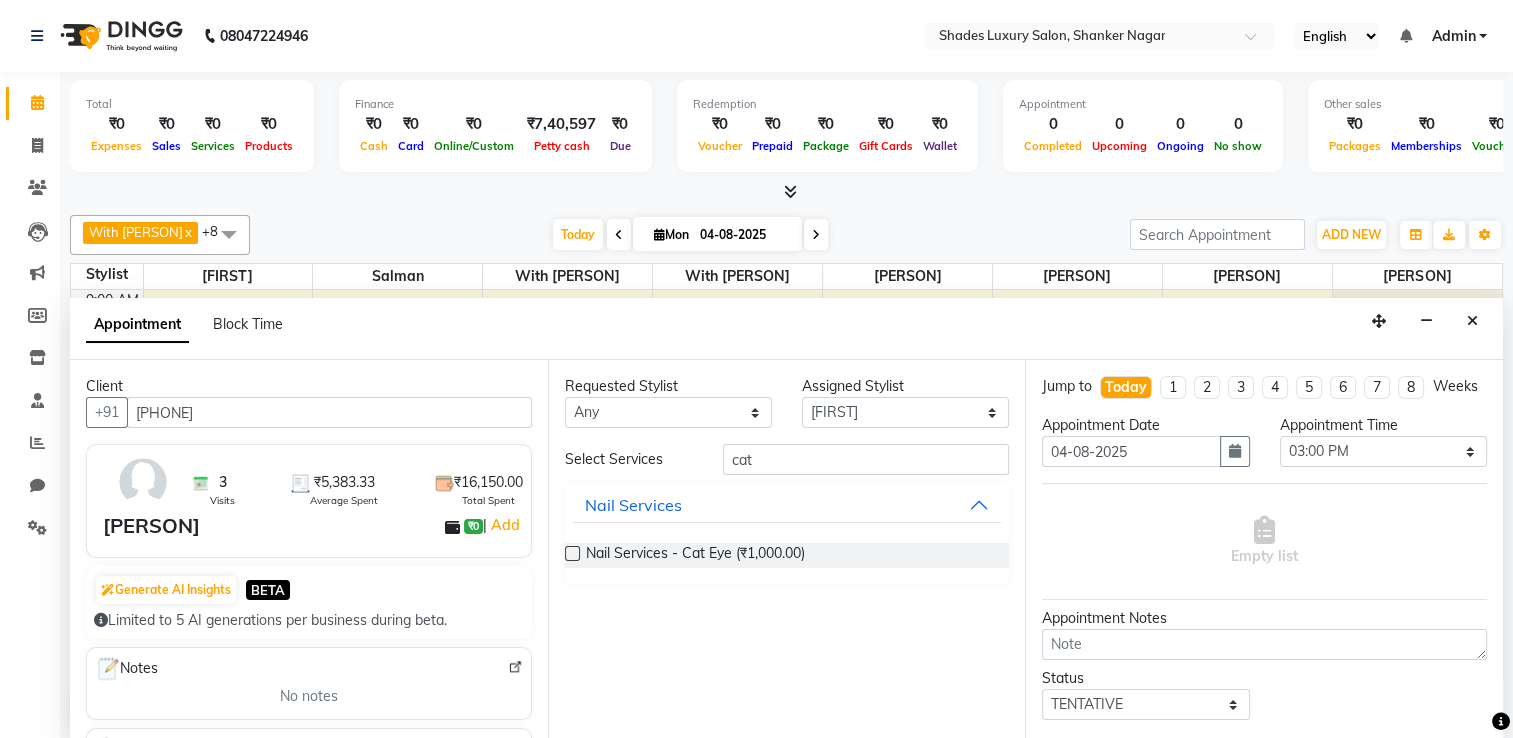 click at bounding box center [572, 553] 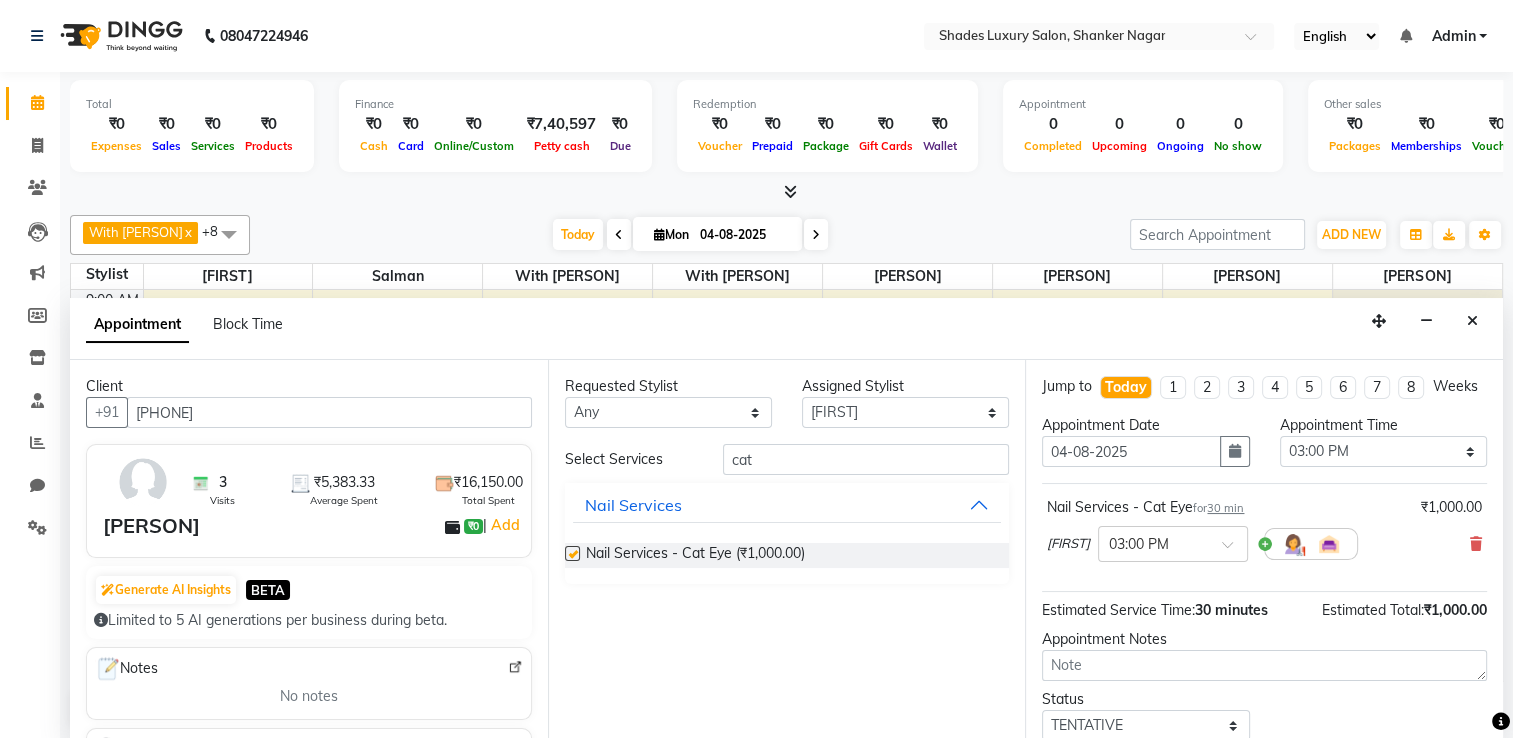 checkbox on "false" 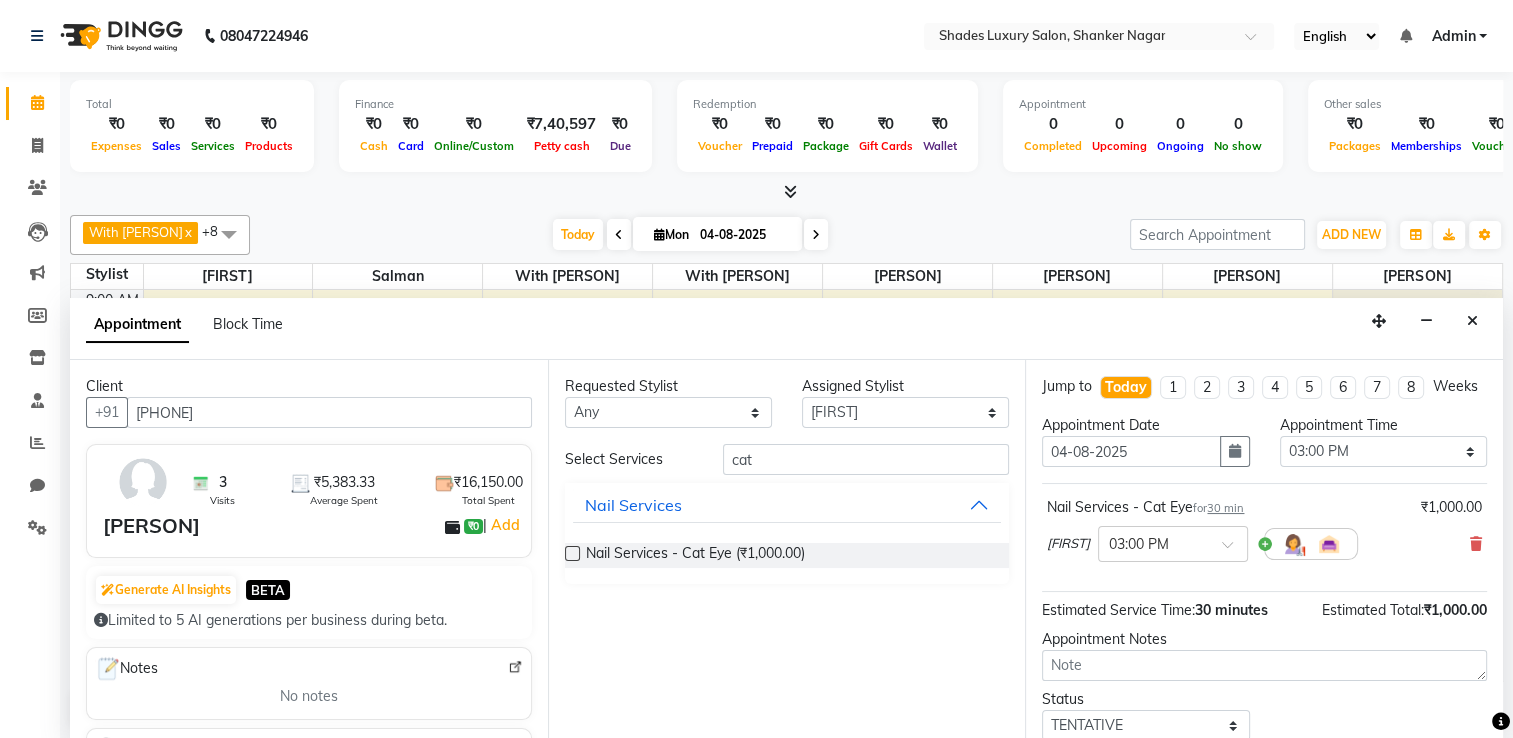 click on "Appointment Notes" at bounding box center (1264, 655) 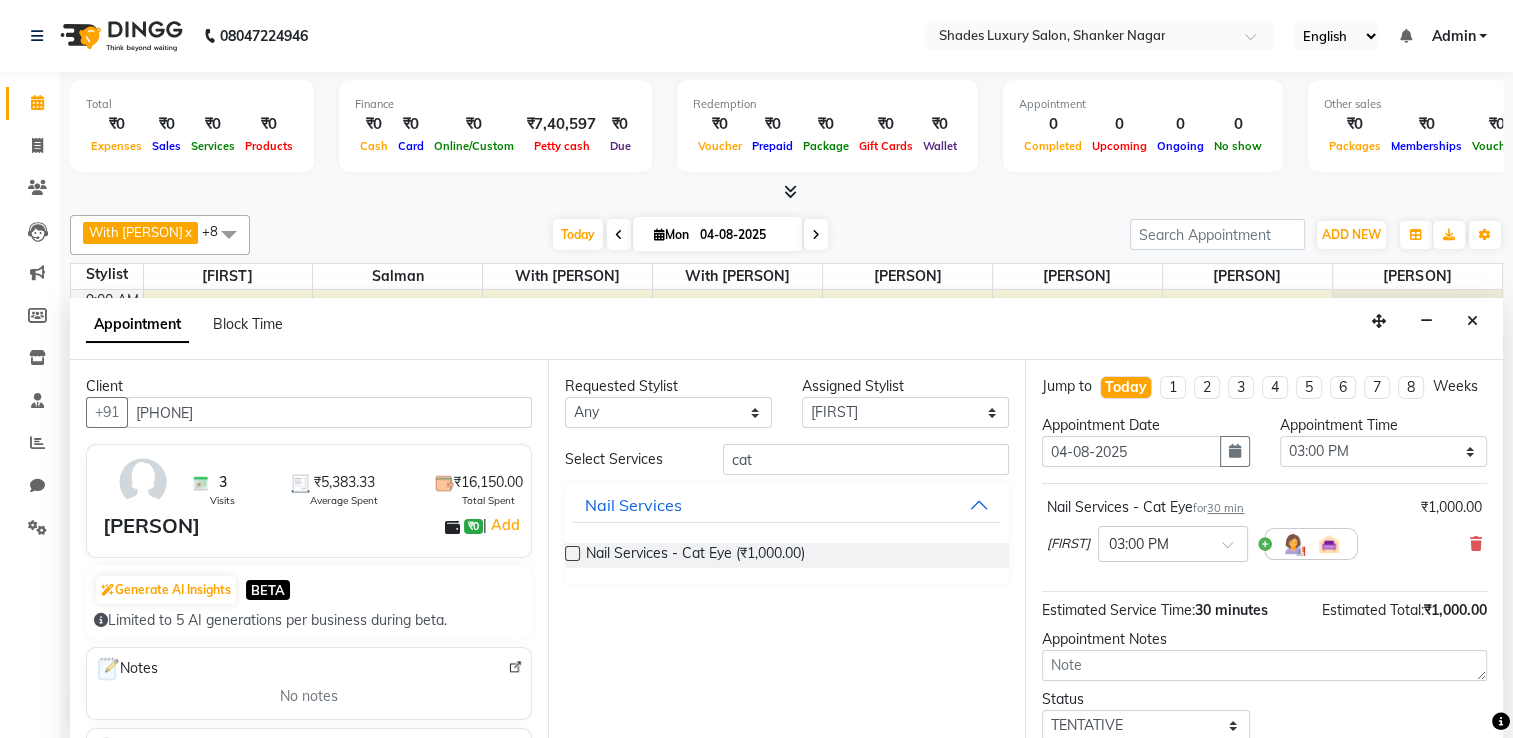 scroll, scrollTop: 144, scrollLeft: 0, axis: vertical 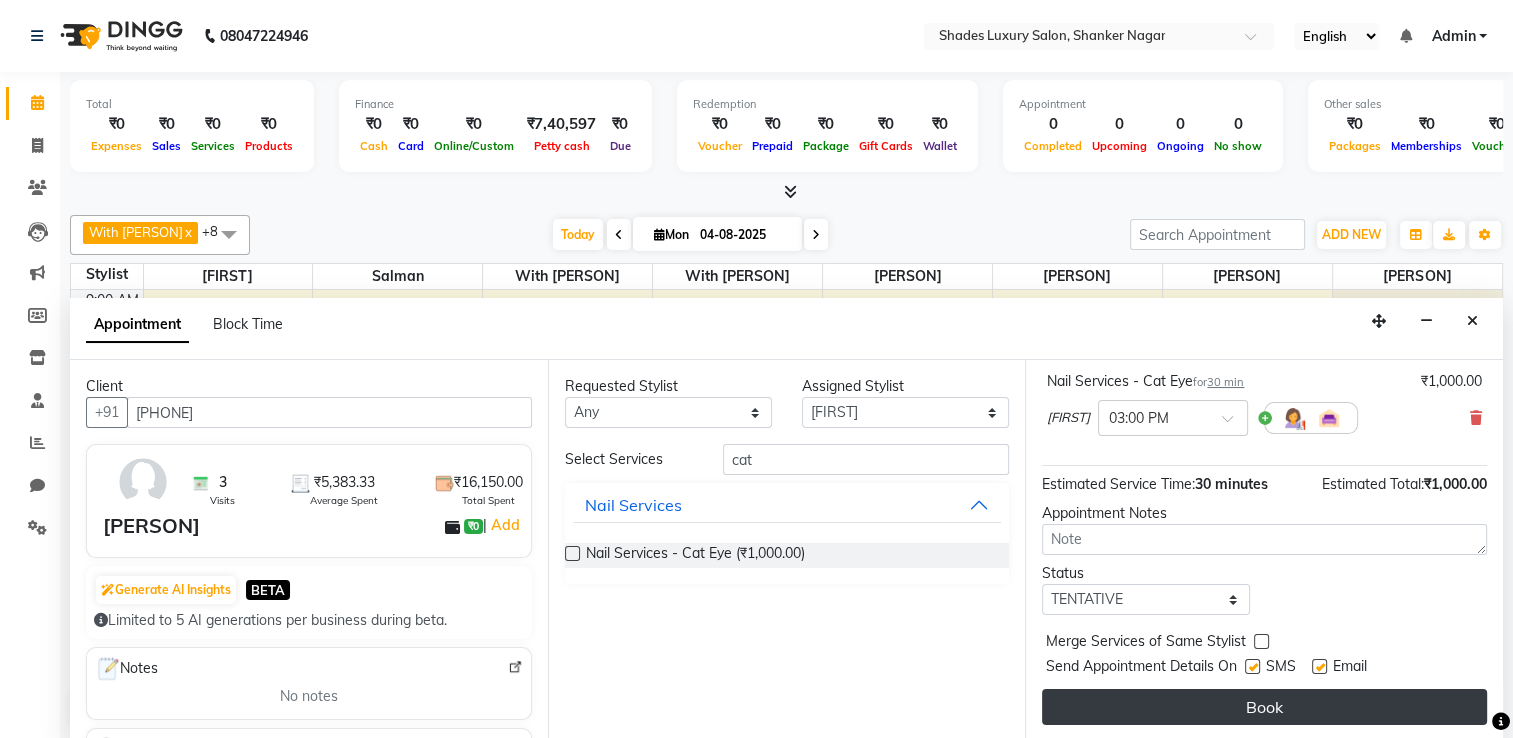 click on "Book" at bounding box center (1264, 707) 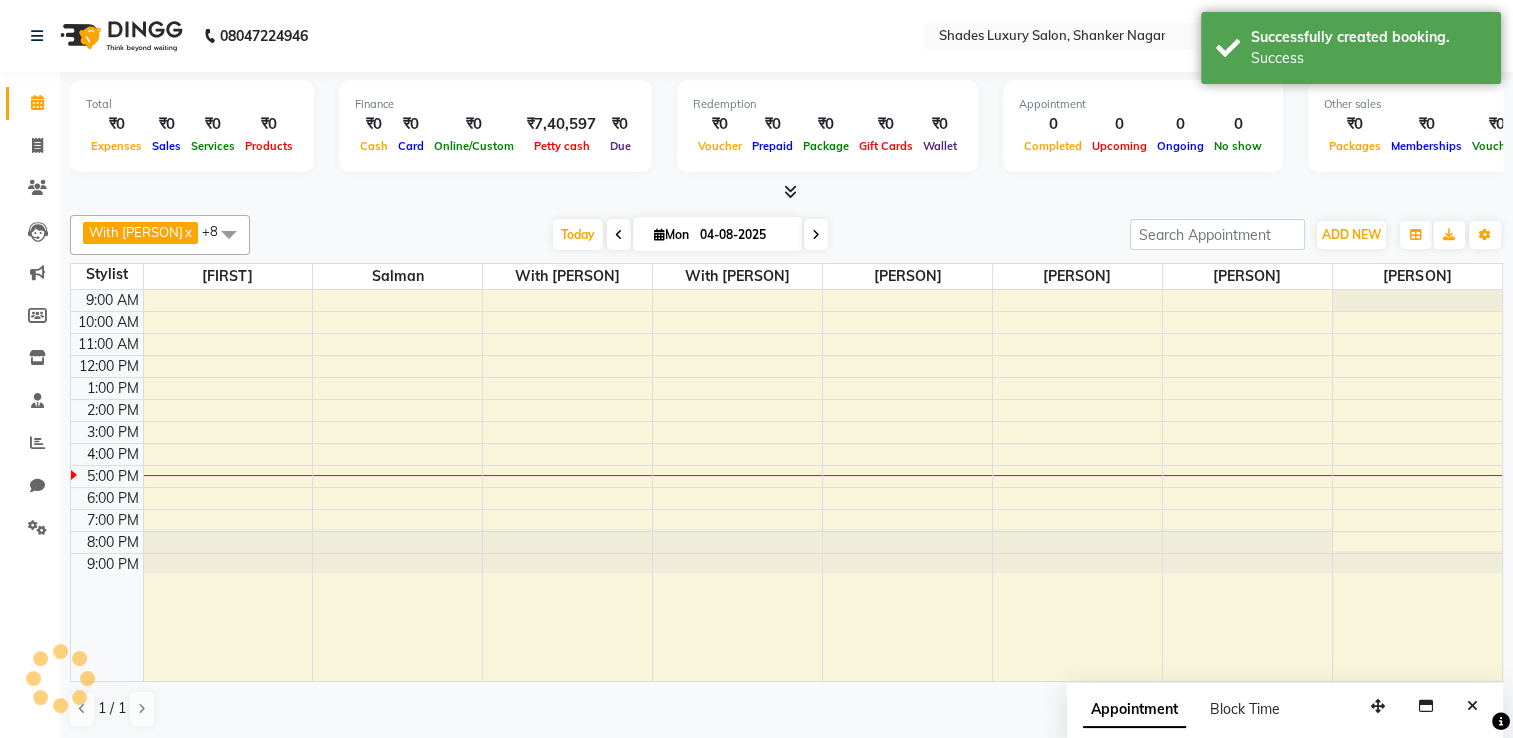 scroll, scrollTop: 0, scrollLeft: 0, axis: both 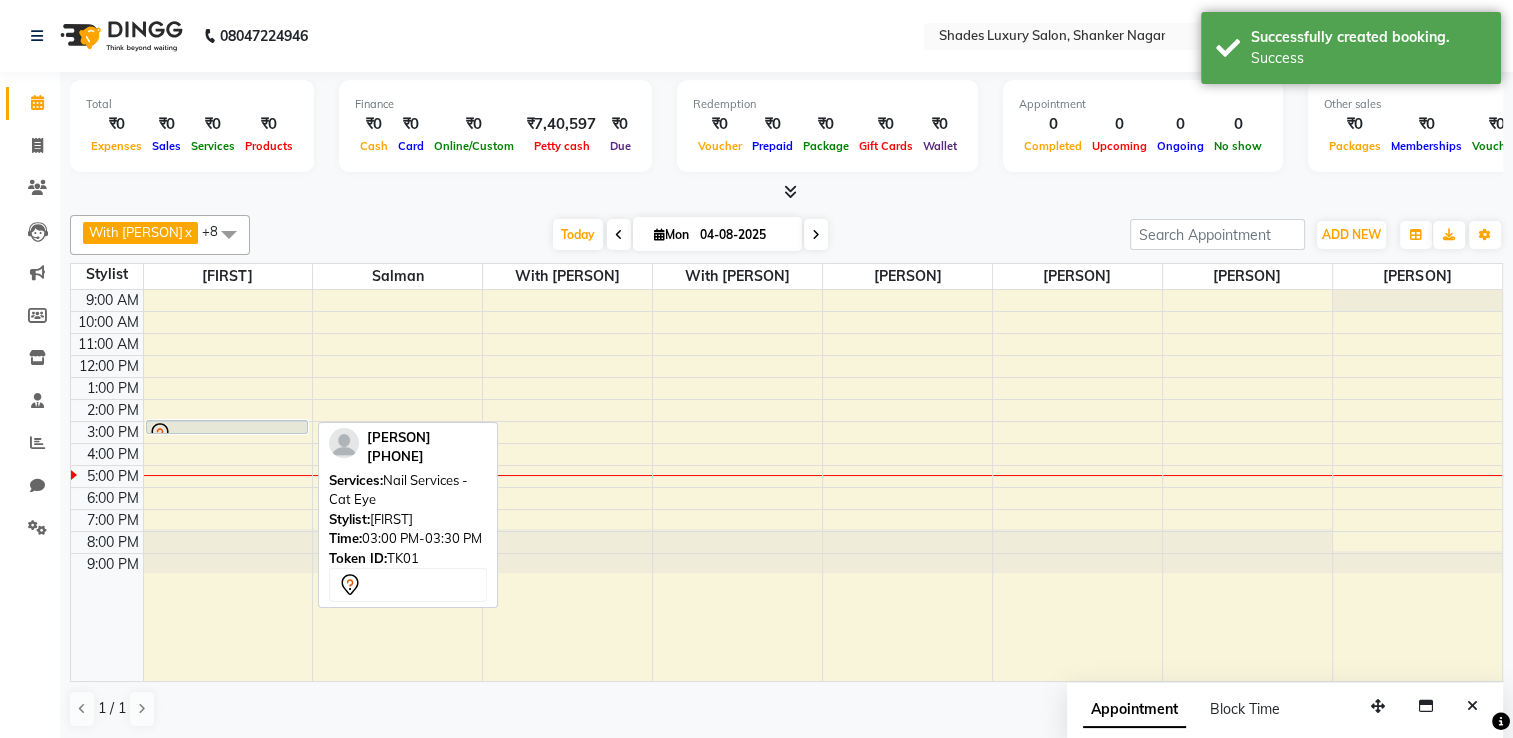 click at bounding box center (227, 433) 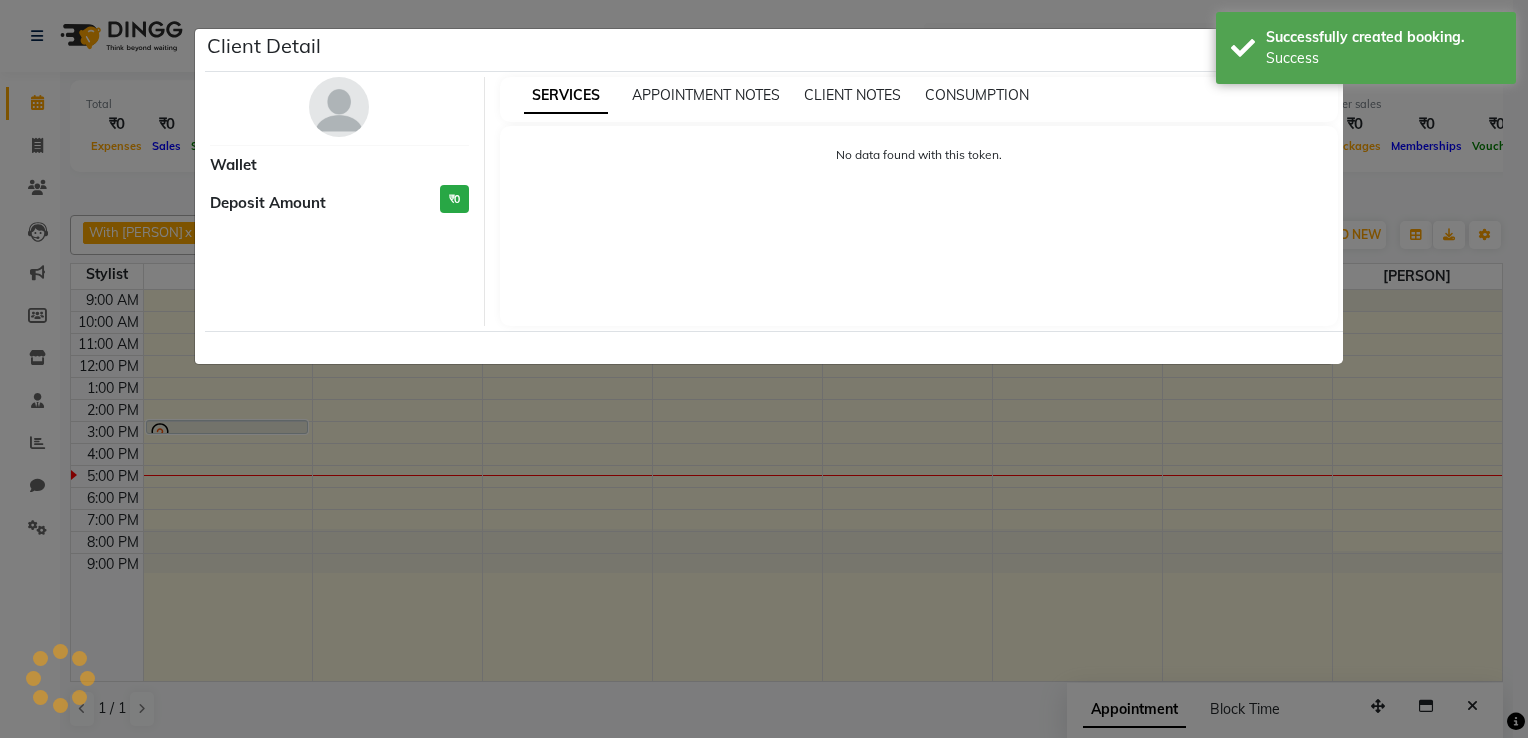 select on "7" 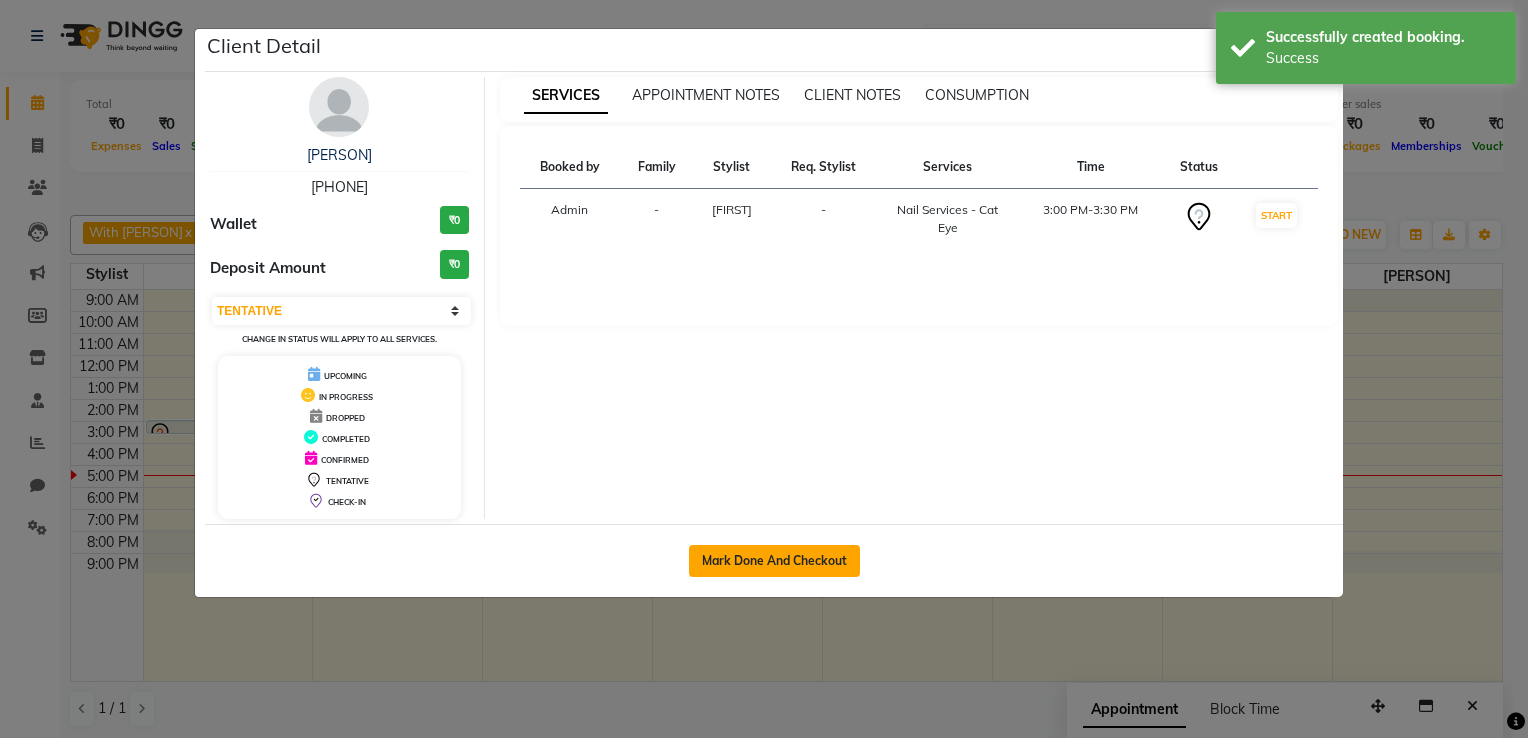 click on "Mark Done And Checkout" 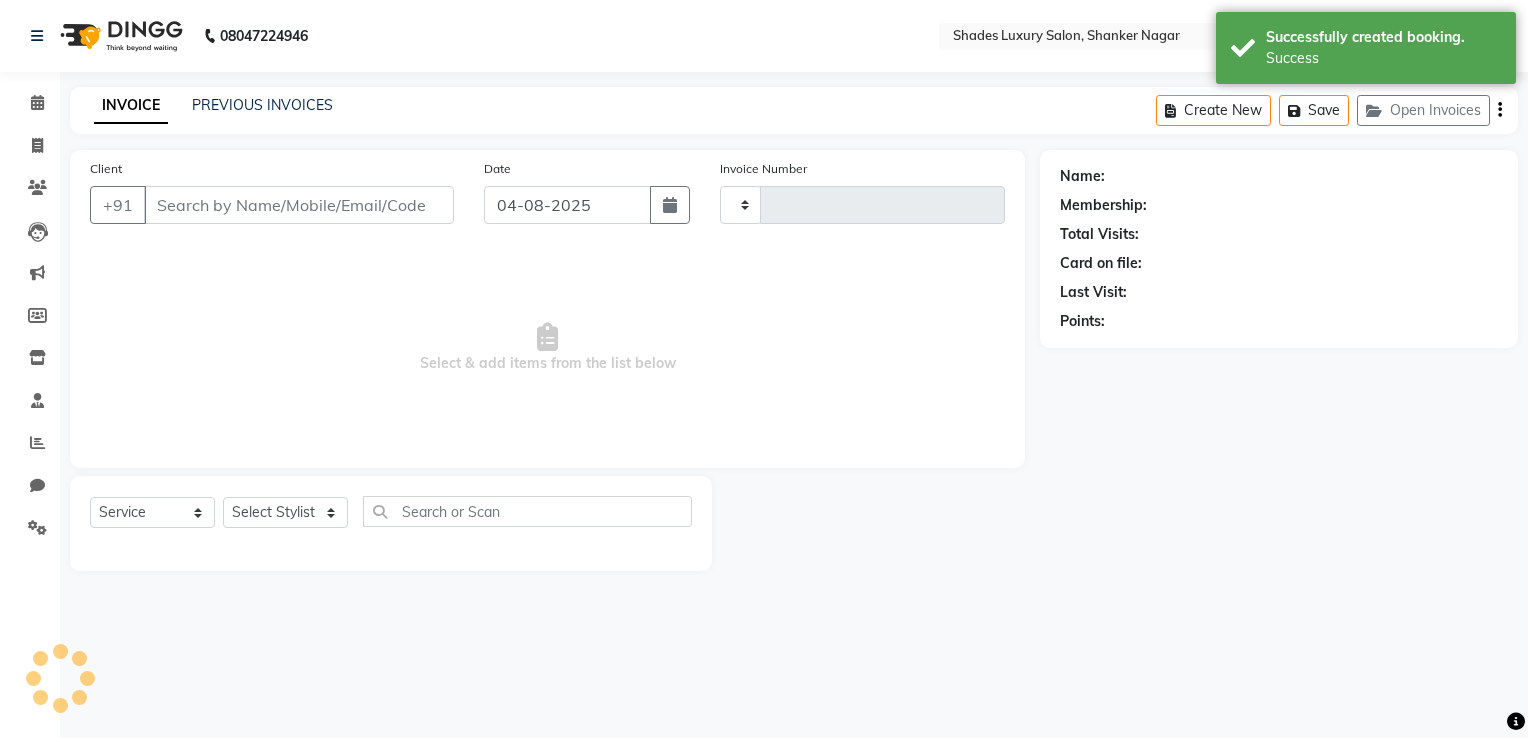type on "0698" 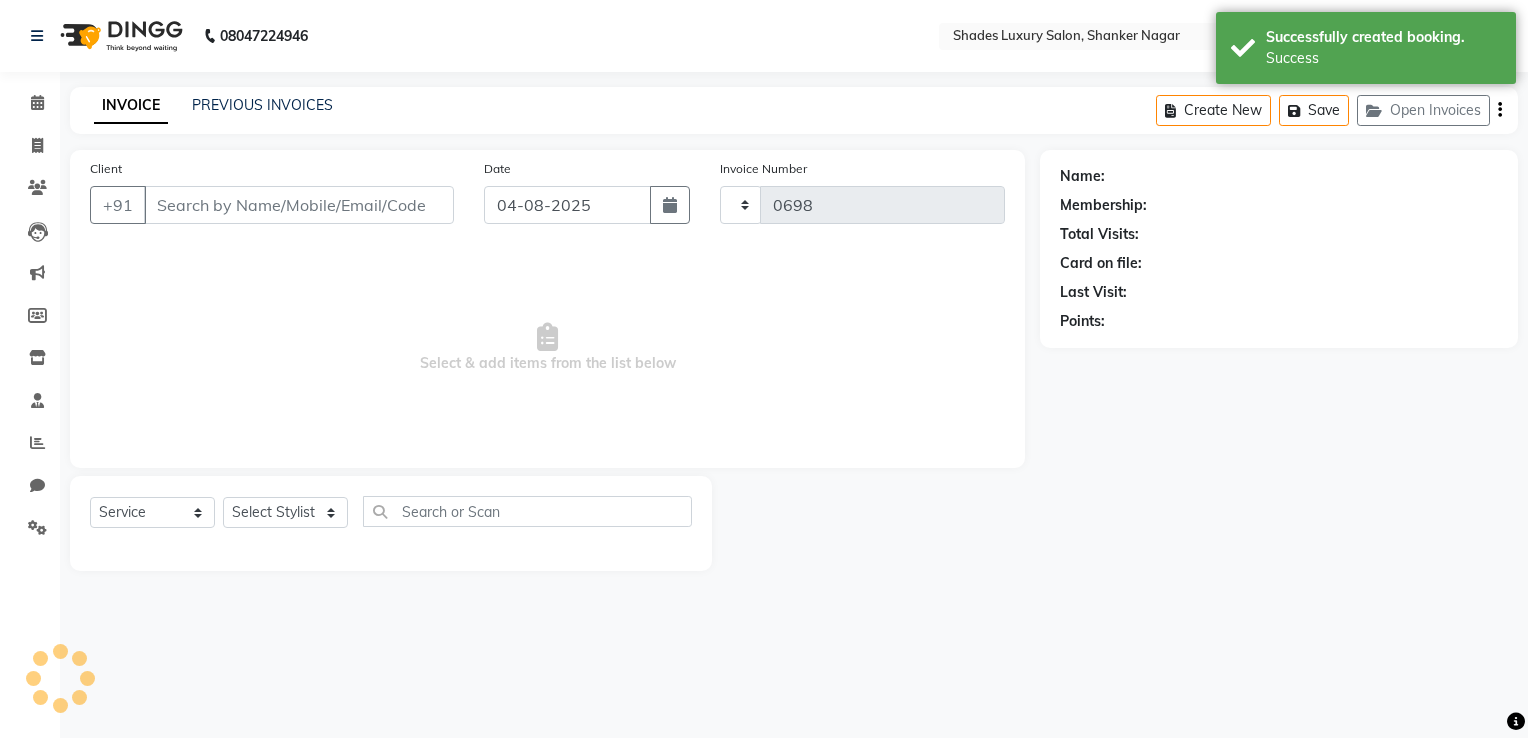select on "8324" 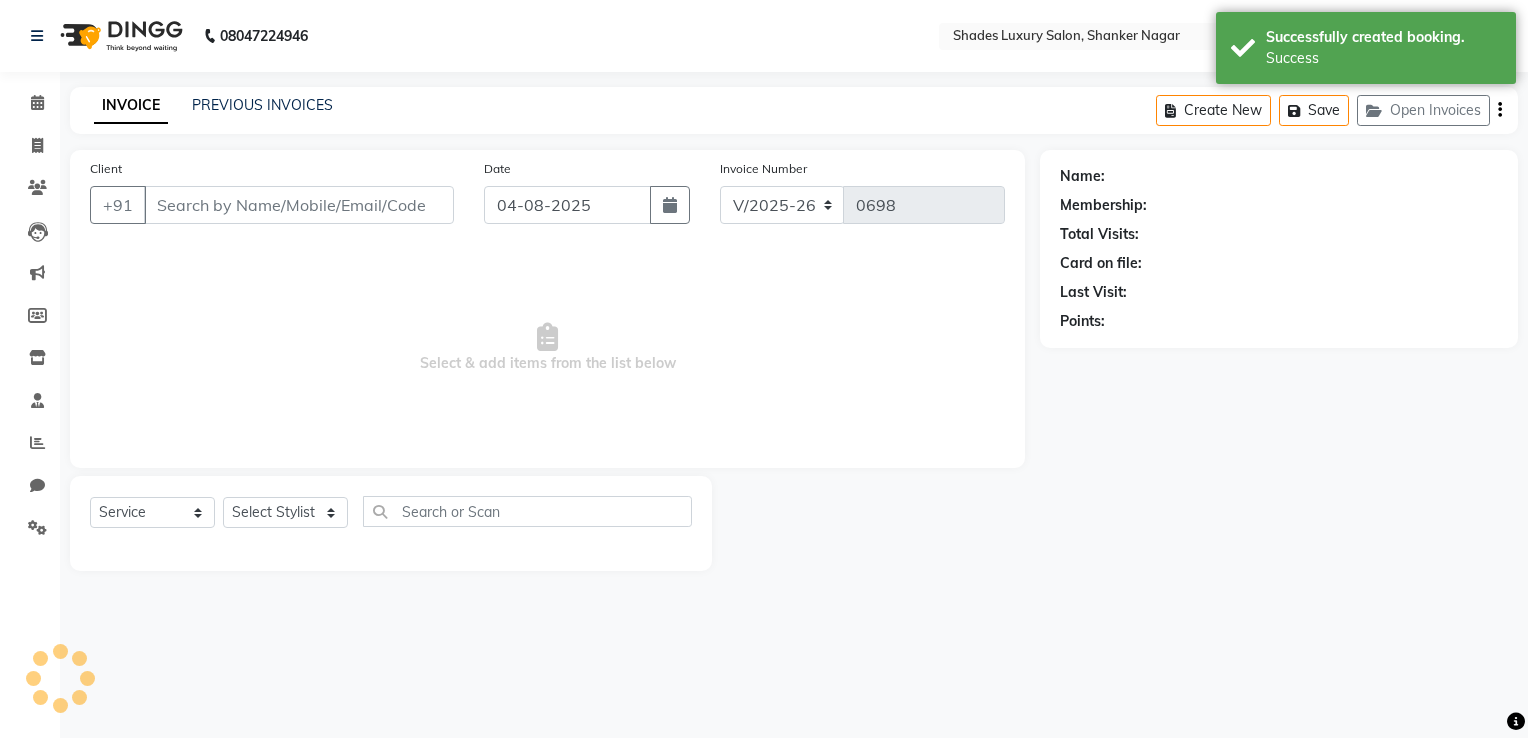 type on "[PHONE]" 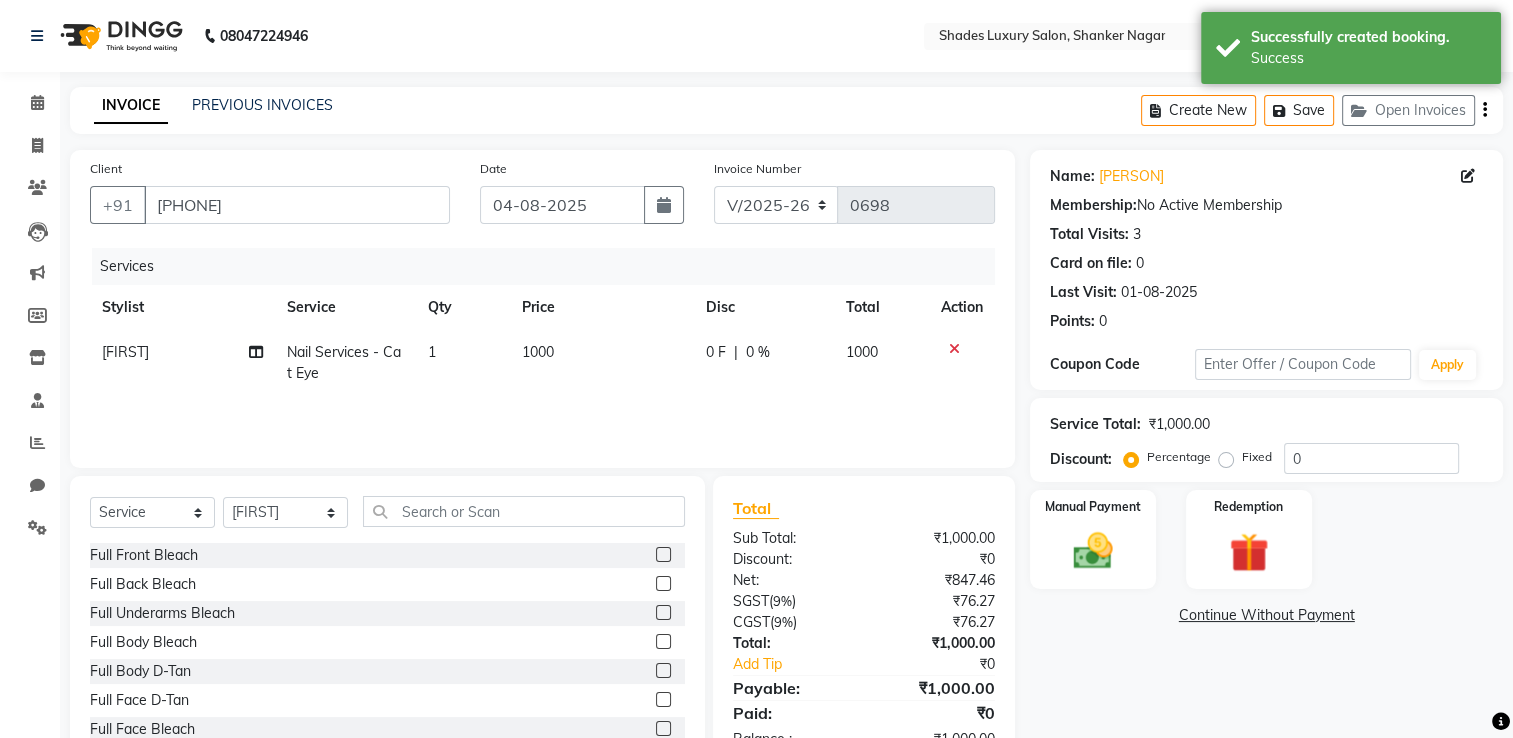 click on "1000" 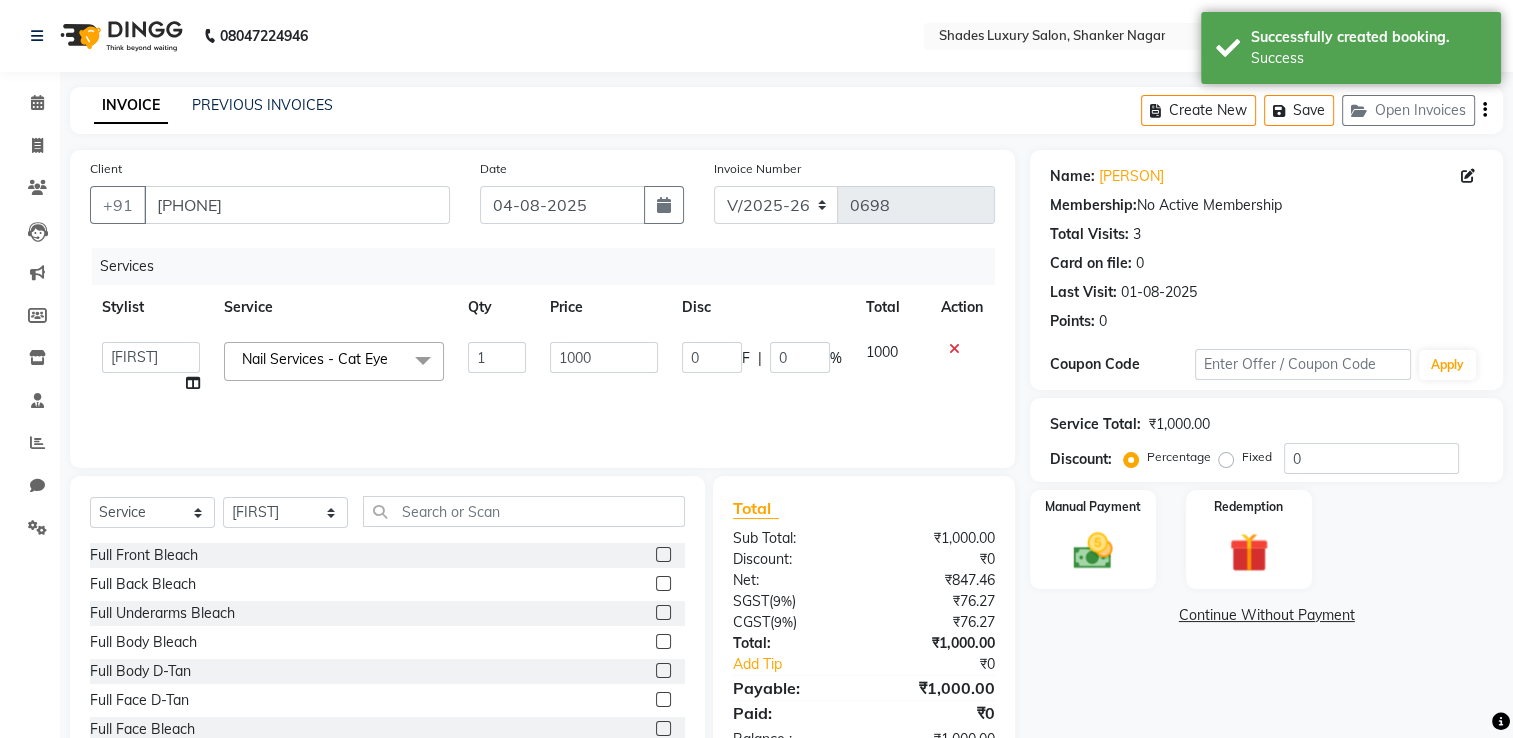click on "1000" 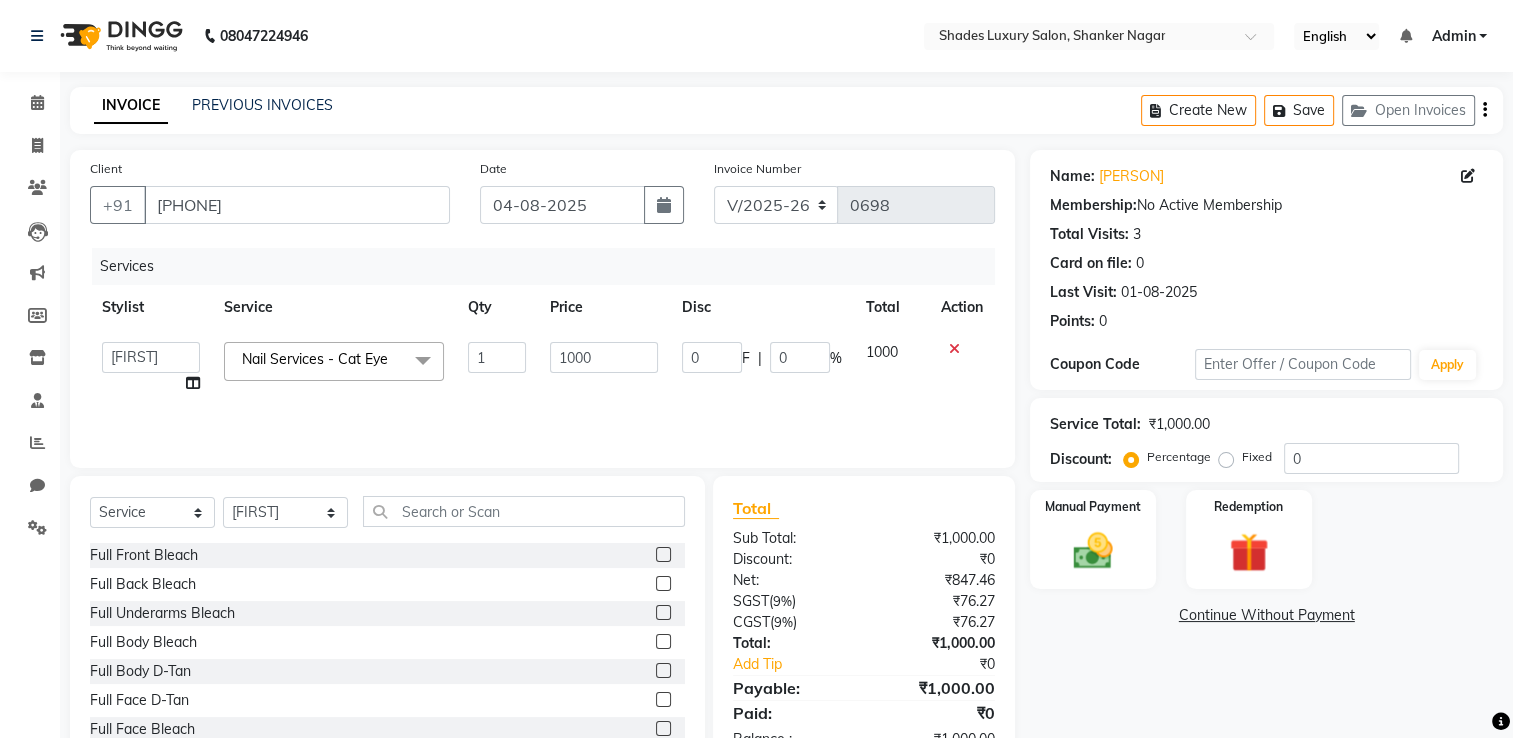 click on "Select Service Product Membership Package Voucher Prepaid Gift Card Select Stylist [PERSON] [PERSON] [PERSON] [PERSON] [PERSON] [PERSON] [PERSON] [PERSON] [PERSON] Full Front Bleach Full Back Bleach Full Underarms Bleach Full Body Bleach Full Body D-Tan Full Face D-Tan Full Face Bleach Full Face&Neck Bleach Full Leg D-Tan Half Leg D-Tan Full Hand D-Tan Half Hand D-Tan Half Leg Bleach Full Leg Bleach Full Face&Neck D-Tan Full Underarms D-Tan Full Front D-Tan Half Front D-Tan Full Back D-Tan Half Back D-Tan Full Underarms D-Tan Full Neck D-Tan Half Front Bleach Half Back Bleach Full Hand Bleach Half Hand Bleach Full Neck Bleach Haircut (Women) Creative Cut (Women) Child Haircut (Women) Shampoo (Women) Conditioning (Women) Highlights (Per Foil) (Women) Haircut (Men) Creative Cut (Men) Child Haircut (Men) Shampoo (Men) Beard Trimming Shaving Hair Set -Men Facials - Kanpeki Facial - Save The Date Facials - Kanpeki Facial - Blanch Nail Services - Gel Polish" 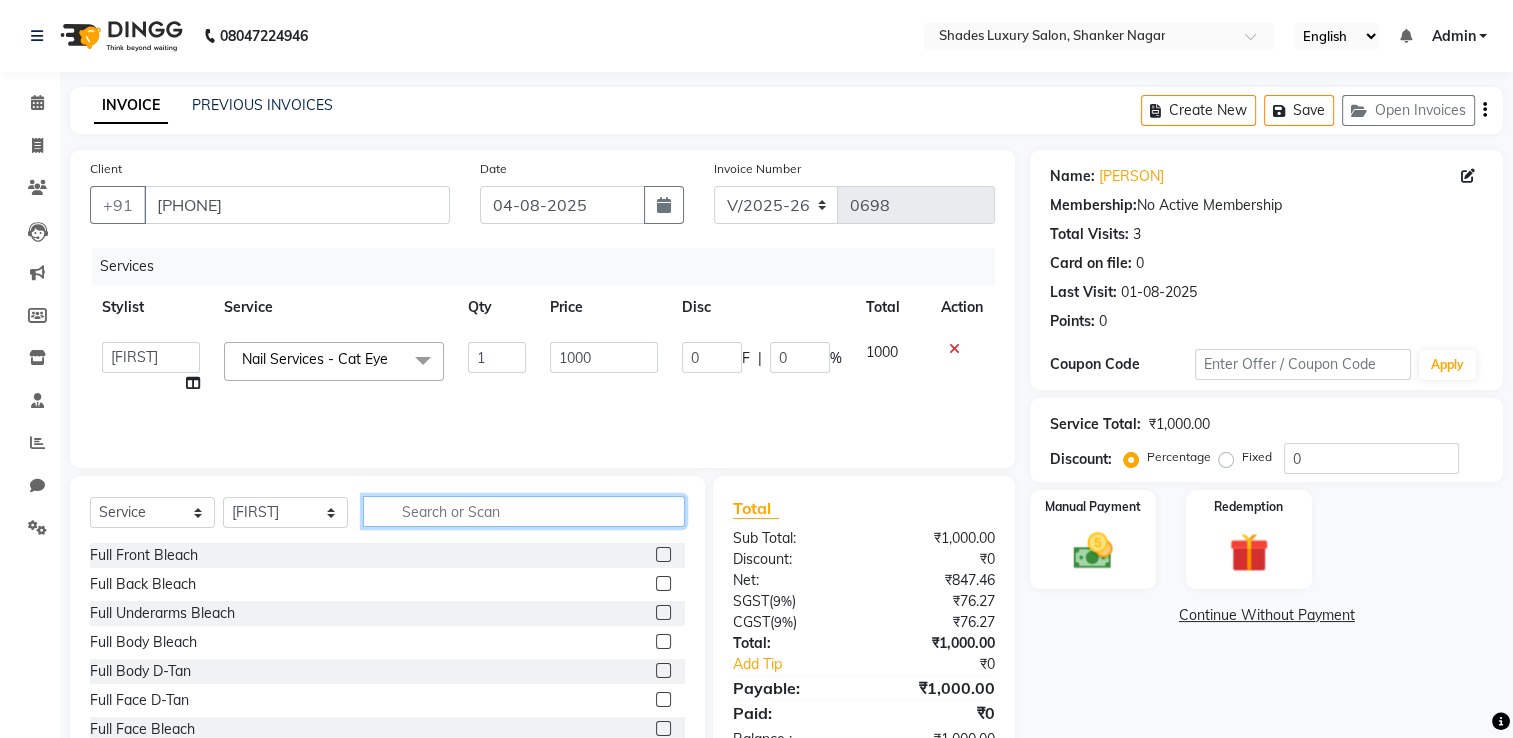 click 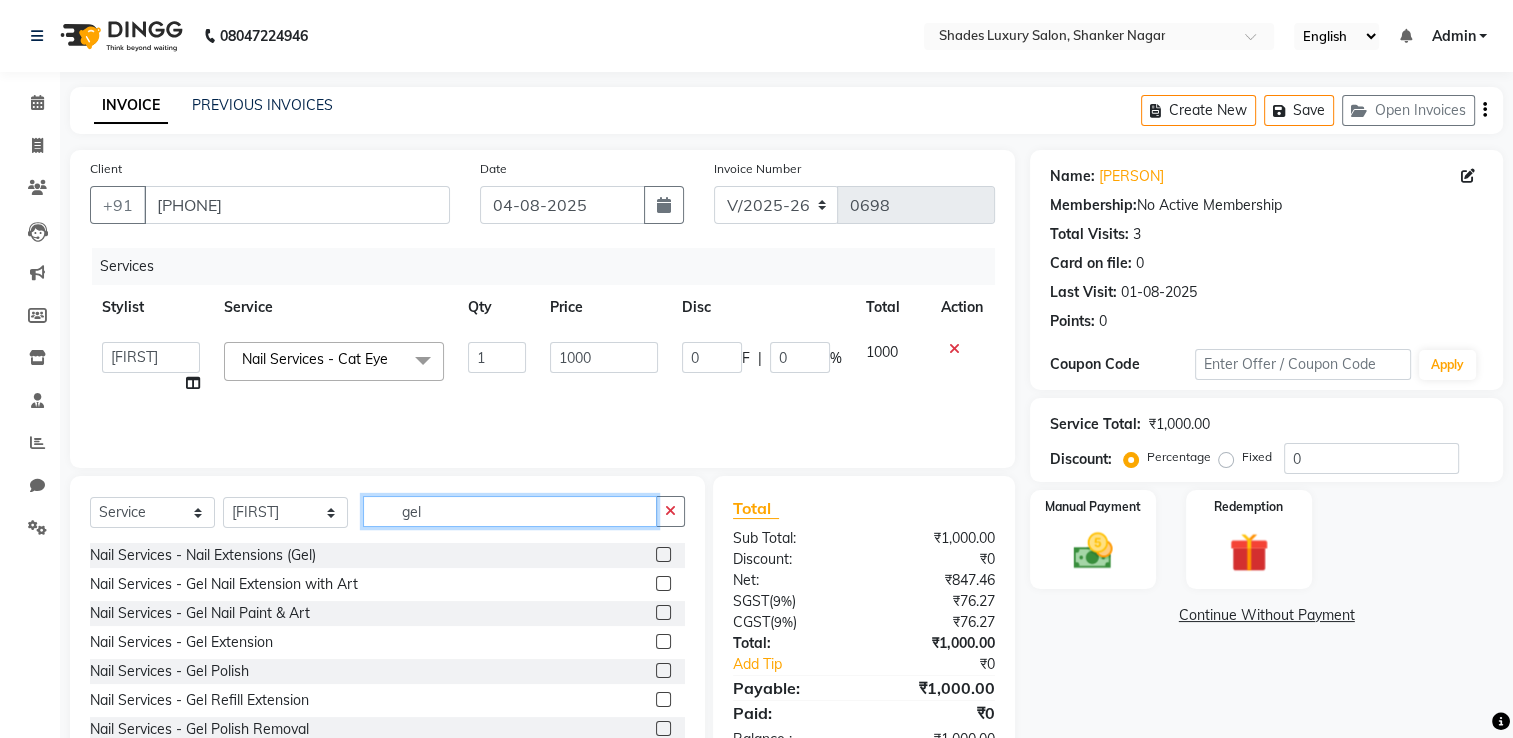 type on "gel" 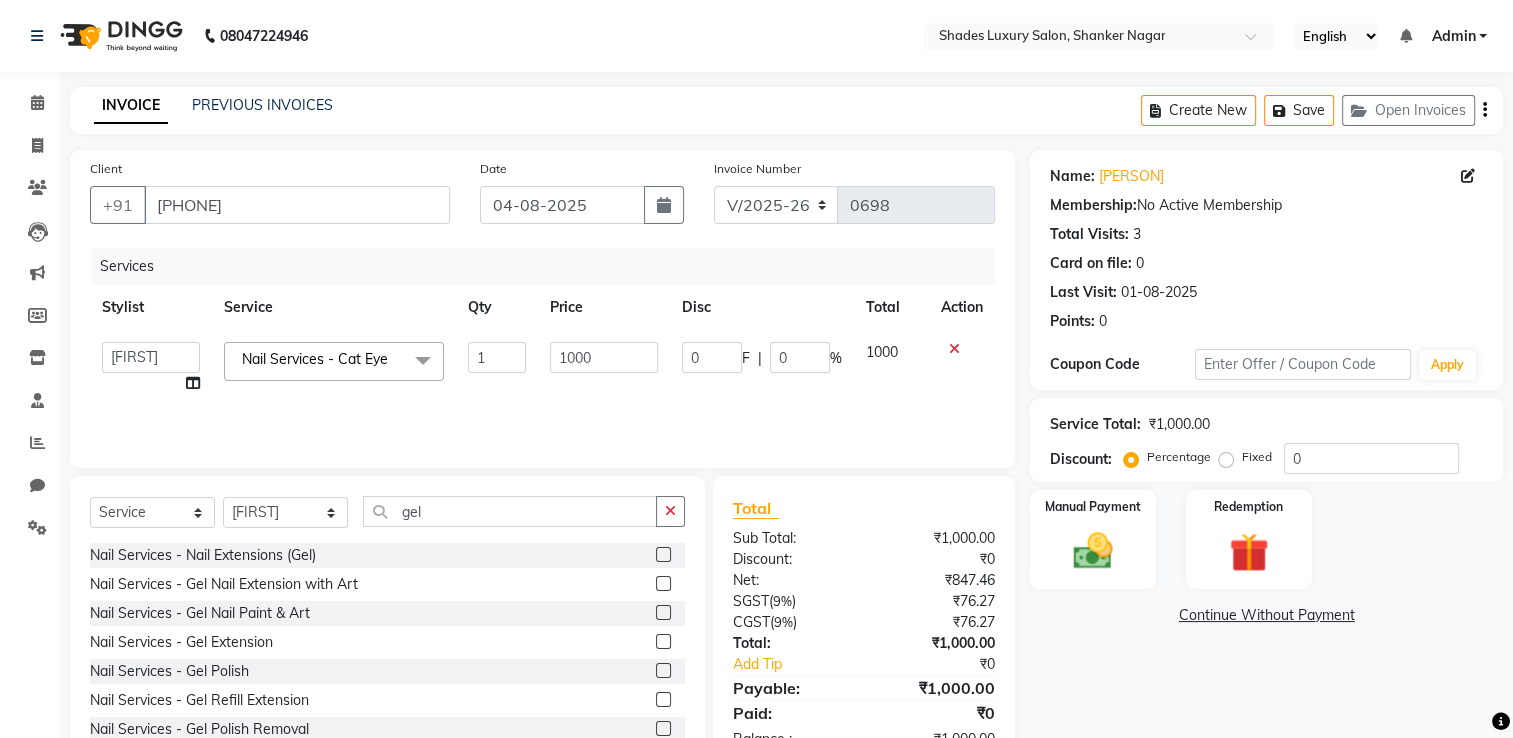 click on "Nail Services - Gel Polish" 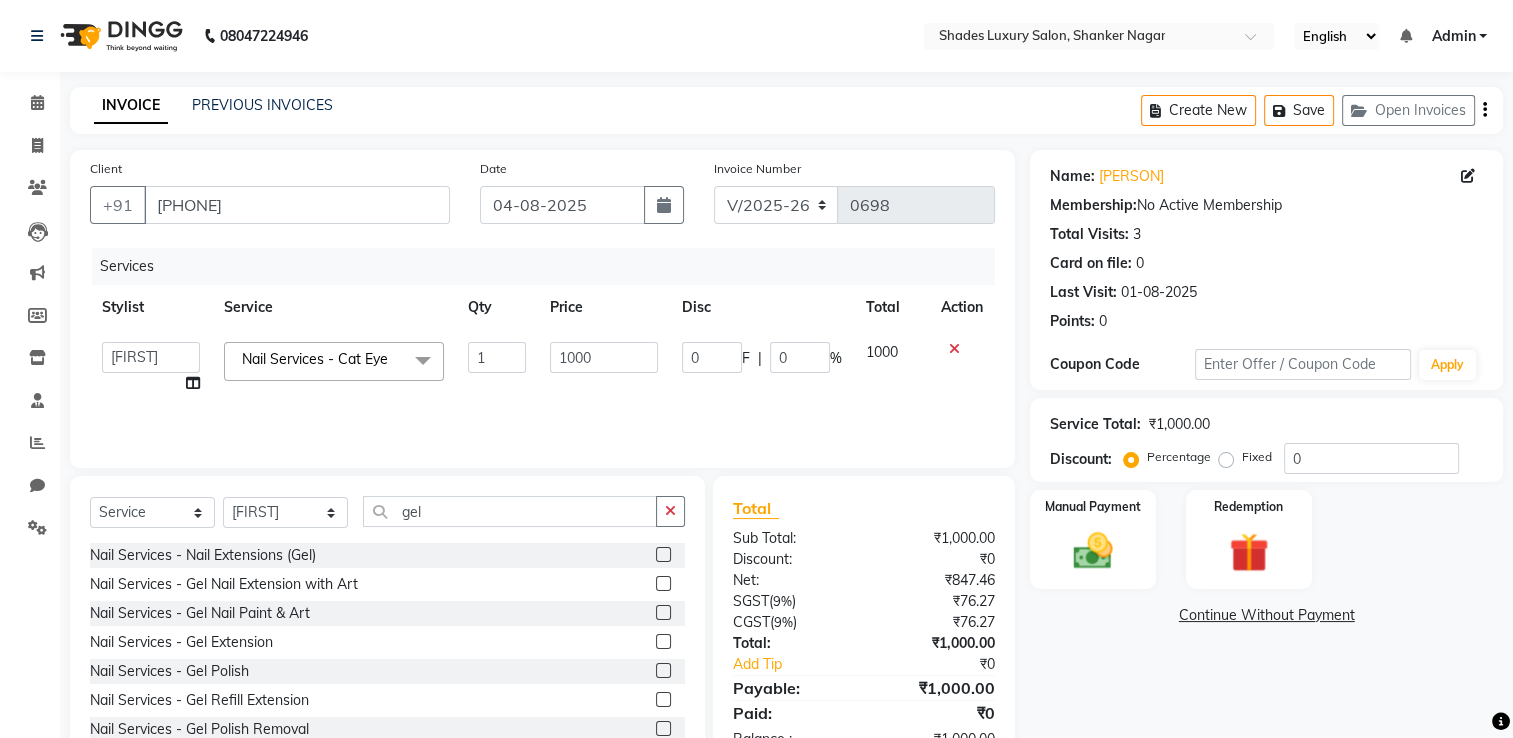 click 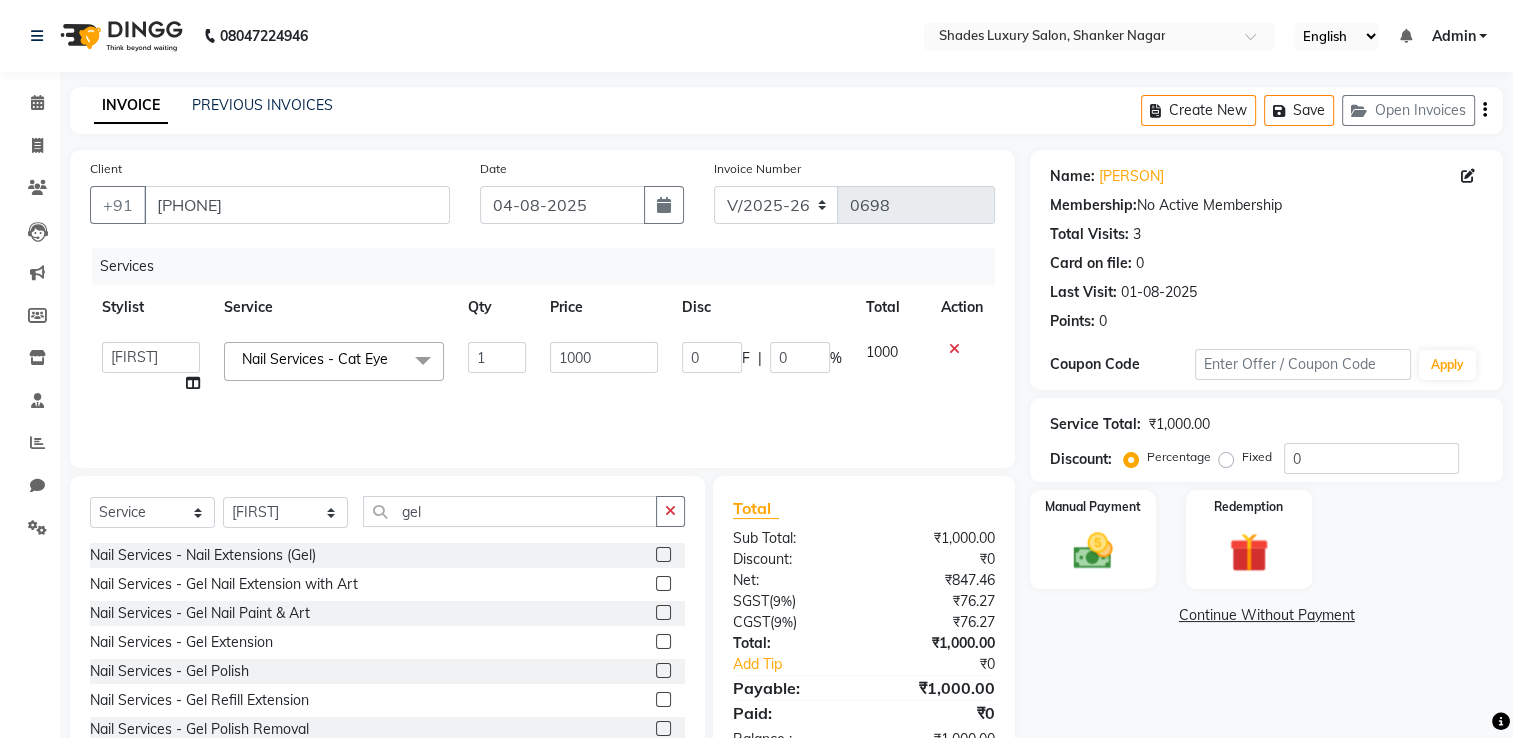 click at bounding box center (662, 671) 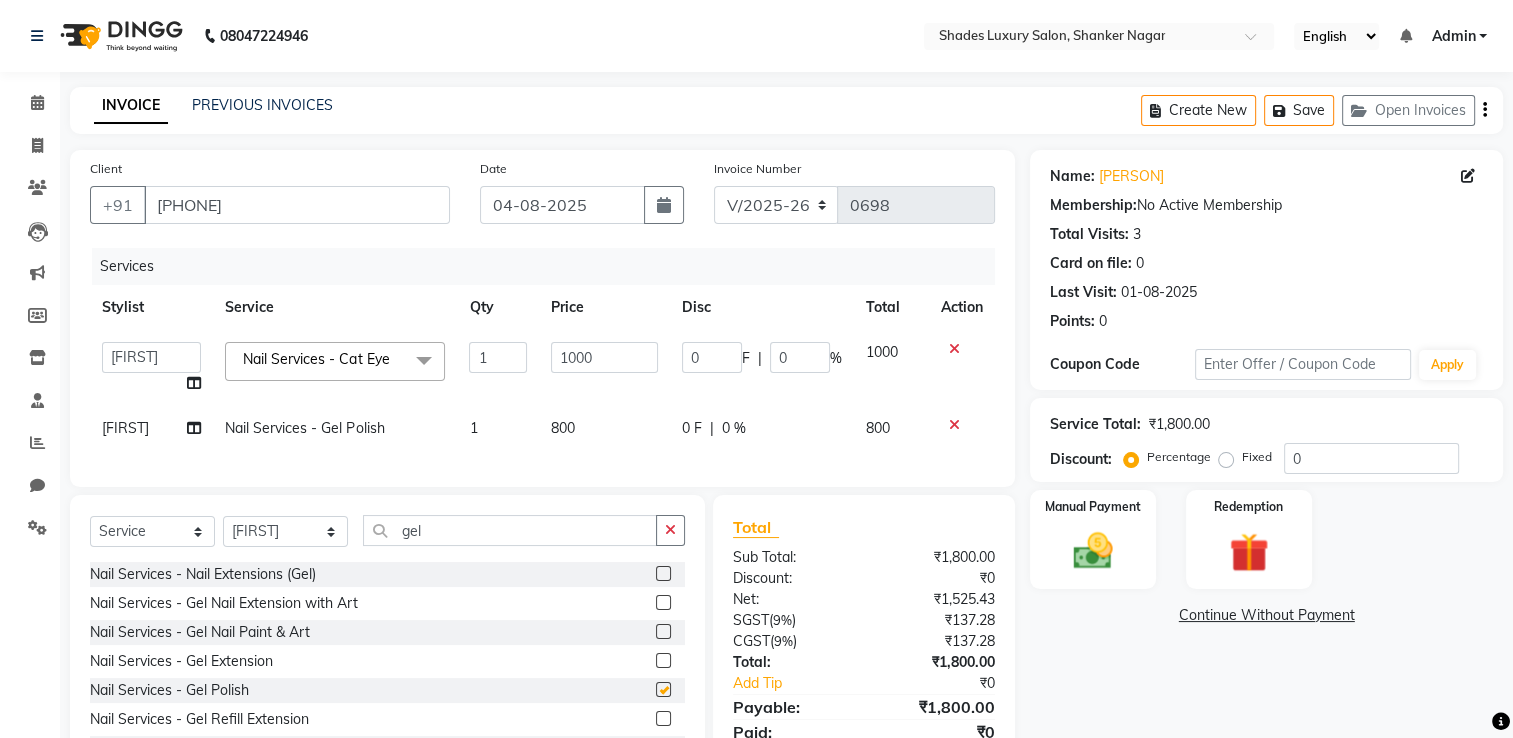 checkbox on "false" 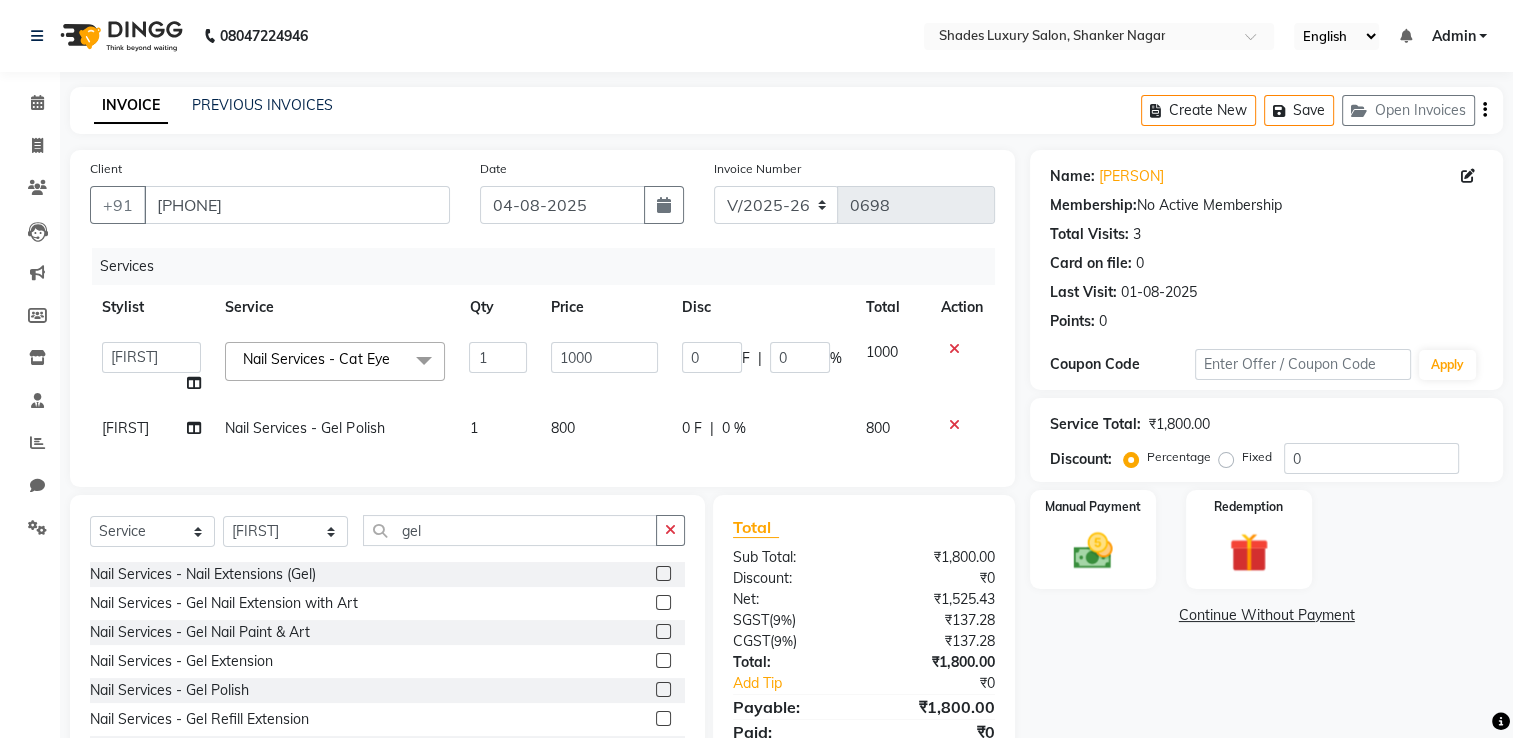 click on "1000" 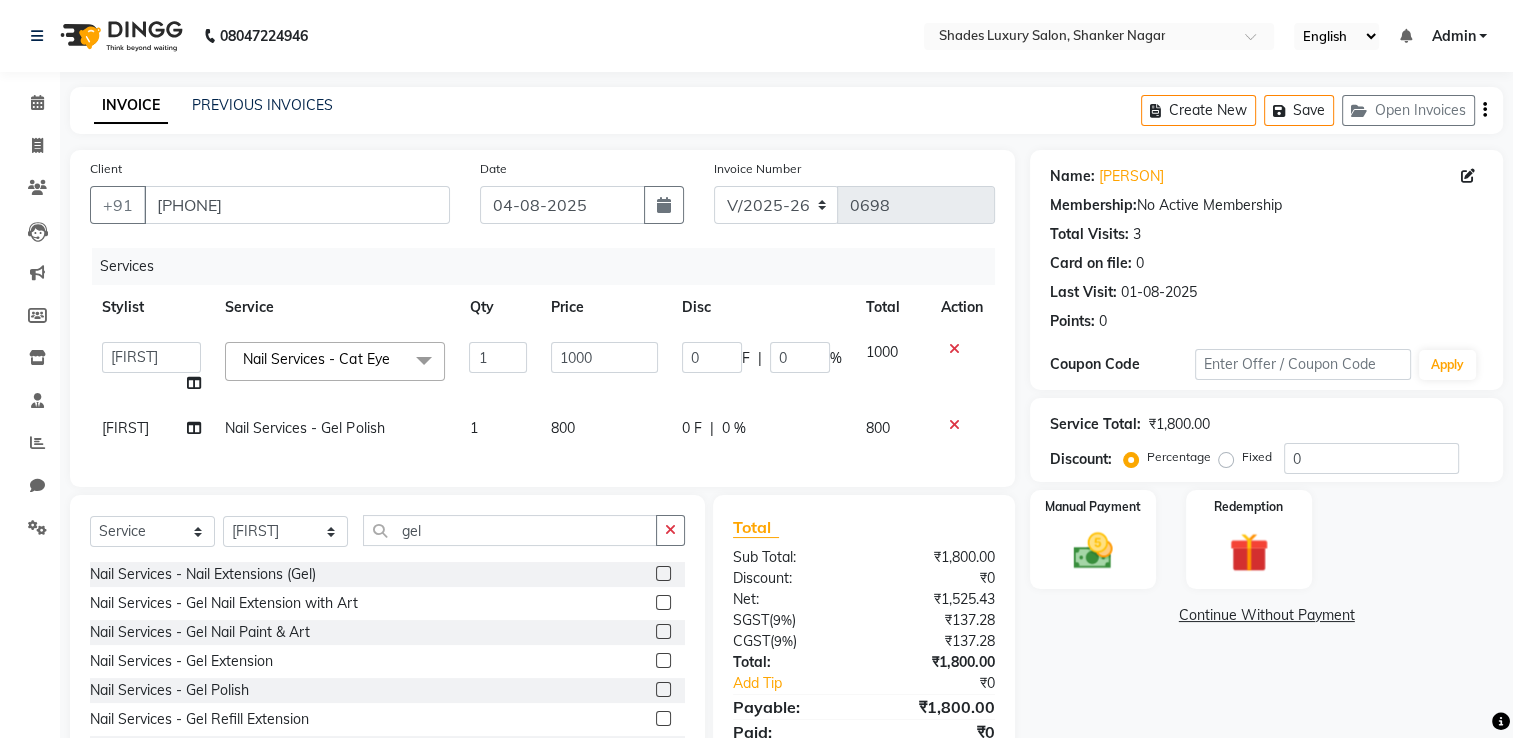 click on "1000" 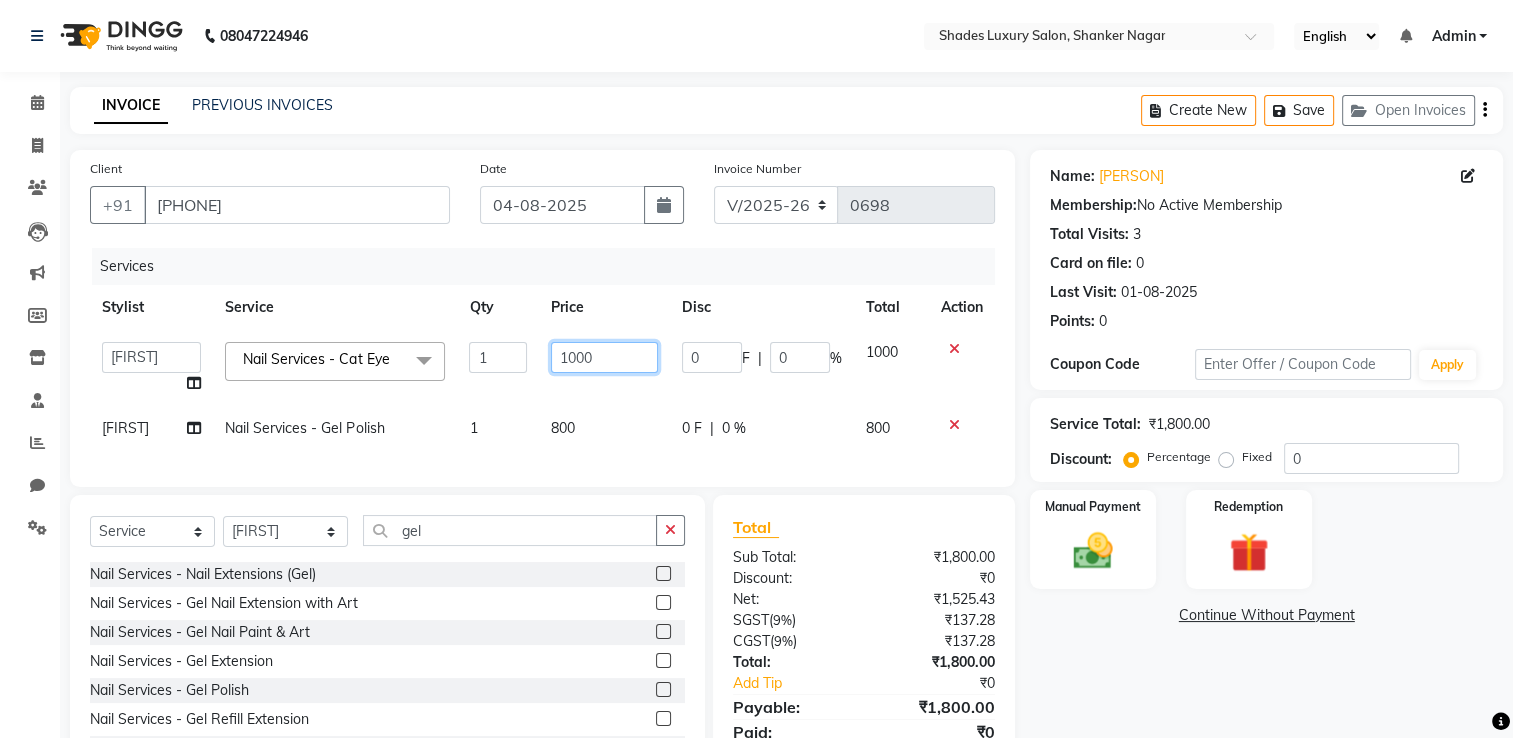 click on "1000" 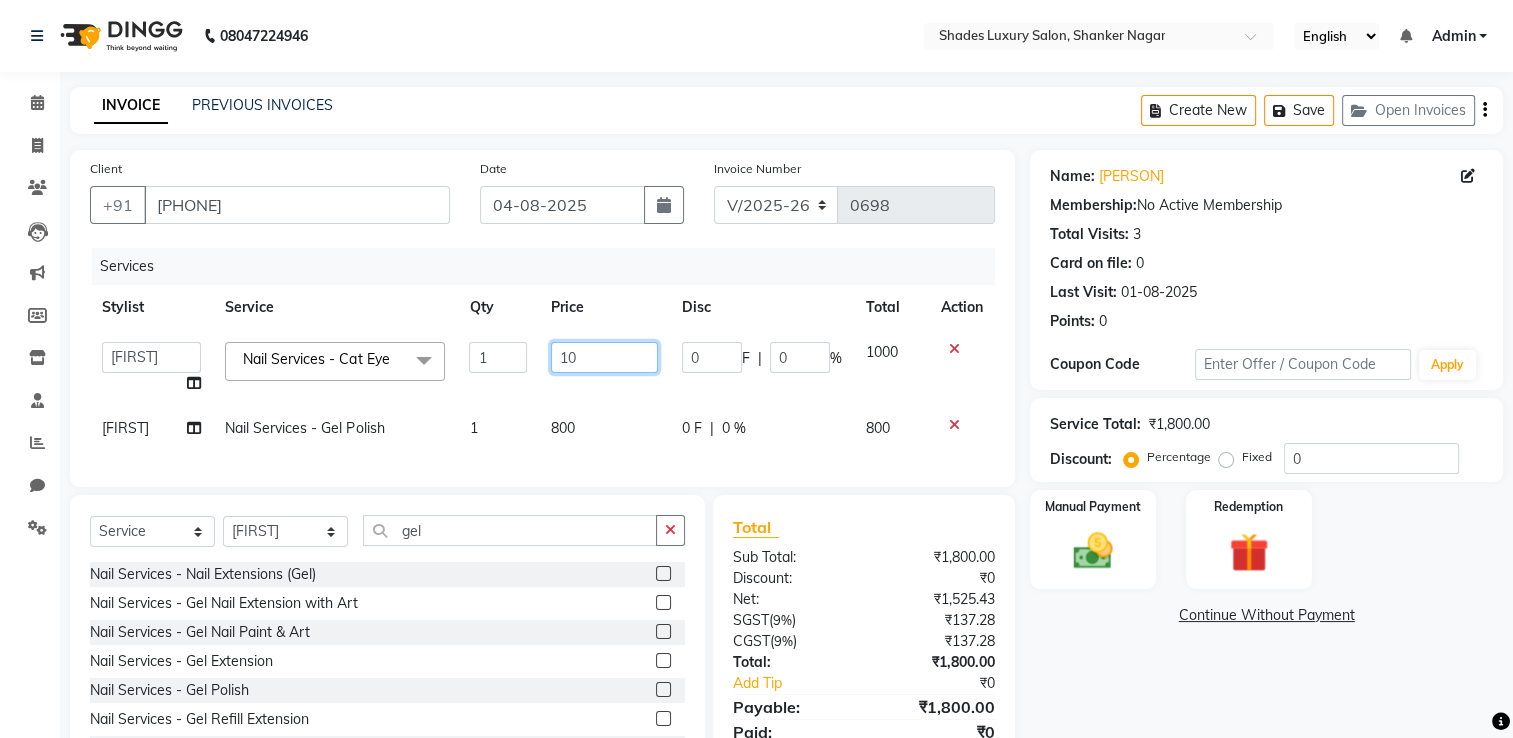type on "1" 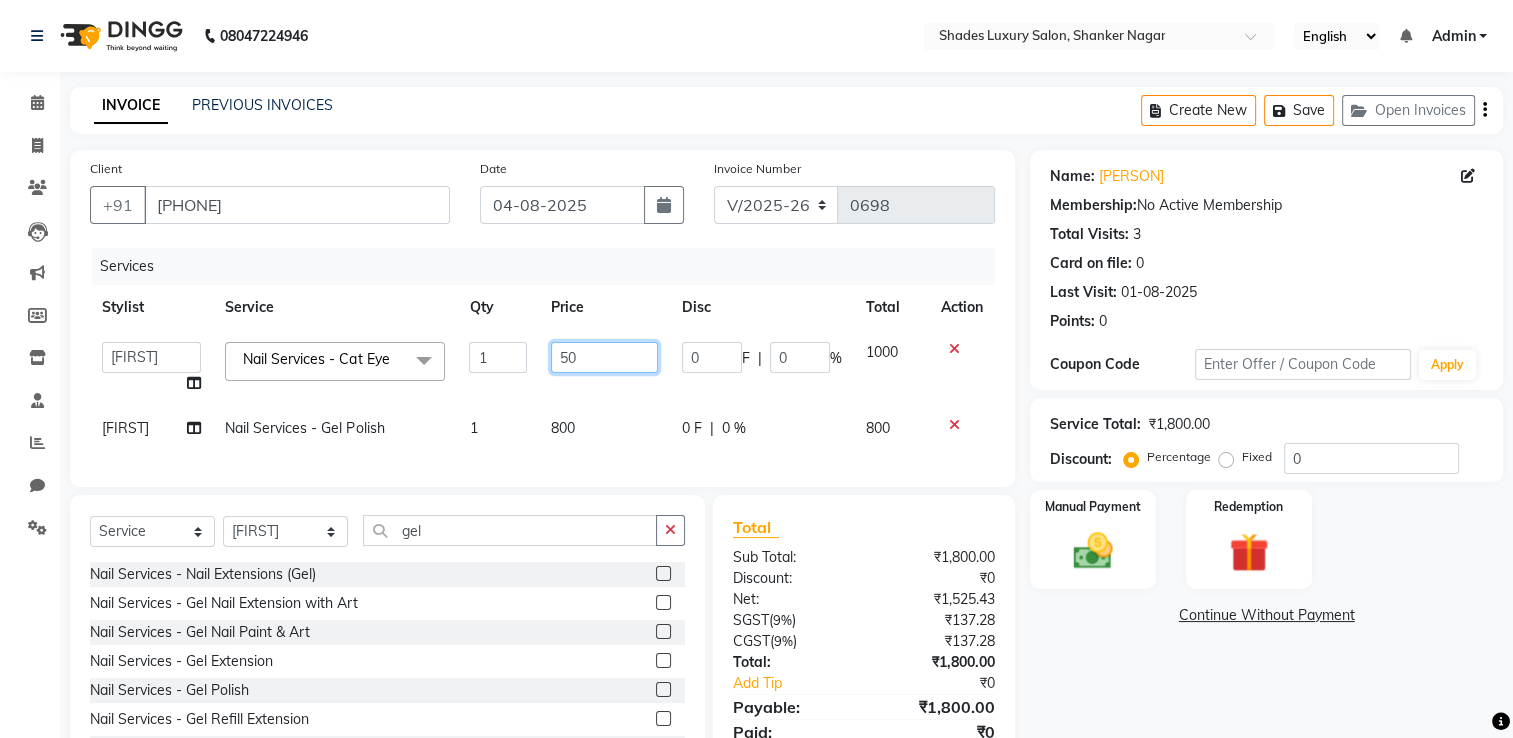 type on "500" 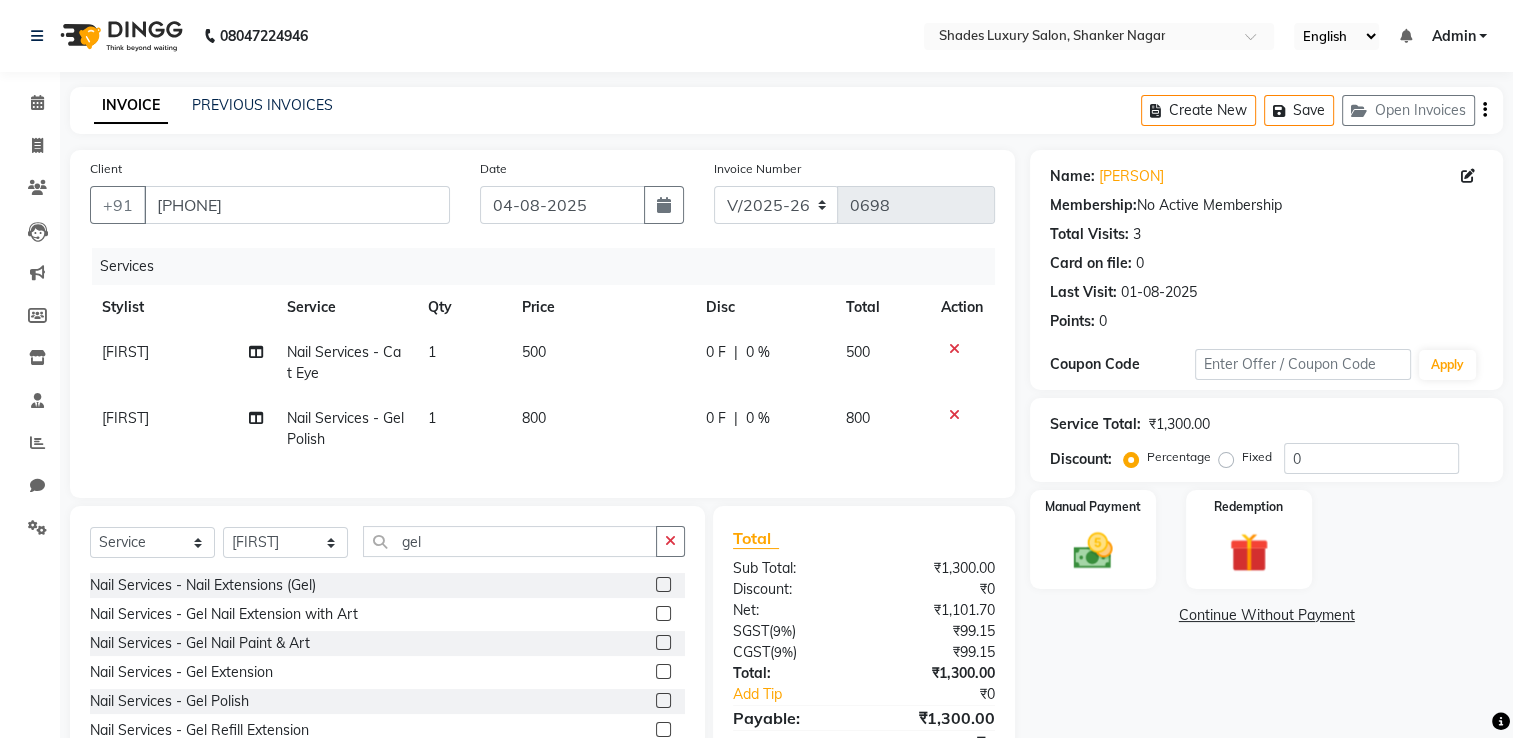 click on "800" 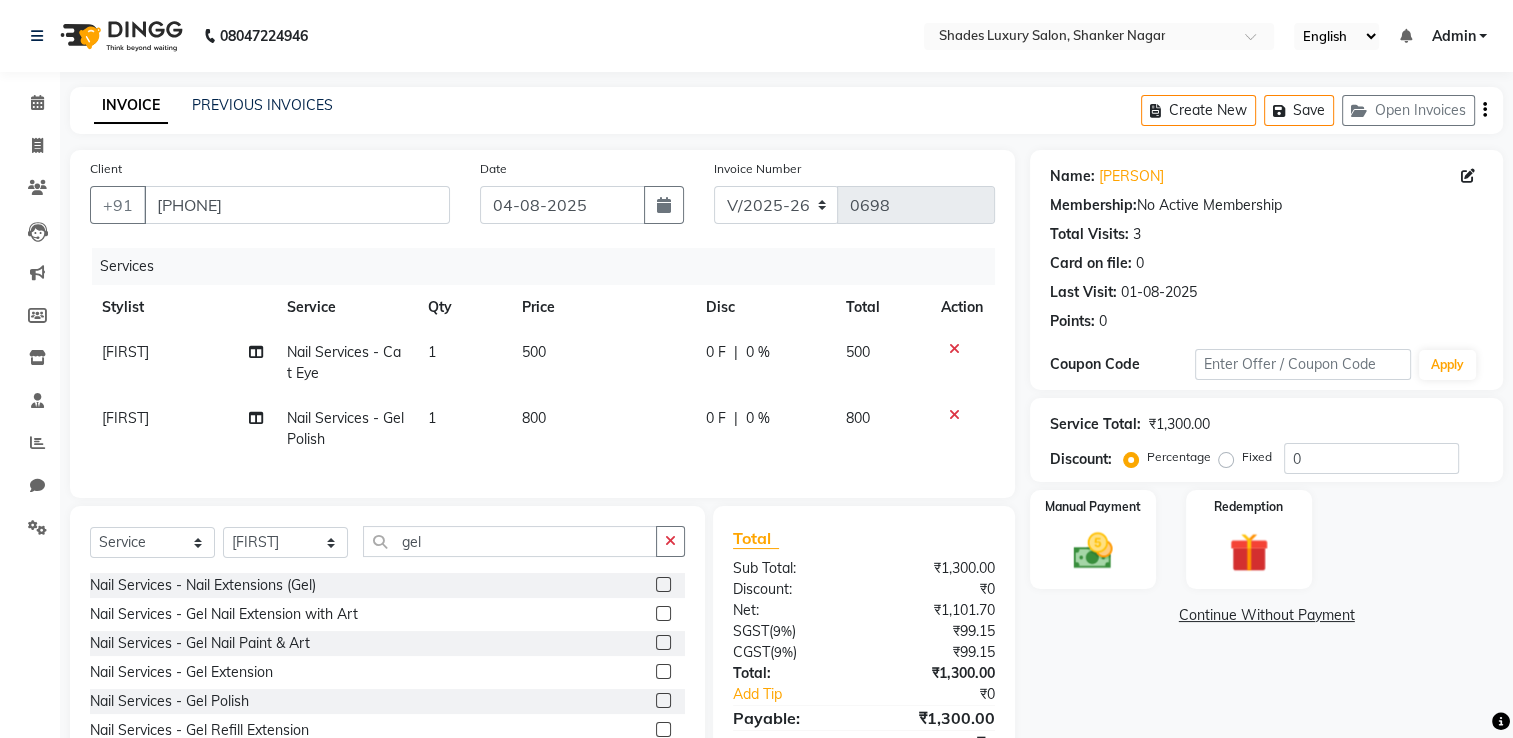 select on "80640" 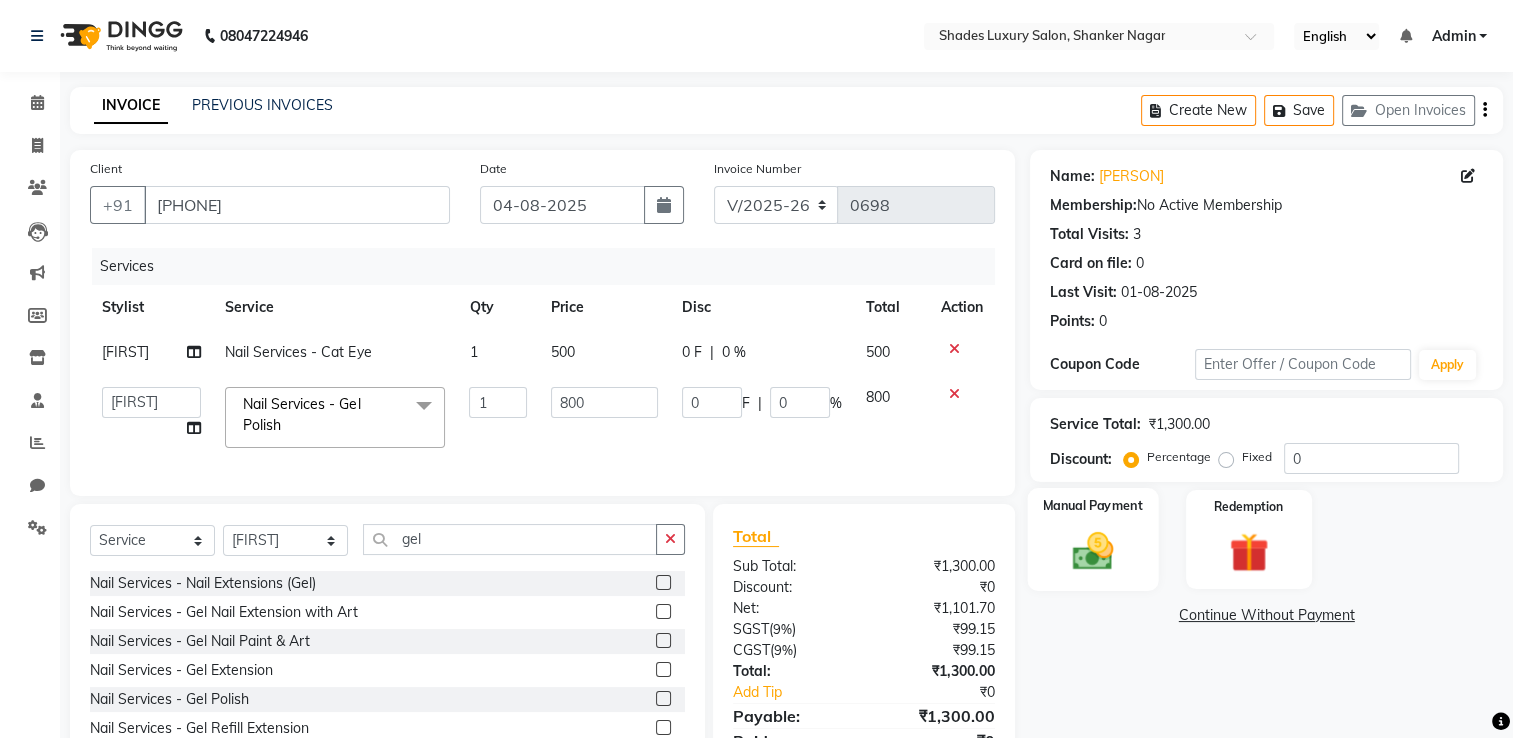 click 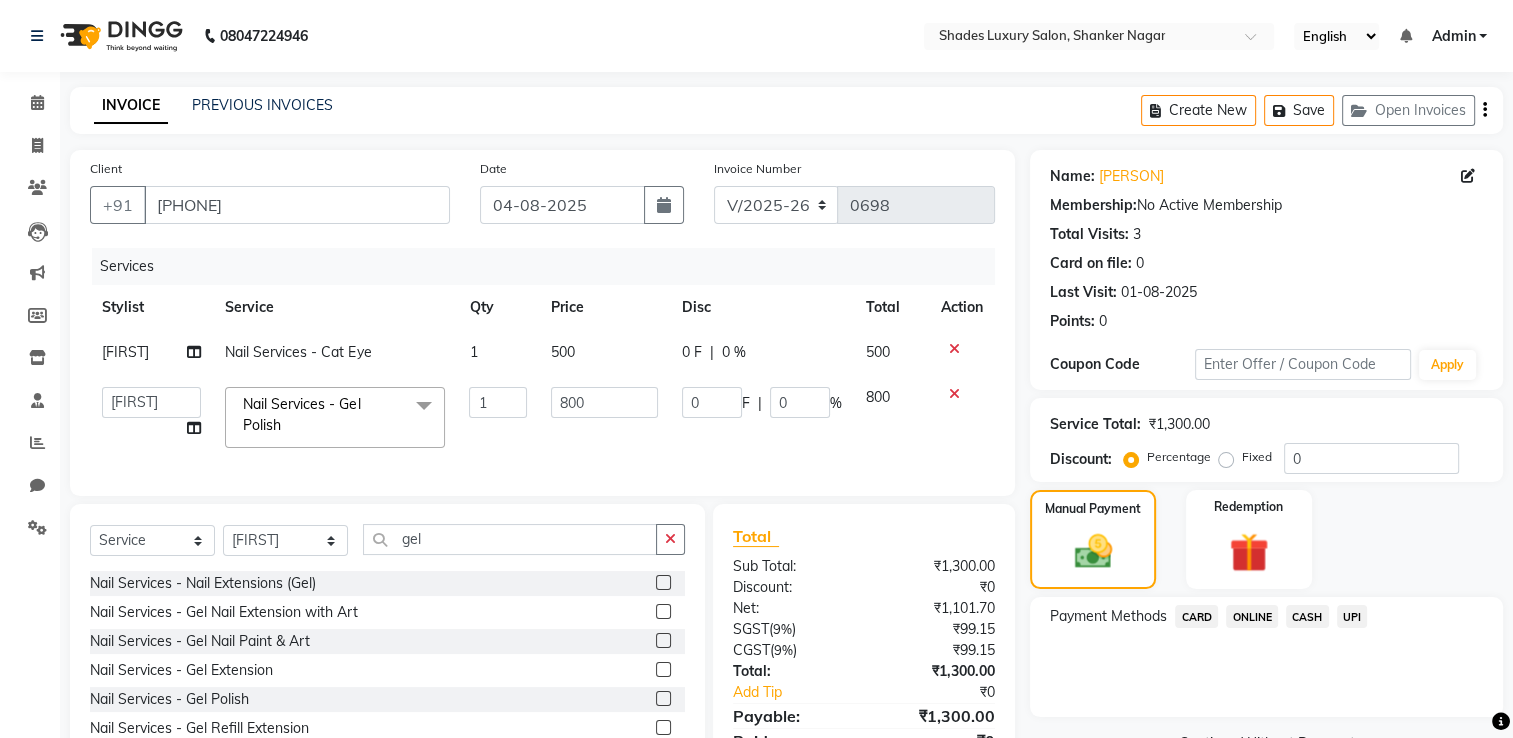 click on "ONLINE" 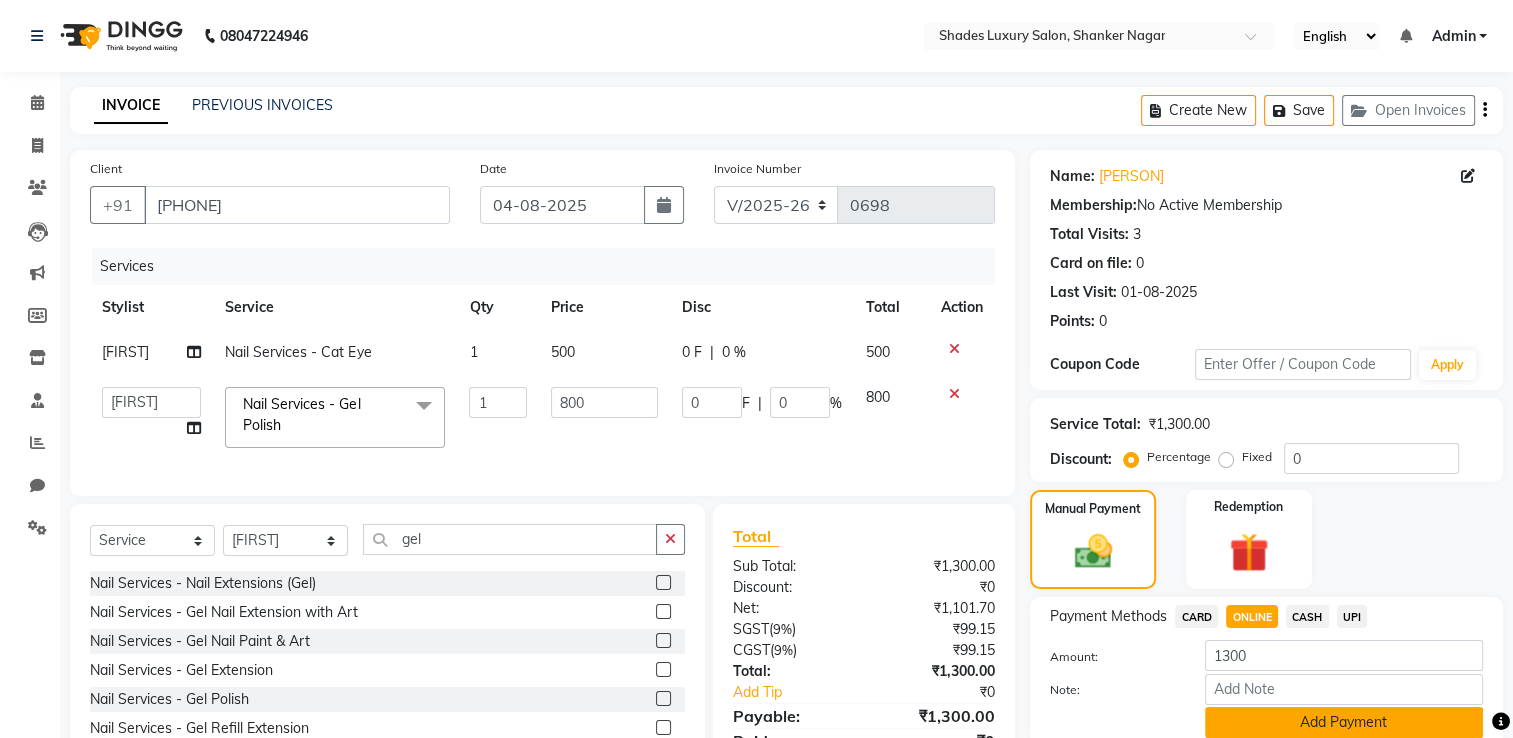 click on "Add Payment" 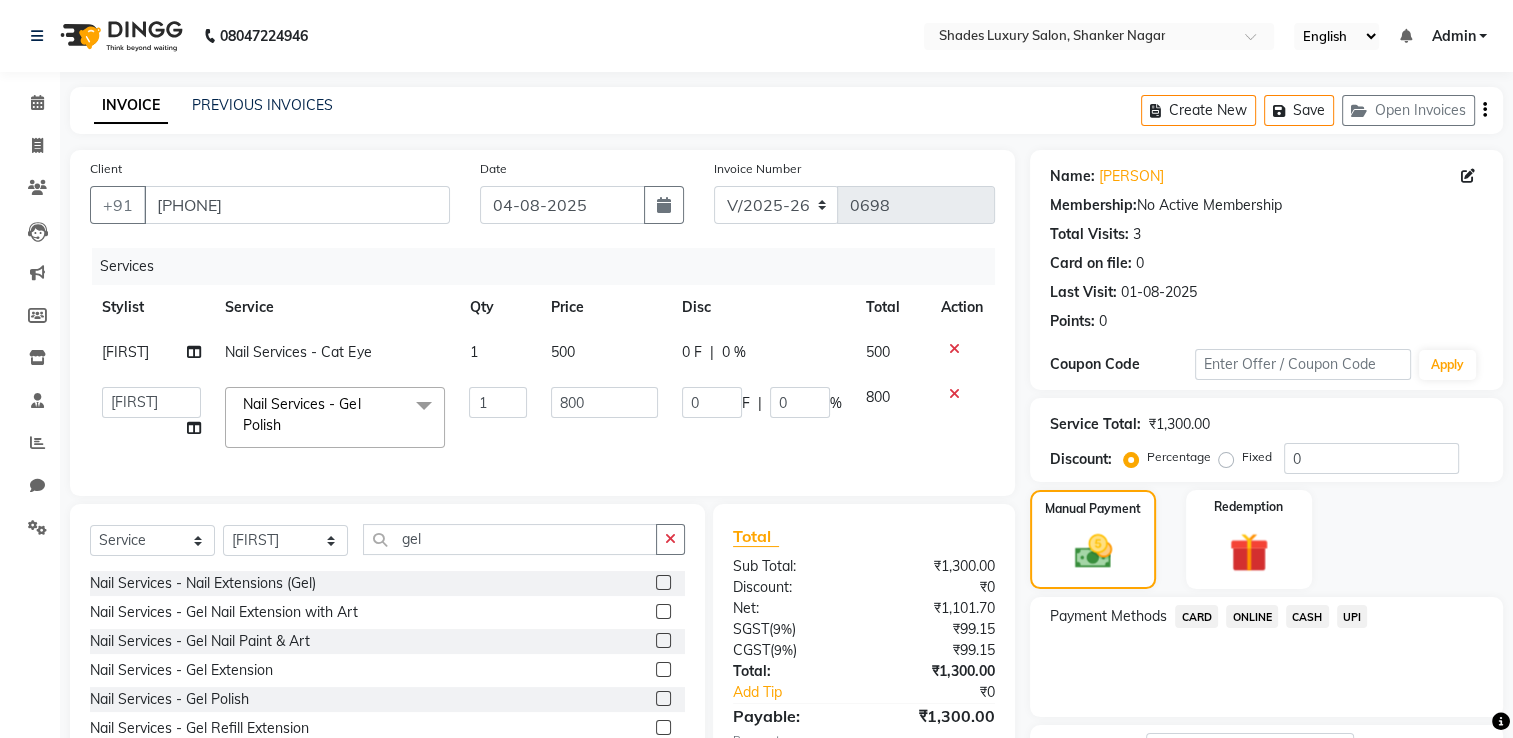 scroll, scrollTop: 161, scrollLeft: 0, axis: vertical 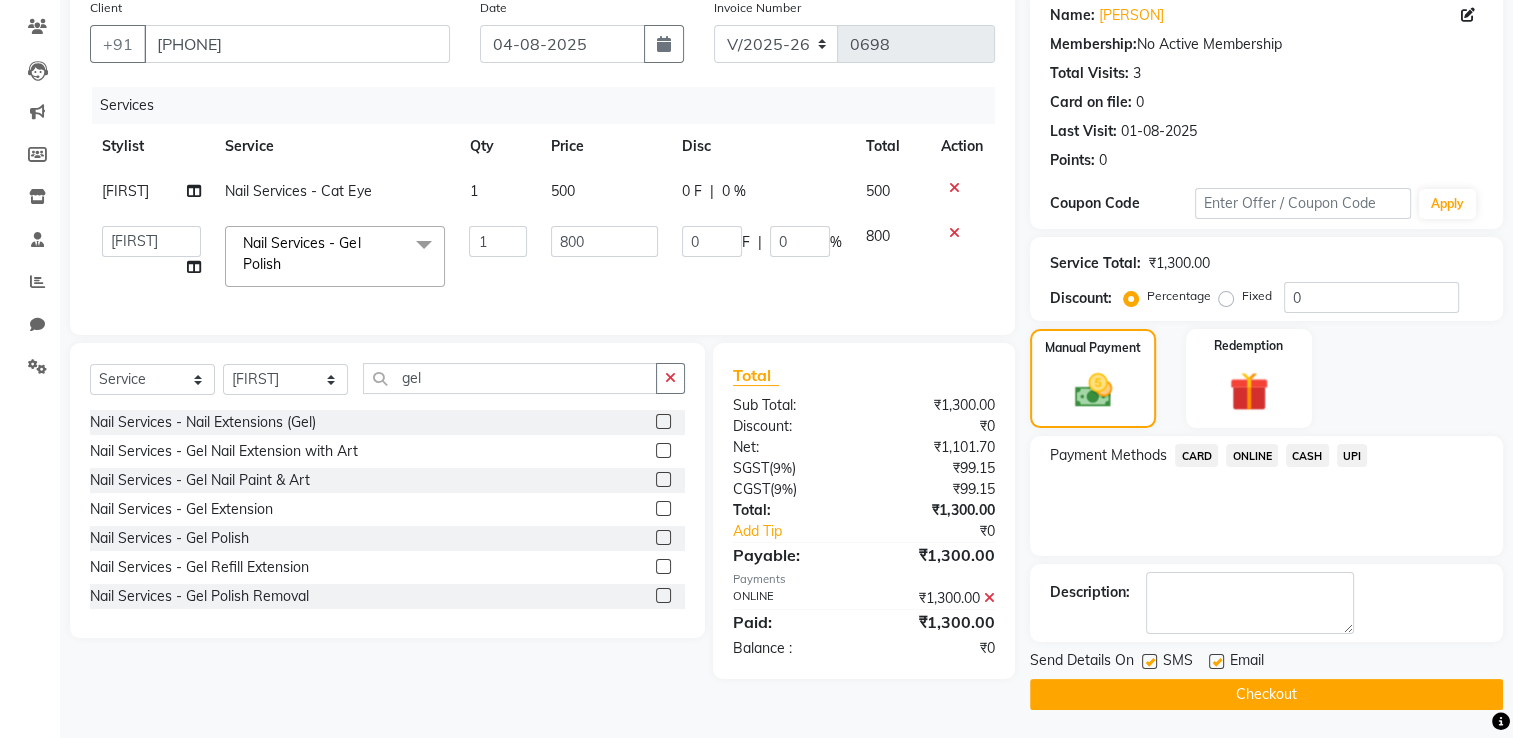 click on "Checkout" 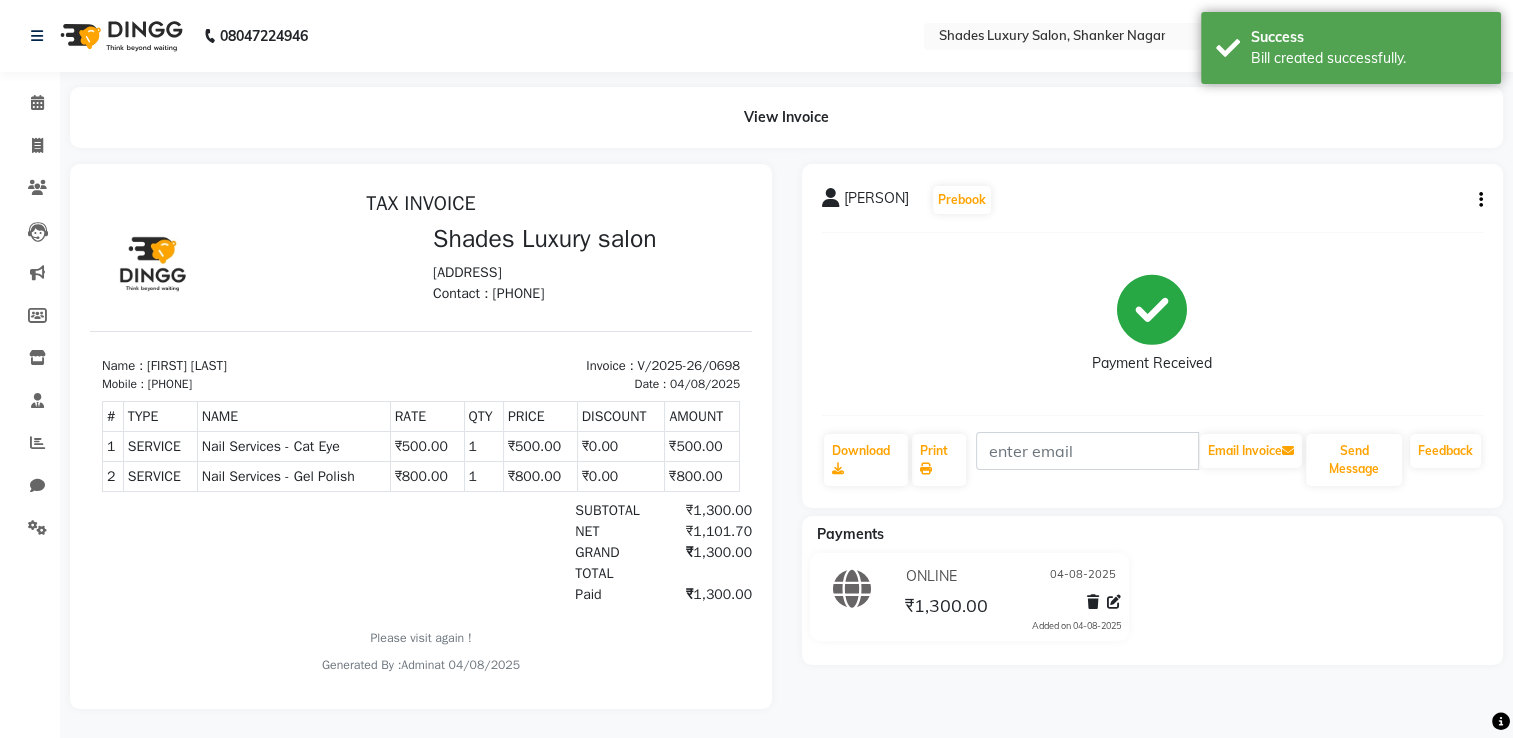 scroll, scrollTop: 0, scrollLeft: 0, axis: both 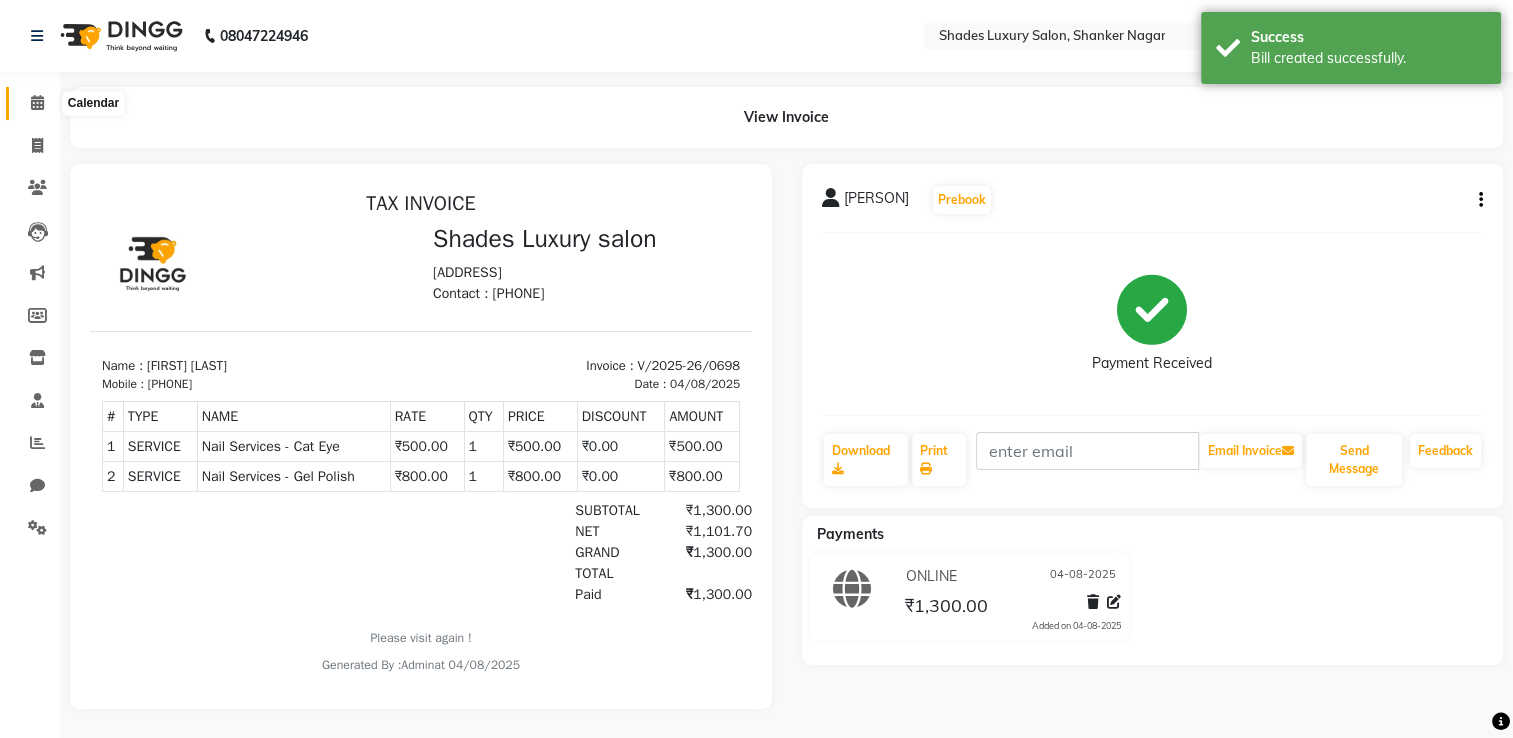 click 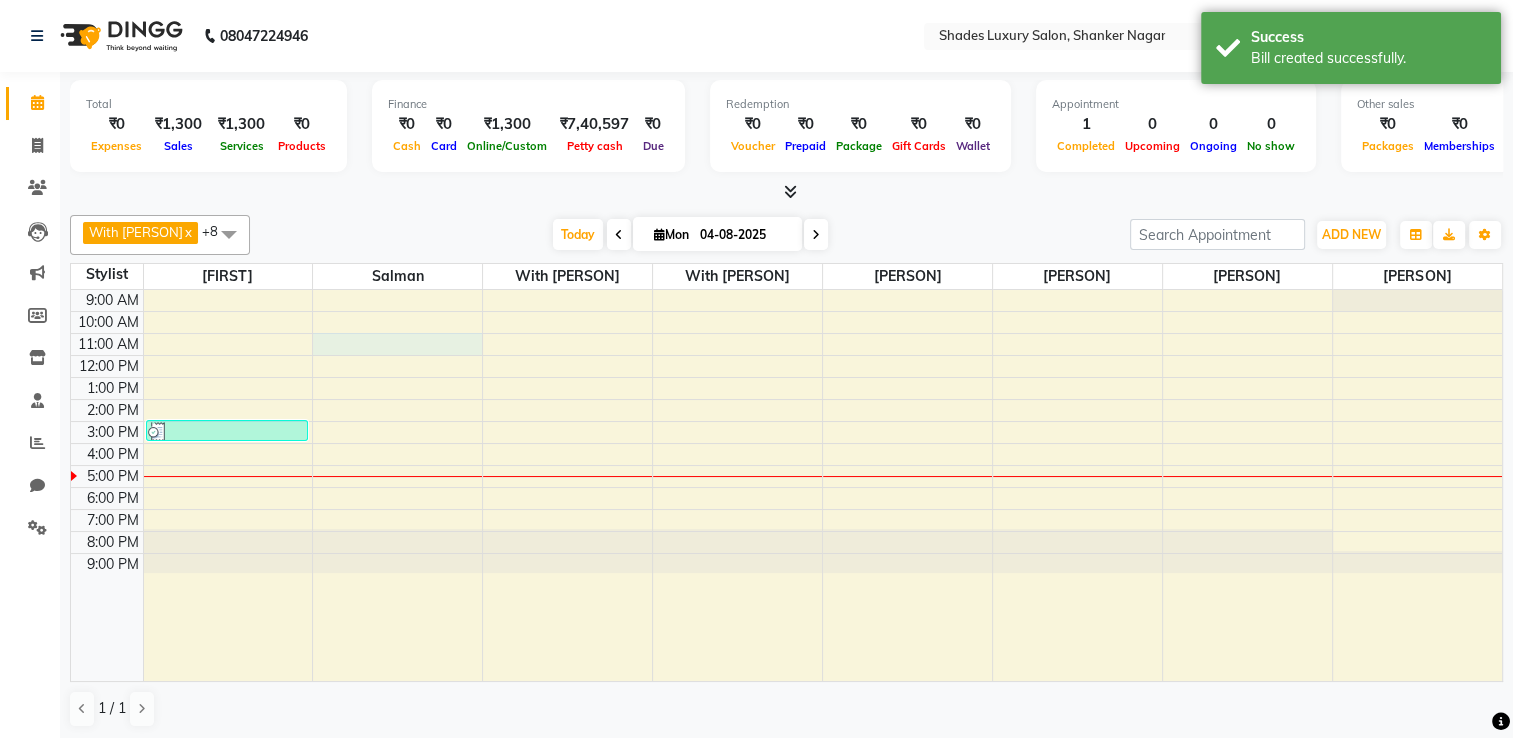 click on "9:00 AM 10:00 AM 11:00 AM 12:00 PM 1:00 PM 2:00 PM 3:00 PM 4:00 PM 5:00 PM 6:00 PM 7:00 PM 8:00 PM 9:00 PM Ritika Jaiswal, TK01, 03:00 PM-04:00 PM, Nail Services - Cat Eye,Nail Services - Gel Polish" at bounding box center (786, 485) 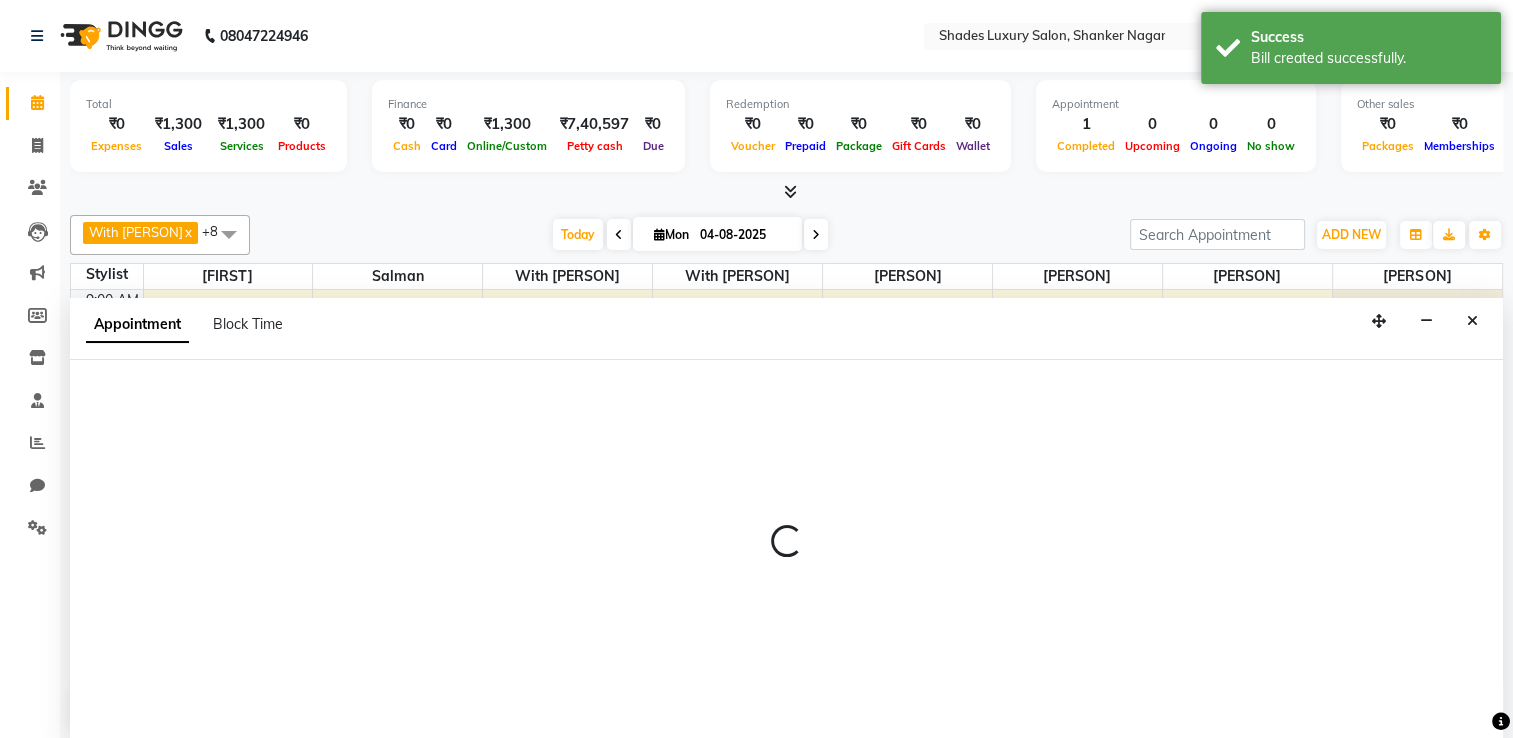scroll, scrollTop: 0, scrollLeft: 0, axis: both 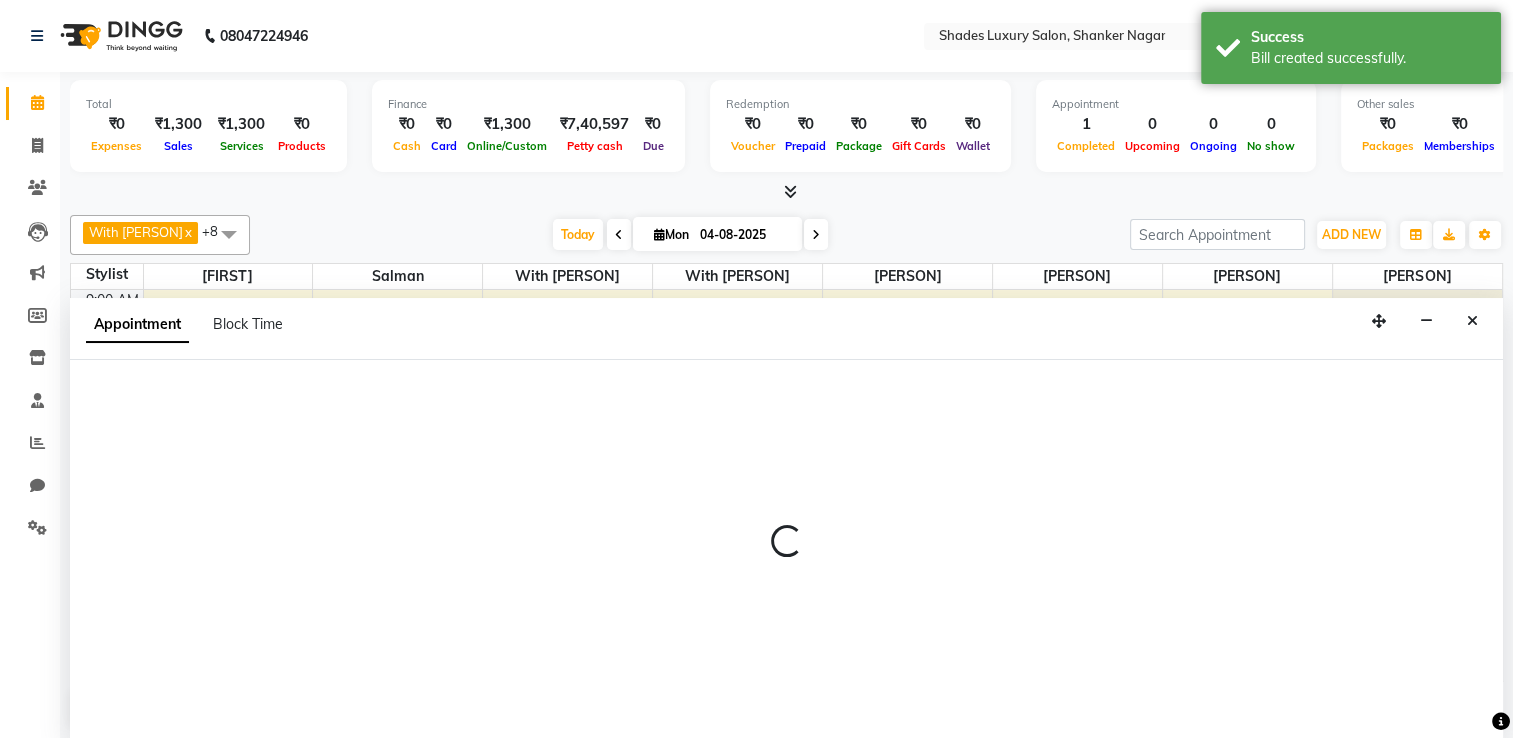 select on "[NUMBER]" 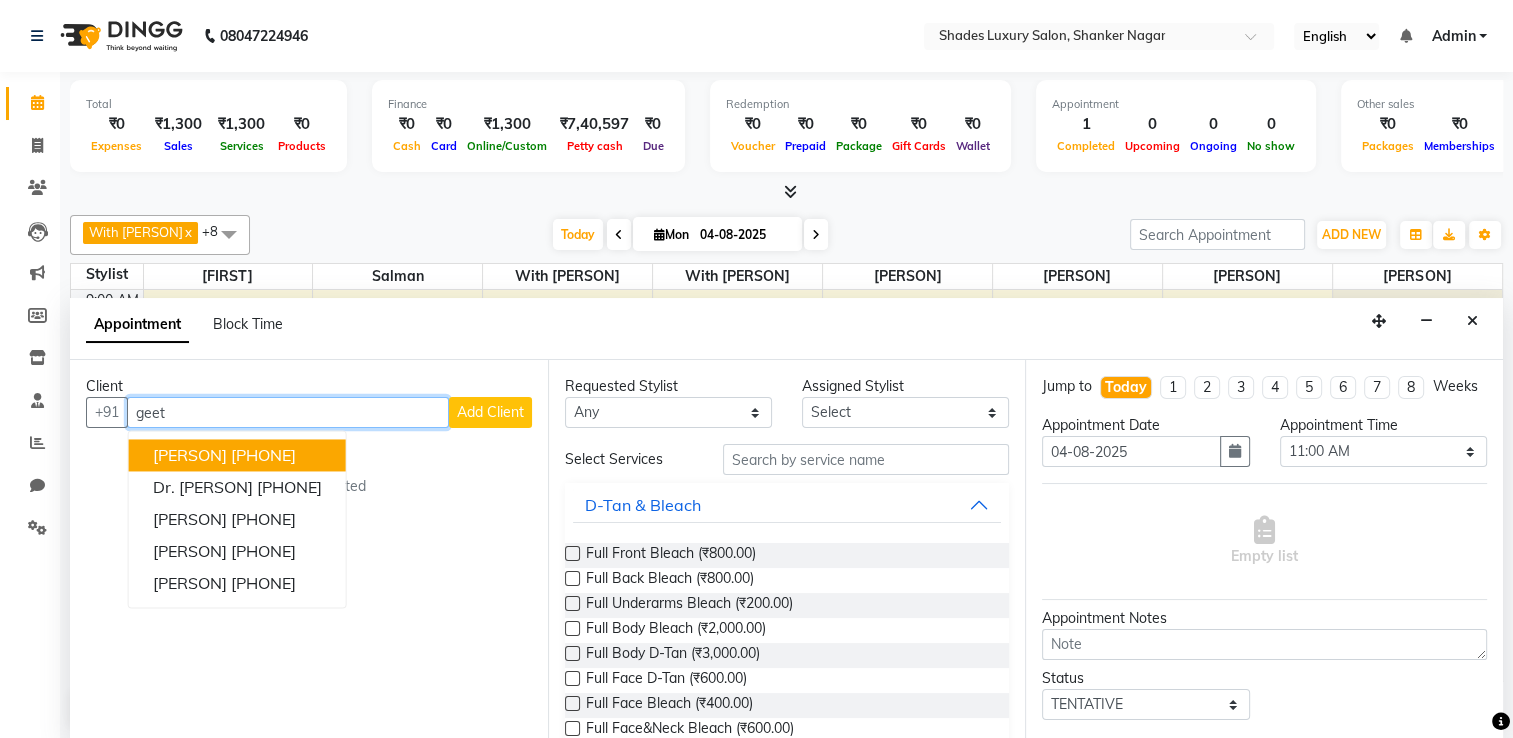 click on "[PHONE]" at bounding box center (263, 455) 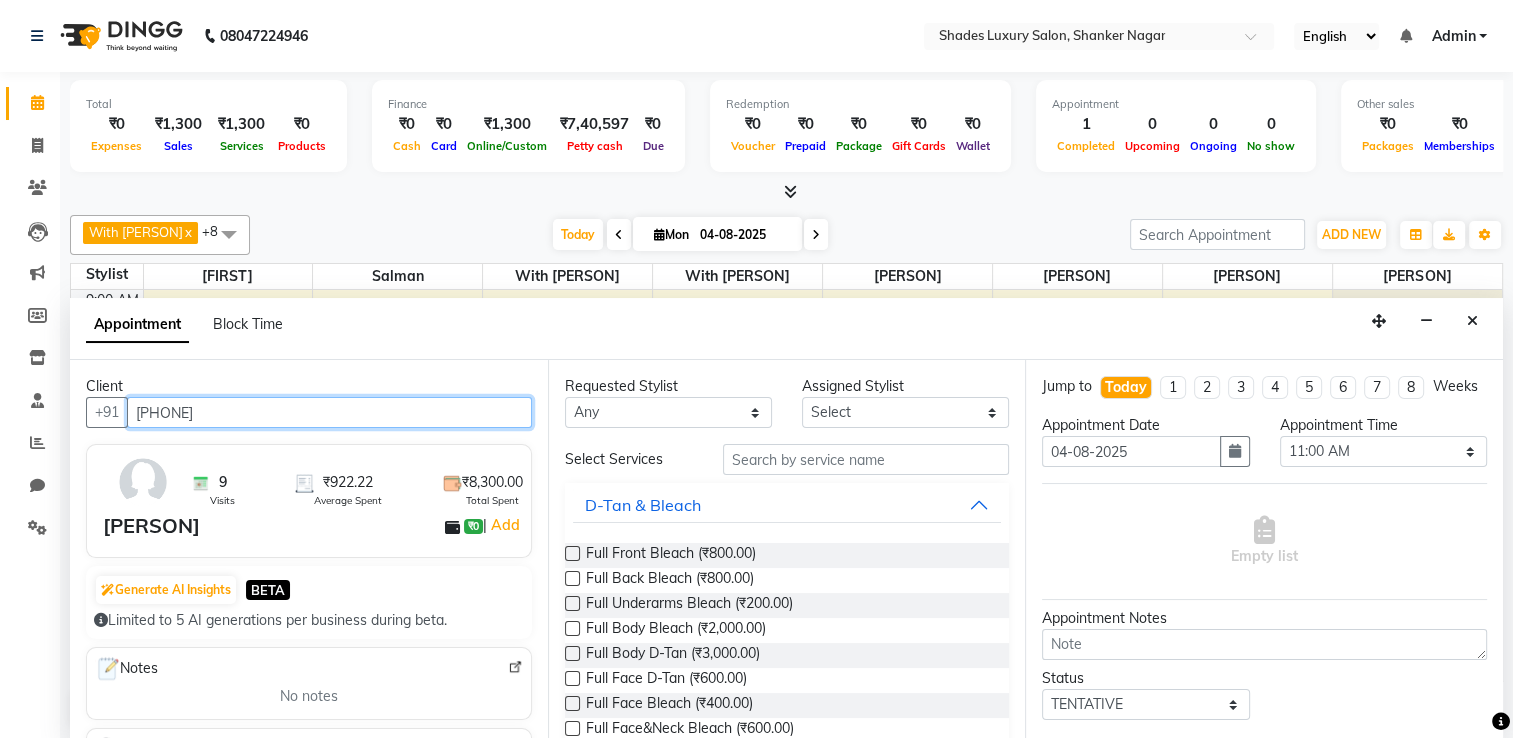 type on "[PHONE]" 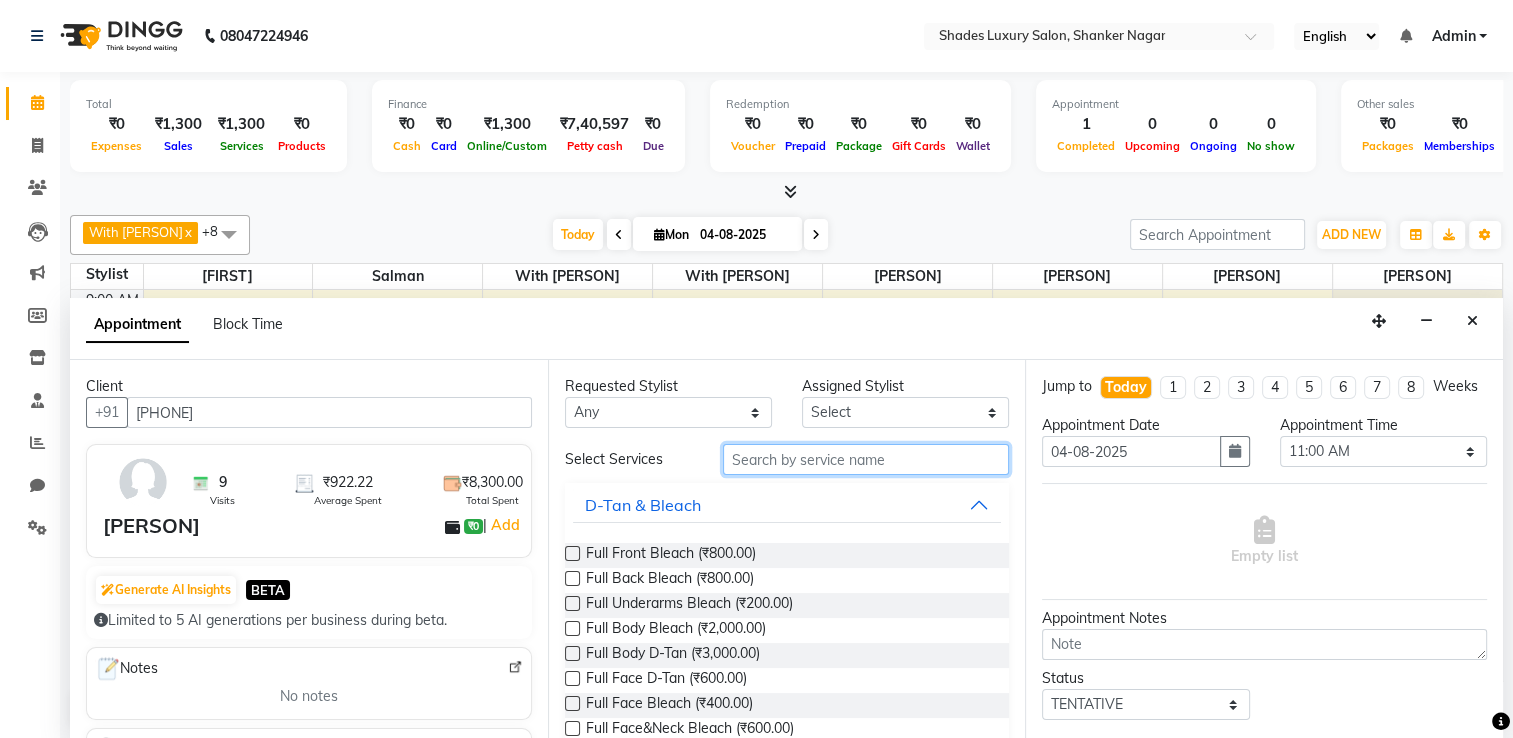 click at bounding box center (866, 459) 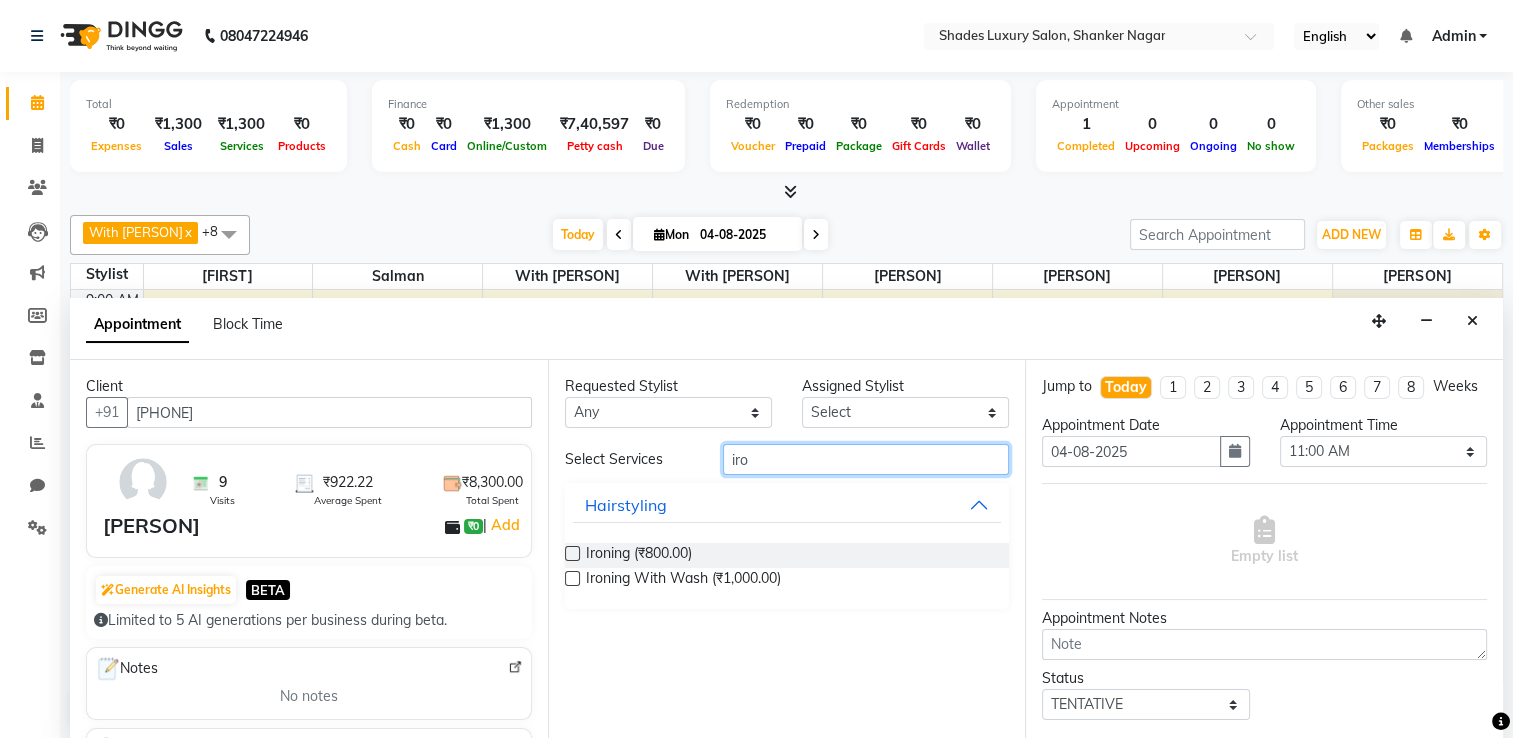 type on "iro" 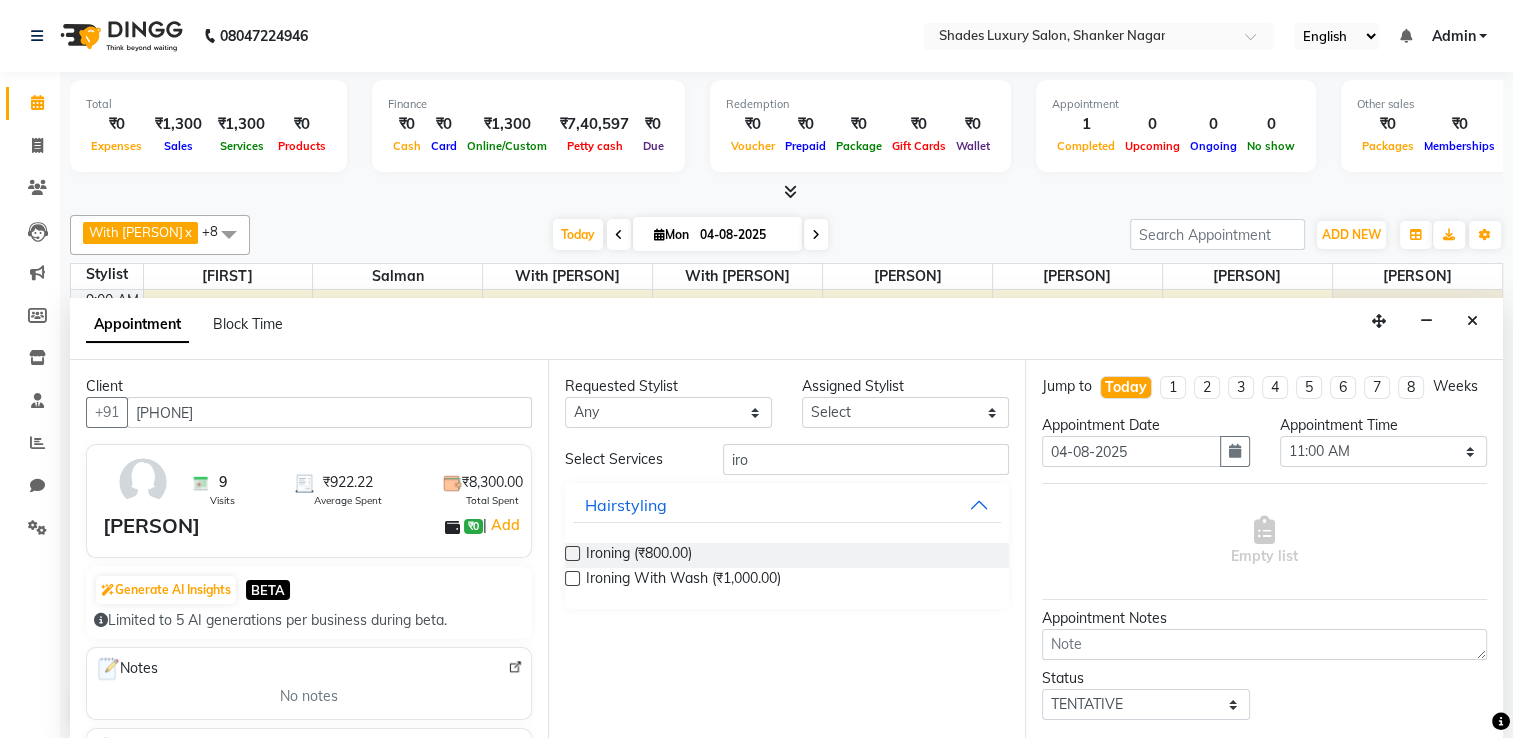 click at bounding box center (572, 553) 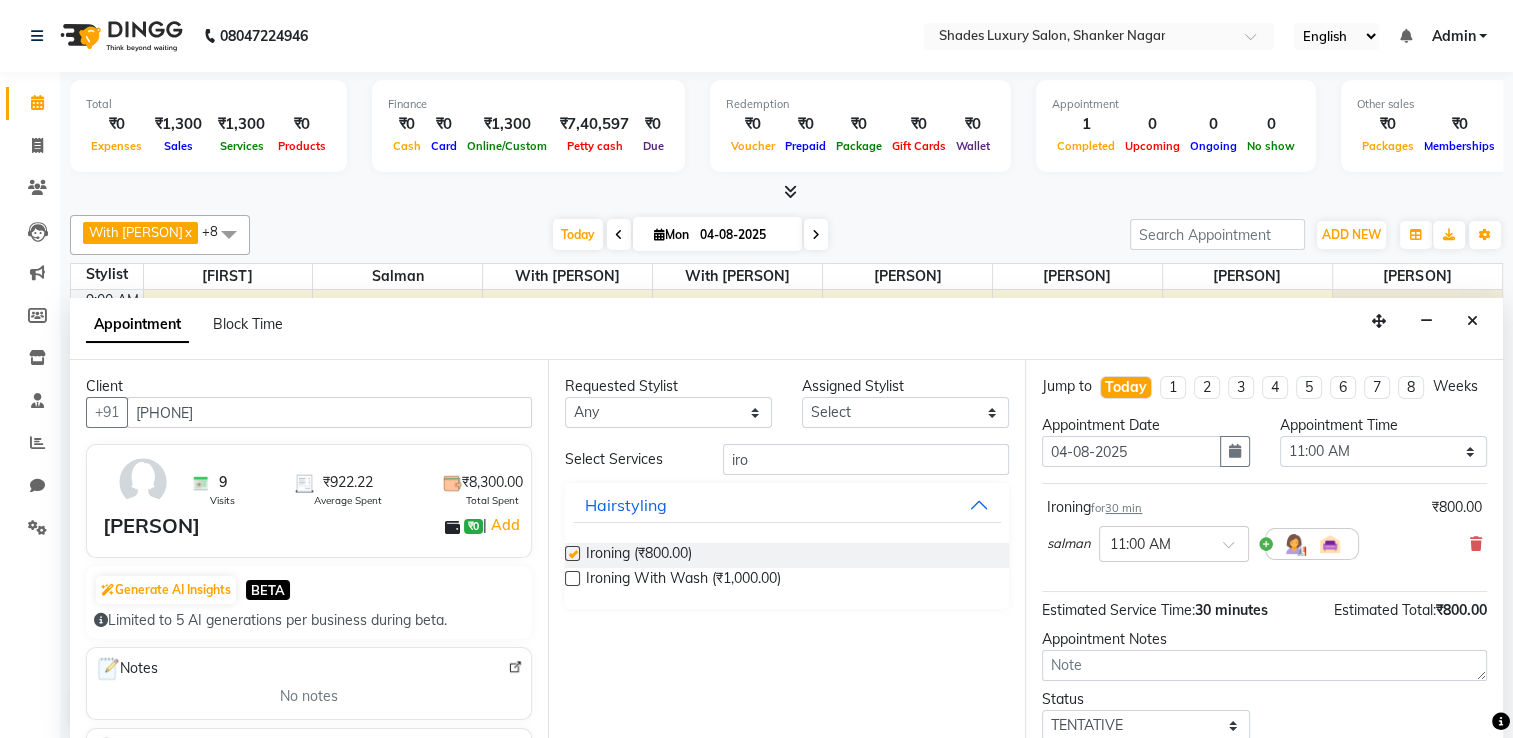 checkbox on "false" 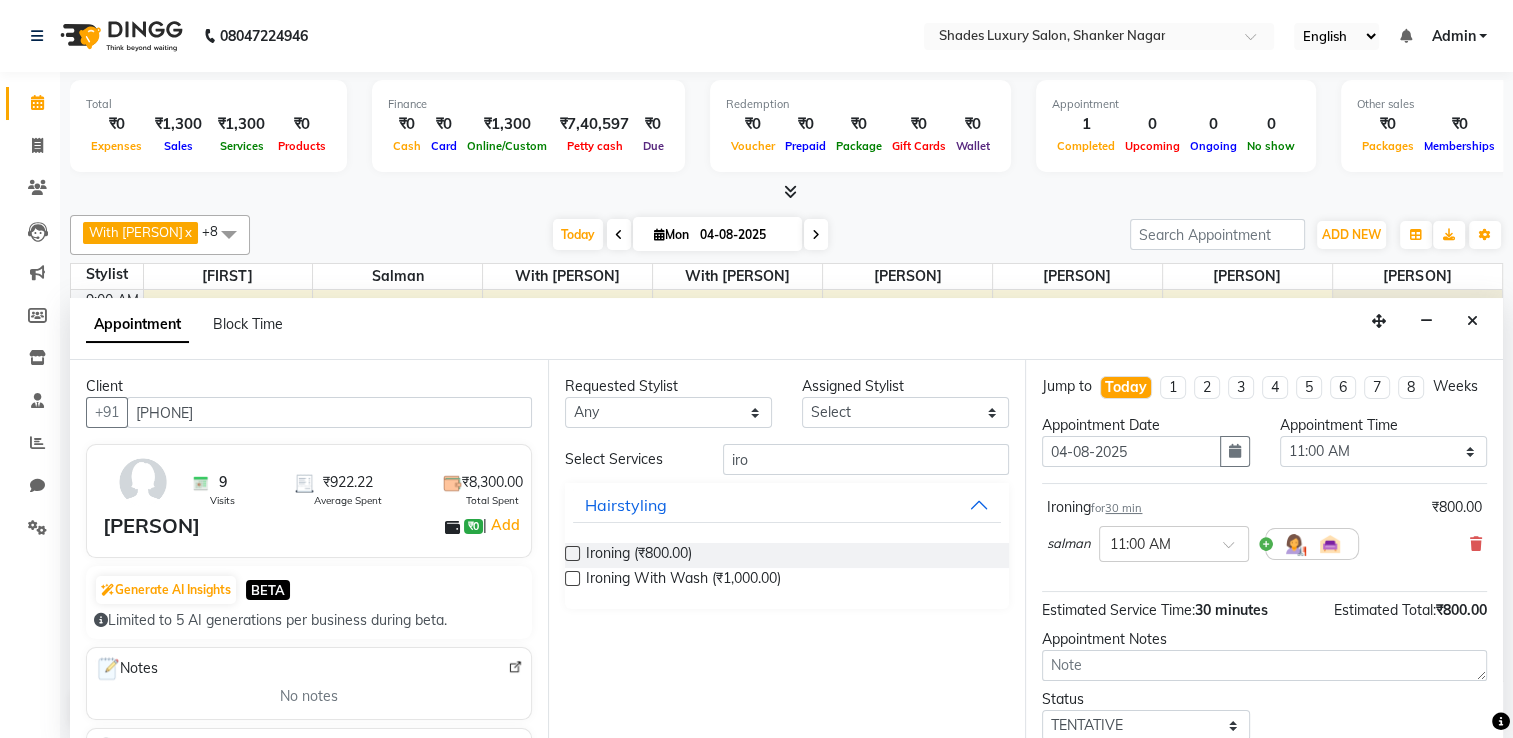 click on "Total ₹0 Expenses ₹1,300 Sales ₹1,300 Services ₹0 Products Finance ₹0 Cash ₹0 Card ₹1,300 Online/Custom ₹7,40,597 Petty cash ₹0 Due Redemption ₹0 Voucher ₹0 Prepaid ₹0 Package ₹0 Gift Cards ₹0 Wallet Appointment 1 Completed 0 Upcoming 0 Ongoing 0 No show Other sales ₹0 Packages ₹0 Memberships ₹0 Vouchers ₹0 Prepaids ₹0 Gift Cards [LAST] x [LAST] x [LAST] x [LAST] x [FIRST] x [FIRST] x [LAST] x [LAST] [LAST] x [LAST] +8 UnSelect All [LAST] [LAST] [LAST] [LAST] [LAST] [LAST] [FIRST] [FIRST] Today Mon 04-08-2025 Toggle Dropdown Add Appointment Add Invoice Add Expense Add Attendance Add Client Add Transaction Toggle Dropdown Add Appointment Add Invoice Add Expense Add Attendance Add Client ADD NEW Toggle Dropdown Add Appointment Add Invoice Add Expense Add Attendance Add Client Add Transaction [LAST] x [LAST] x [LAST] x [LAST] x [FIRST] x [FIRST] x [LAST] x [LAST] [LAST] x [LAST] +8 9" 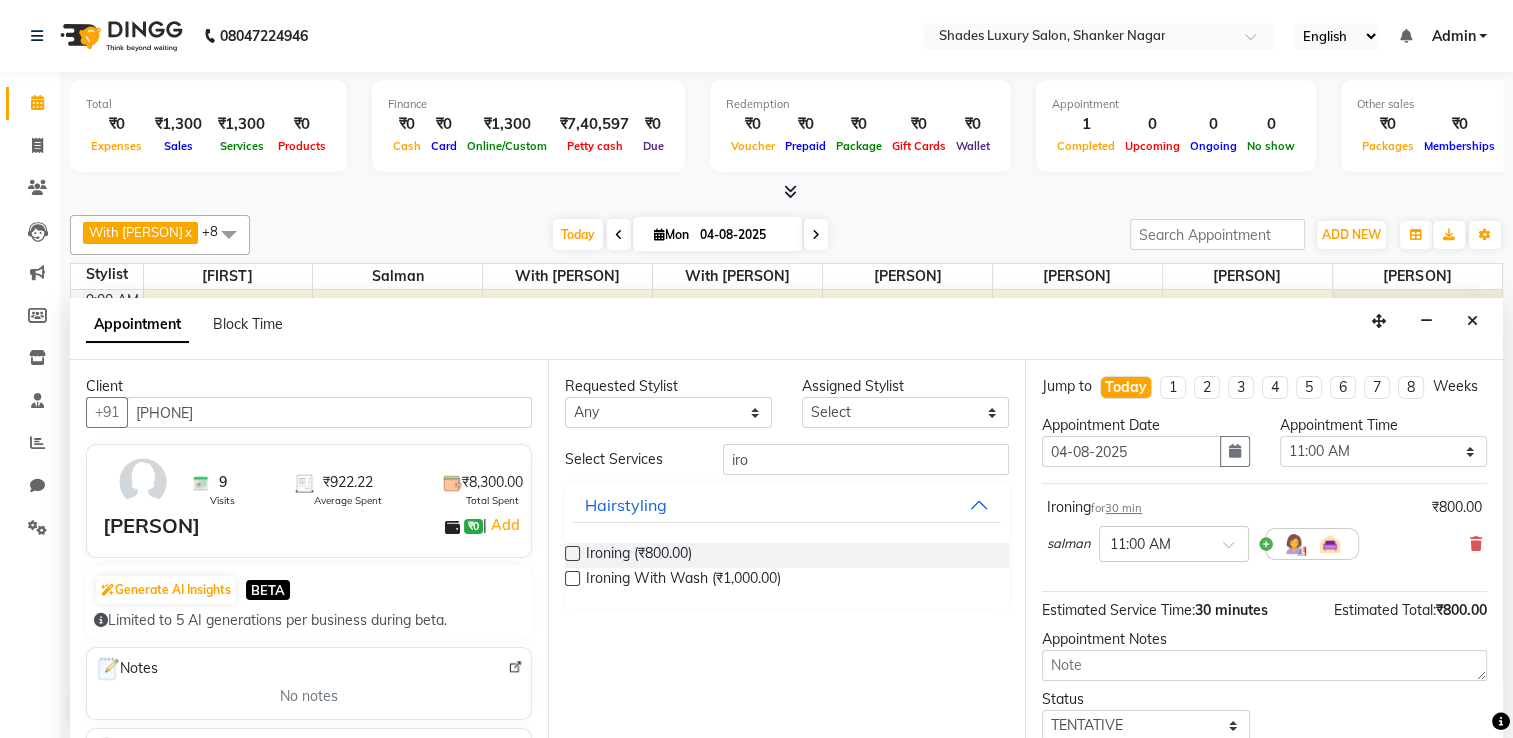 click on "Total ₹0 Expenses ₹1,300 Sales ₹1,300 Services ₹0 Products Finance ₹0 Cash ₹0 Card ₹1,300 Online/Custom ₹7,40,597 Petty cash ₹0 Due Redemption ₹0 Voucher ₹0 Prepaid ₹0 Package ₹0 Gift Cards ₹0 Wallet Appointment 1 Completed 0 Upcoming 0 Ongoing 0 No show Other sales ₹0 Packages ₹0 Memberships ₹0 Vouchers ₹0 Prepaids ₹0 Gift Cards [LAST] x [LAST] x [LAST] x [LAST] x [FIRST] x [FIRST] x [LAST] x [LAST] [LAST] x [LAST] +8 UnSelect All [LAST] [LAST] [LAST] [LAST] [LAST] [LAST] [FIRST] [FIRST] Today Mon 04-08-2025 Toggle Dropdown Add Appointment Add Invoice Add Expense Add Attendance Add Client Add Transaction Toggle Dropdown Add Appointment Add Invoice Add Expense Add Attendance Add Client ADD NEW Toggle Dropdown Add Appointment Add Invoice Add Expense Add Attendance Add Client Add Transaction [LAST] x [LAST] x [LAST] x [LAST] x [FIRST] x [FIRST] x [LAST] x [LAST] [LAST] x [LAST] +8 9" 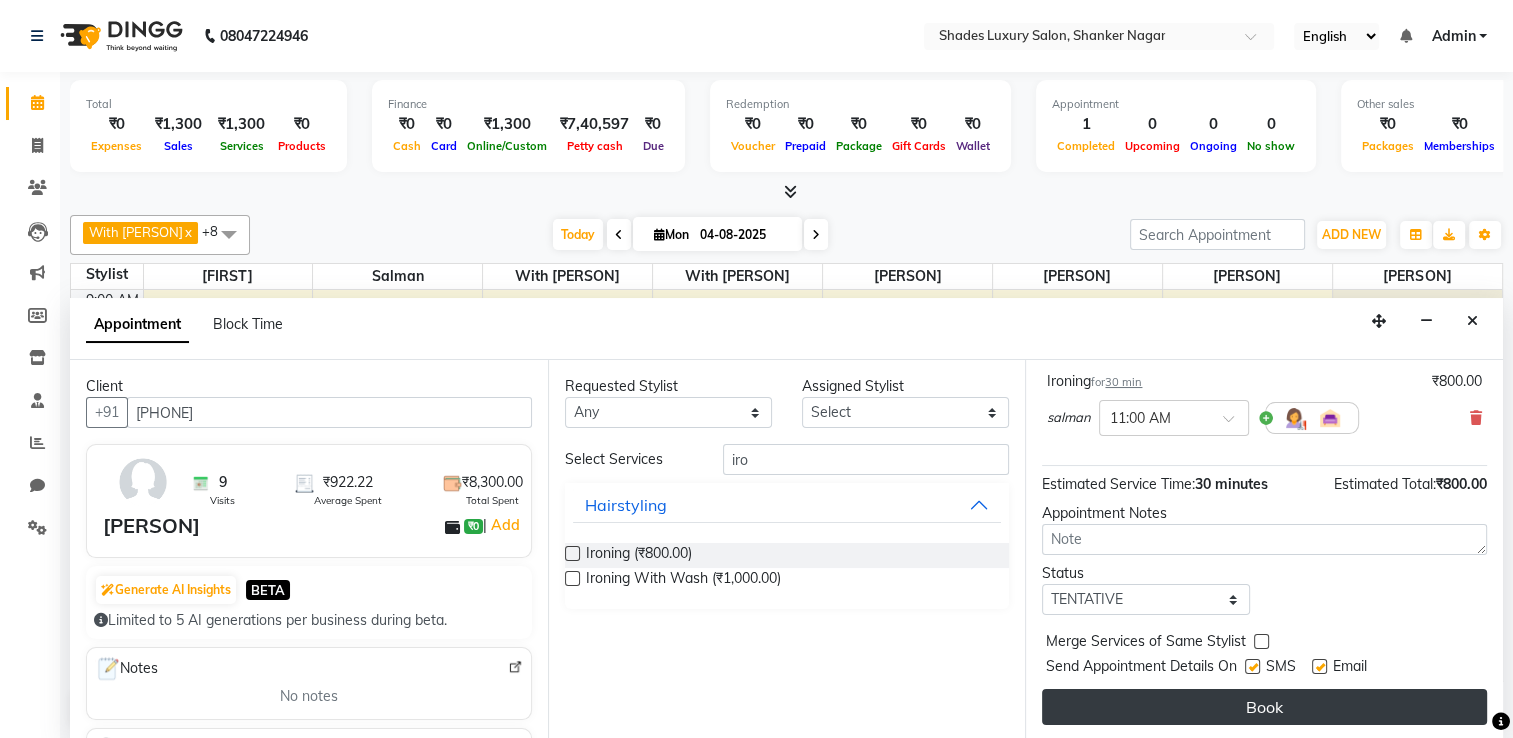 click on "Book" at bounding box center (1264, 707) 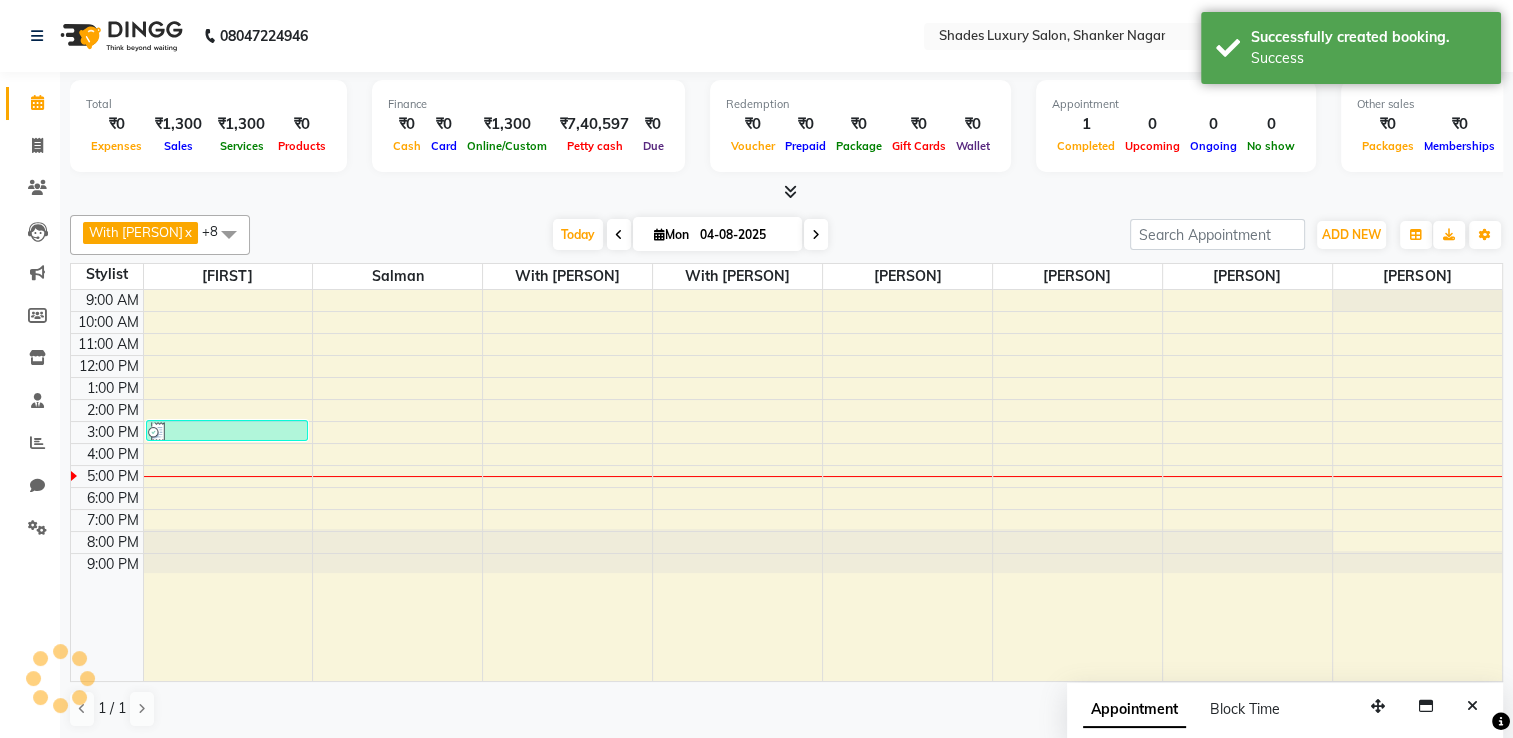 scroll, scrollTop: 0, scrollLeft: 0, axis: both 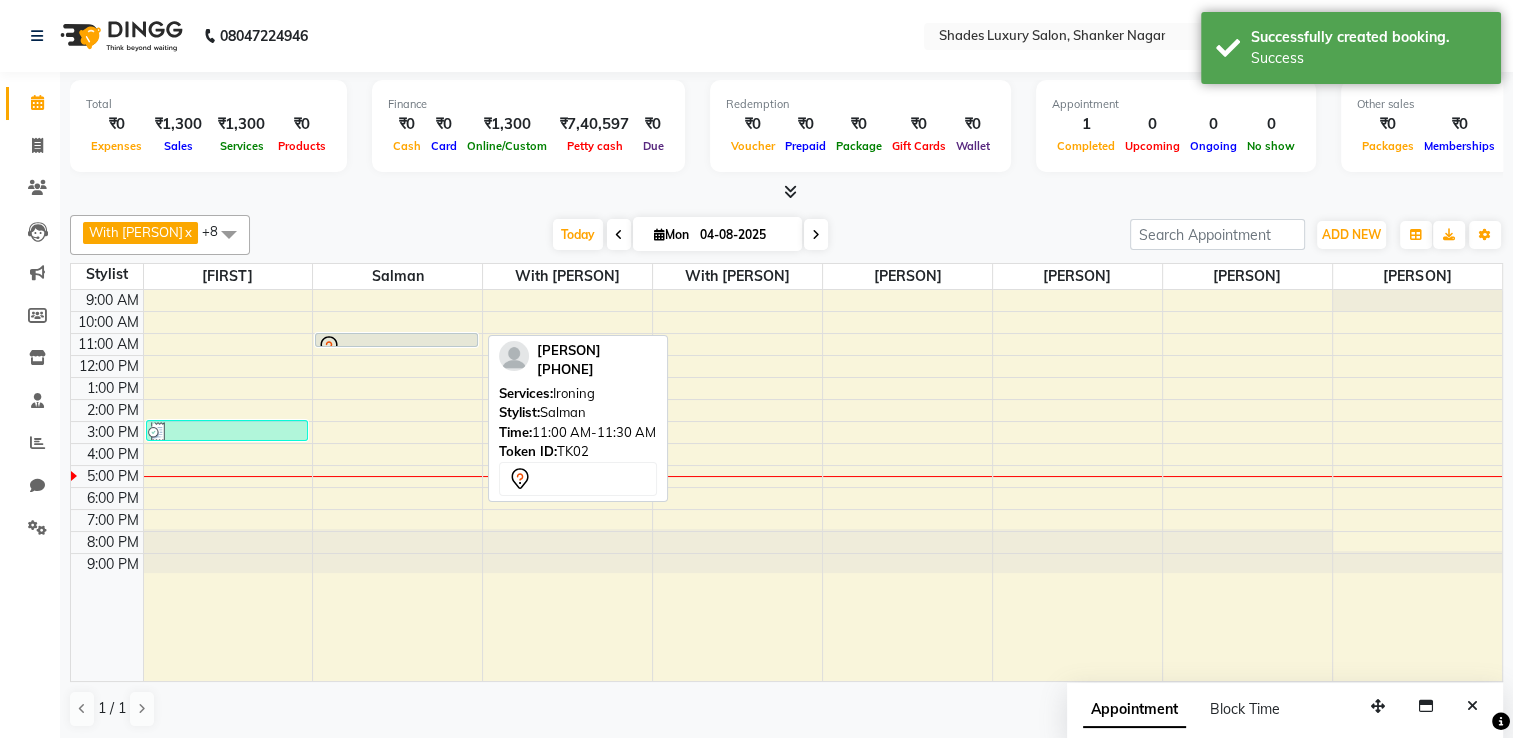 click at bounding box center [396, 346] 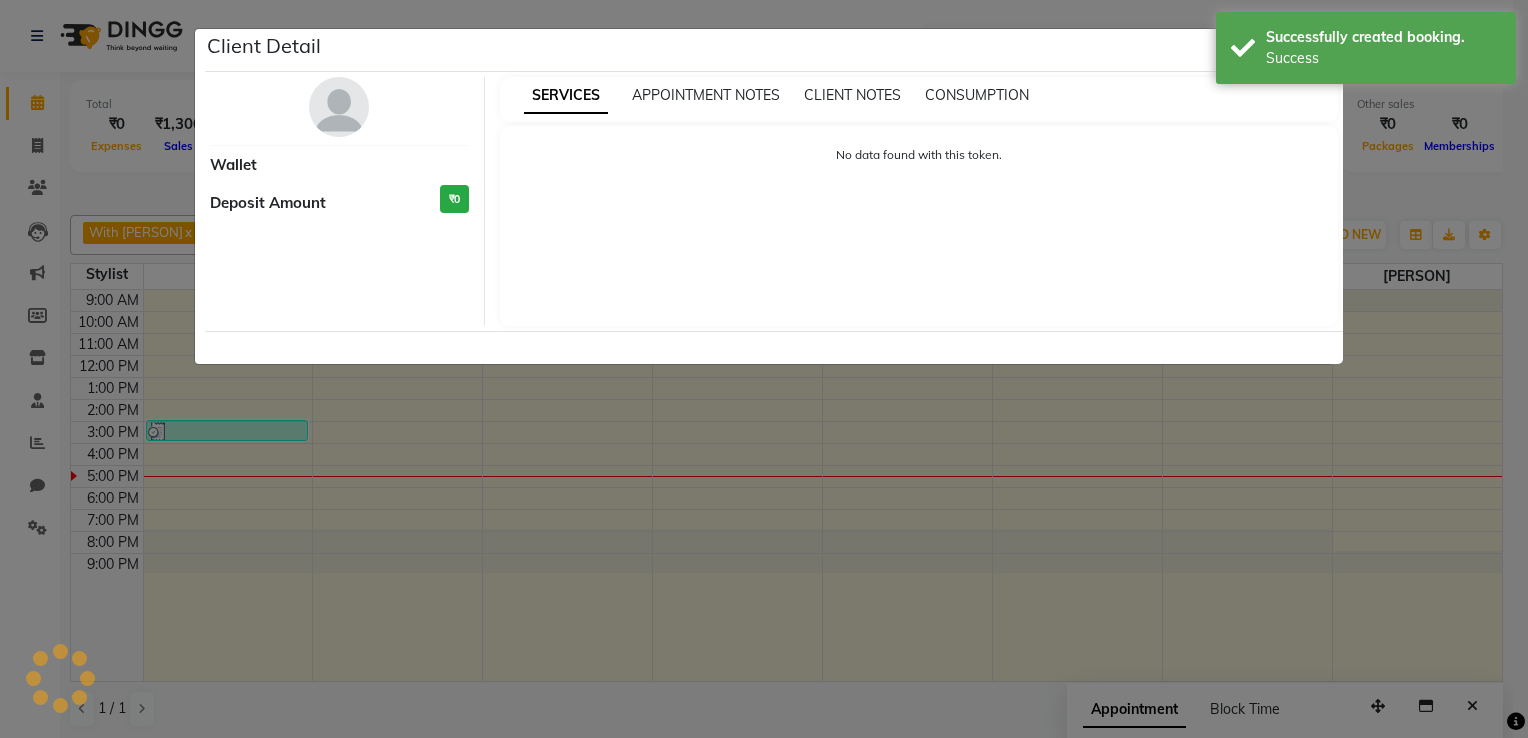 select on "7" 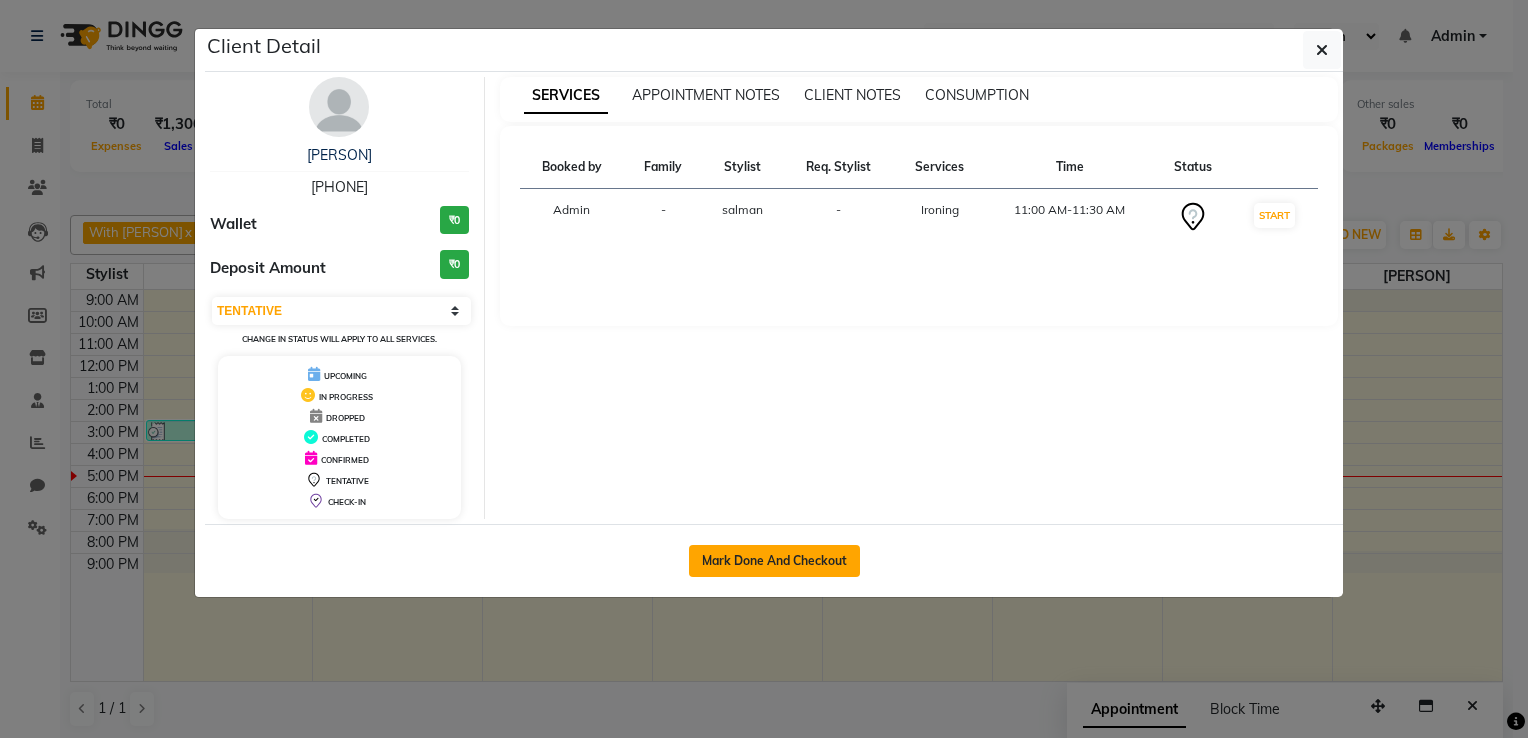 click on "Mark Done And Checkout" 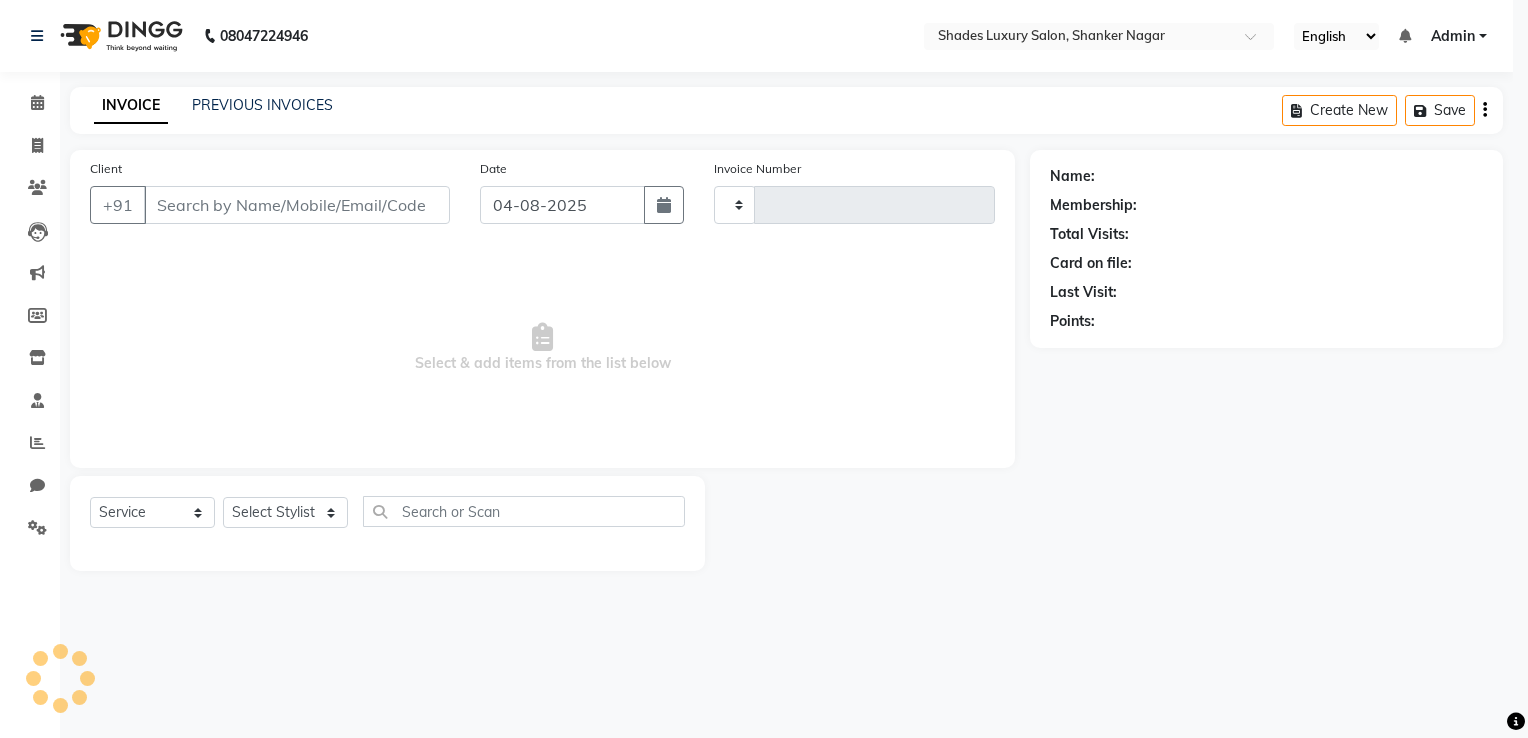type on "0699" 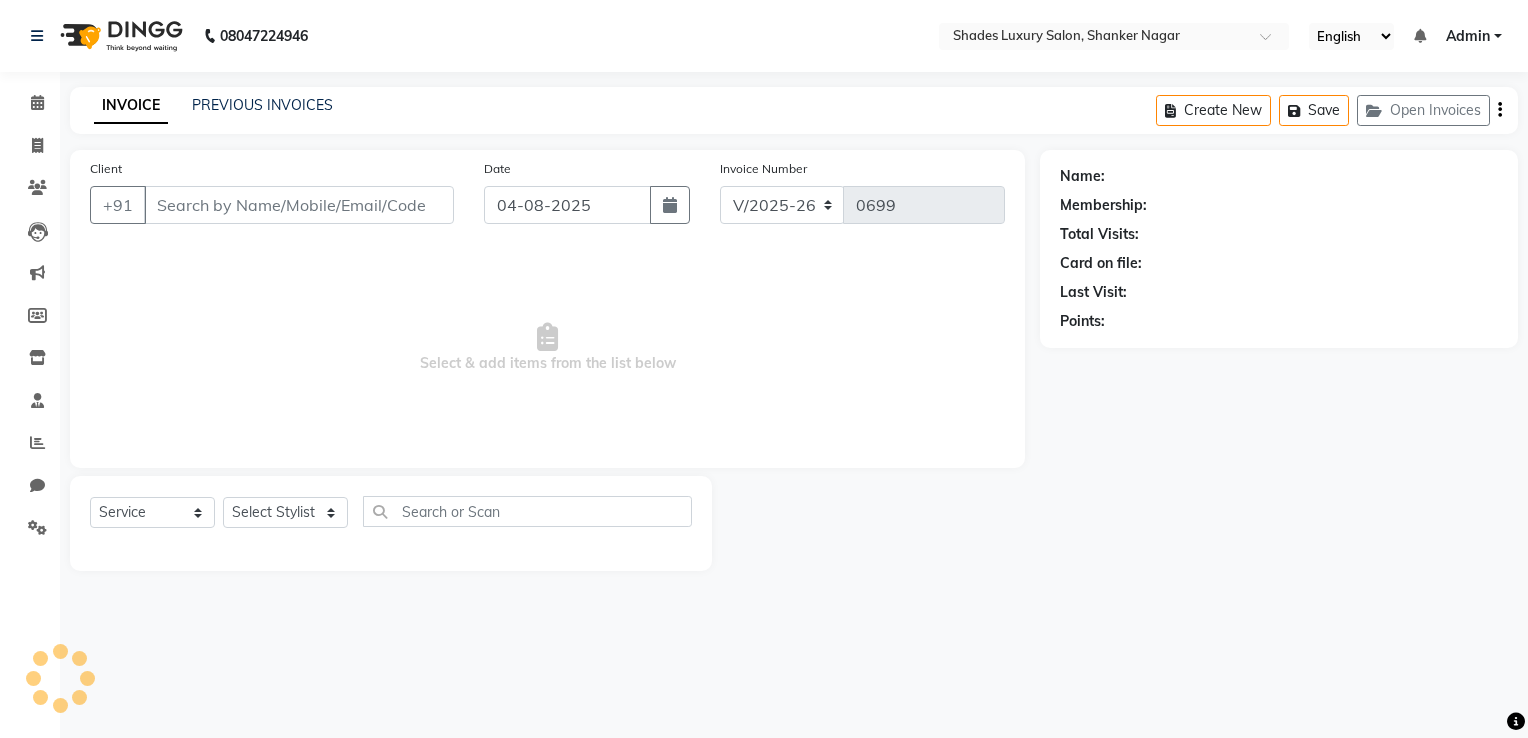 type on "[PHONE]" 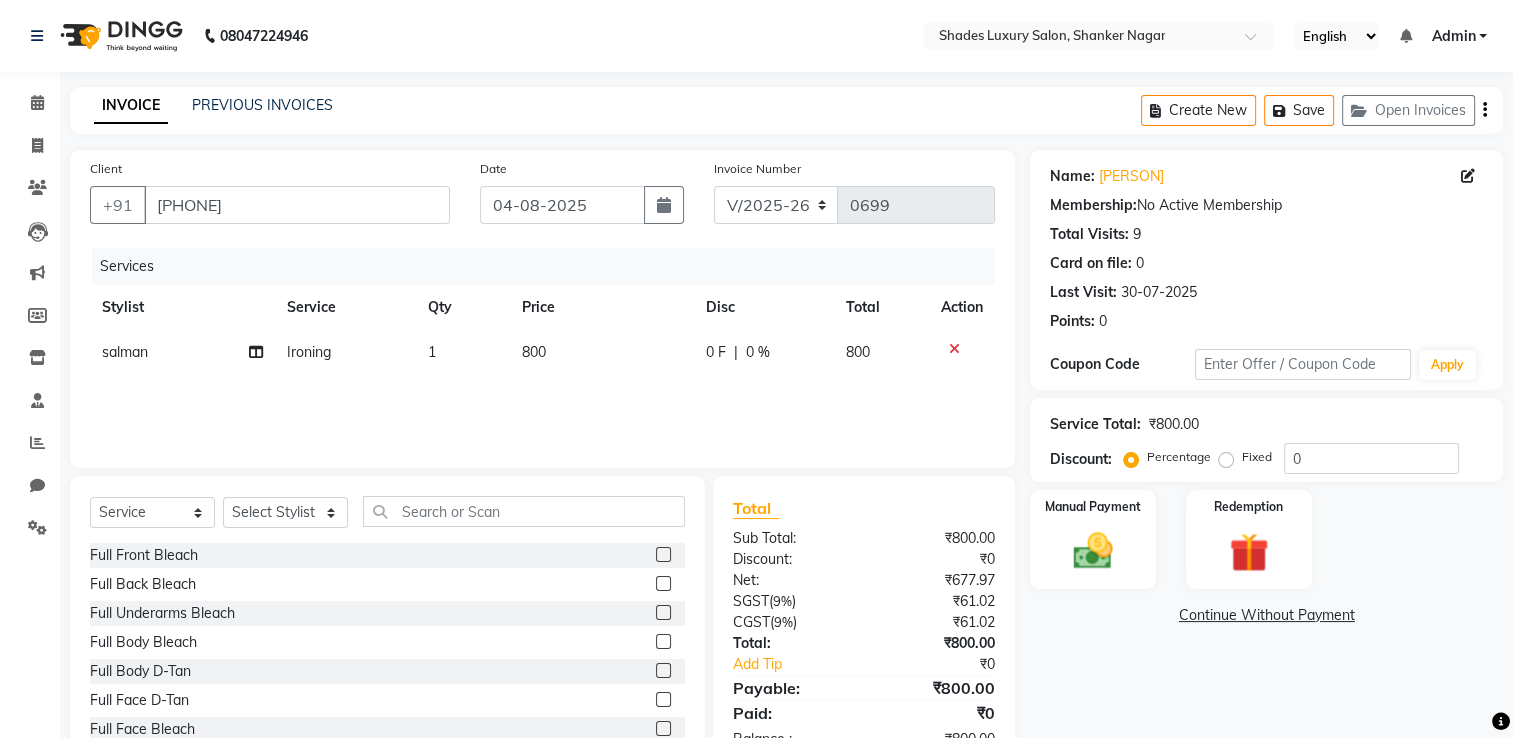 click on "800" 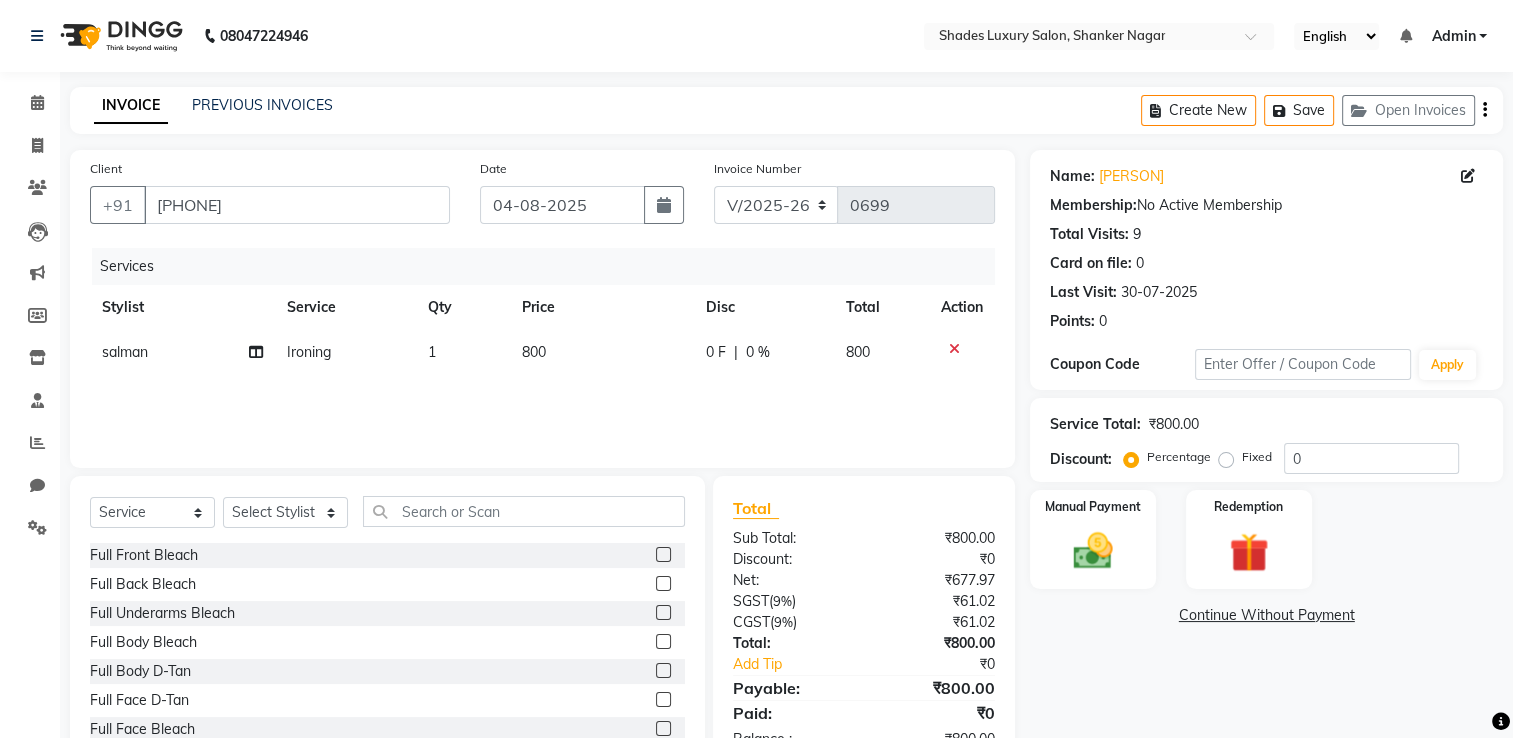 select on "[NUMBER]" 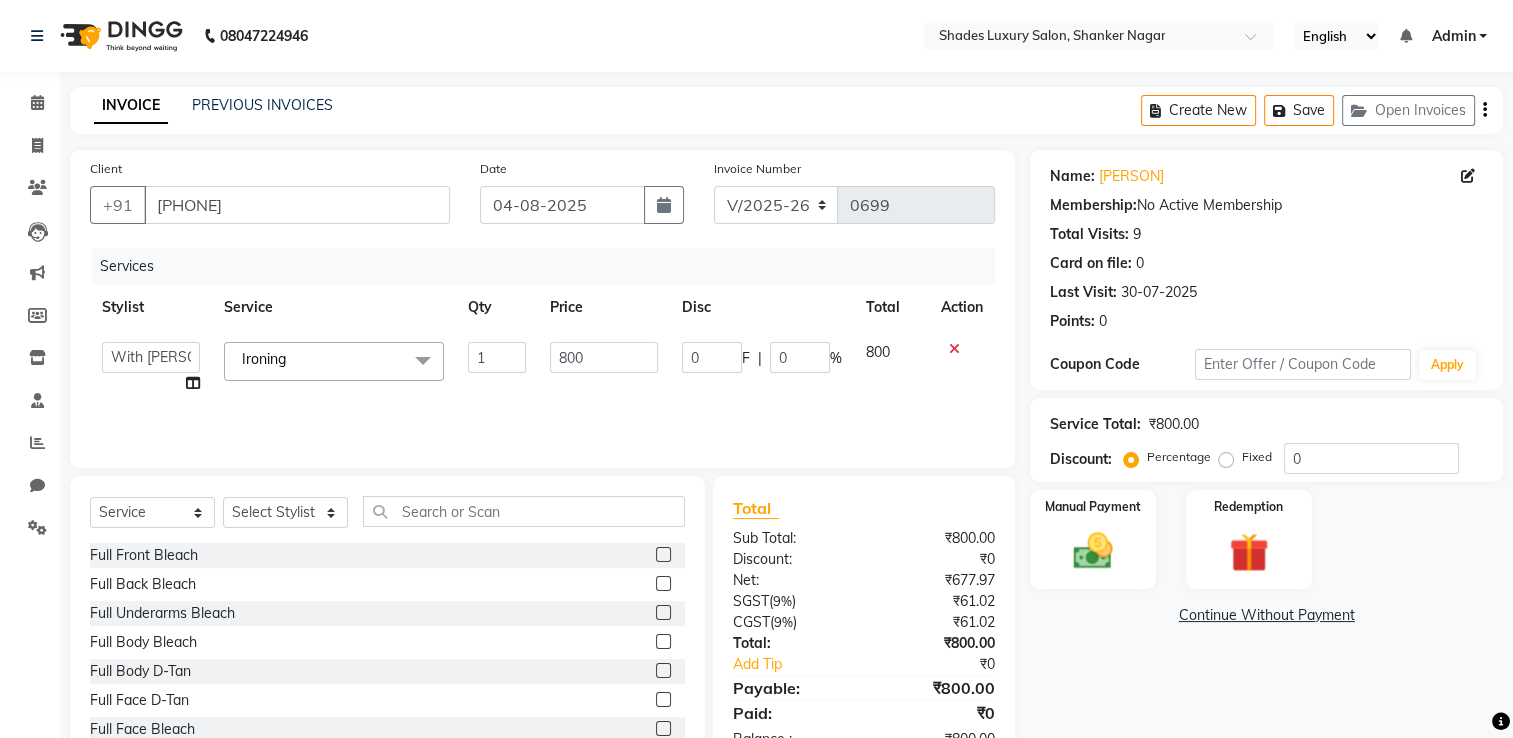 click on "800" 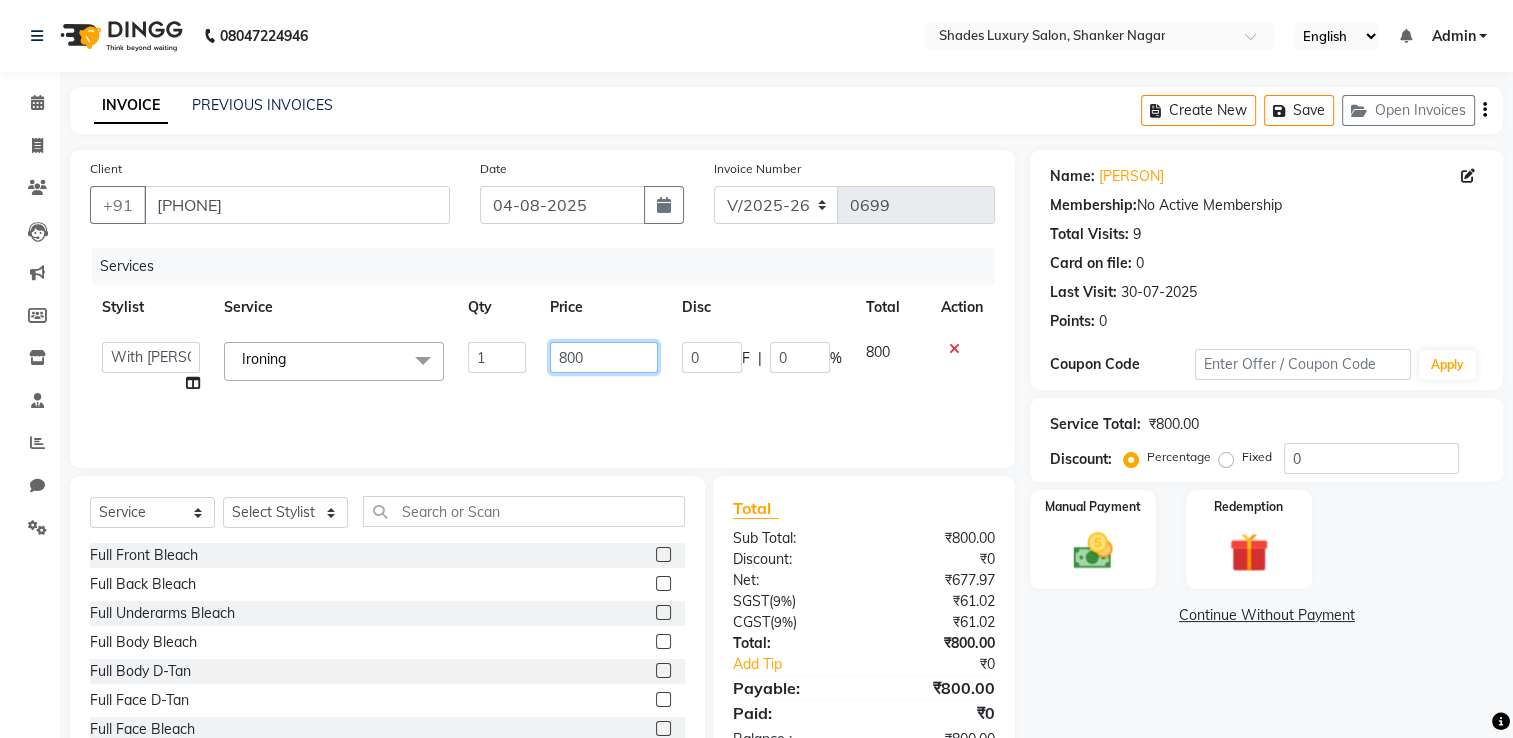 drag, startPoint x: 595, startPoint y: 361, endPoint x: 419, endPoint y: 375, distance: 176.55594 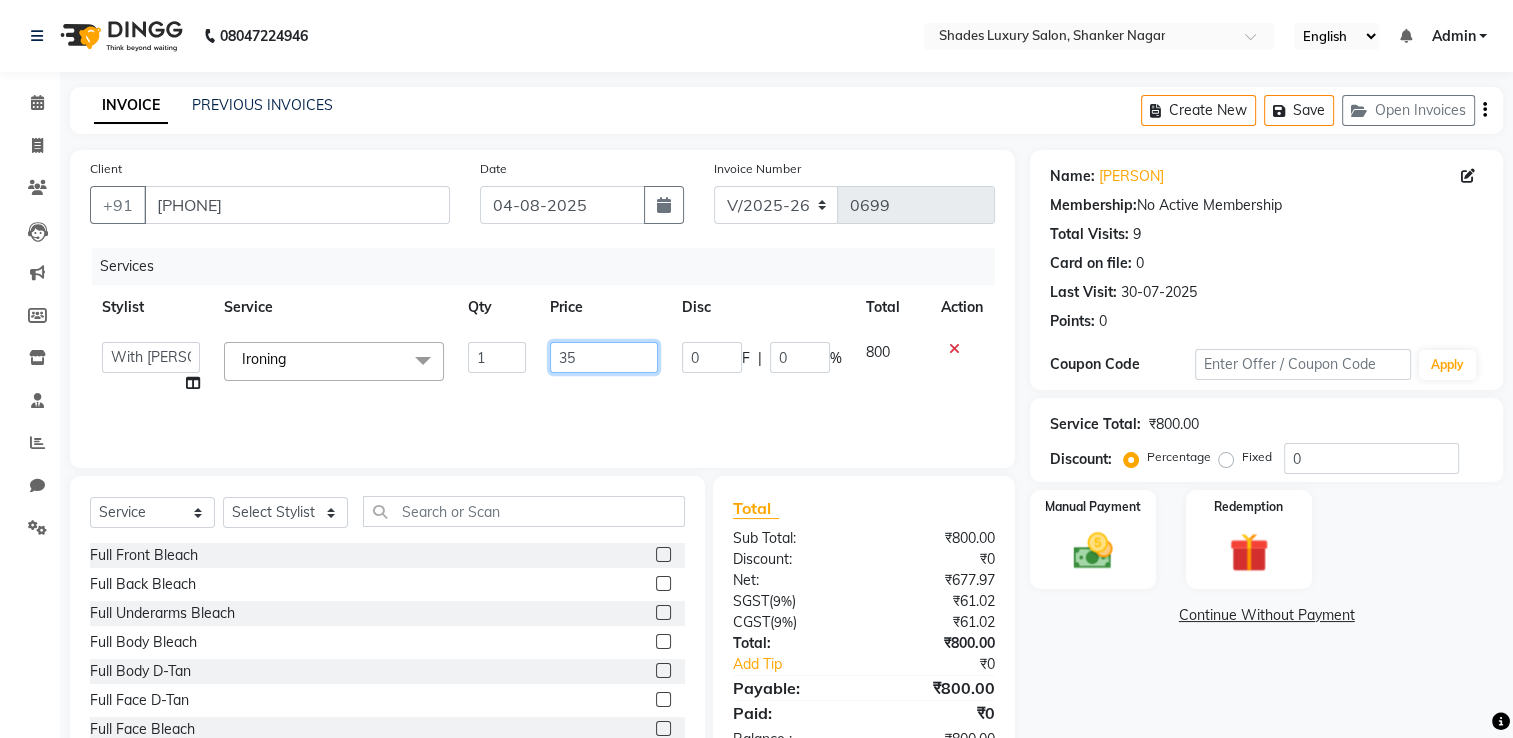 type on "350" 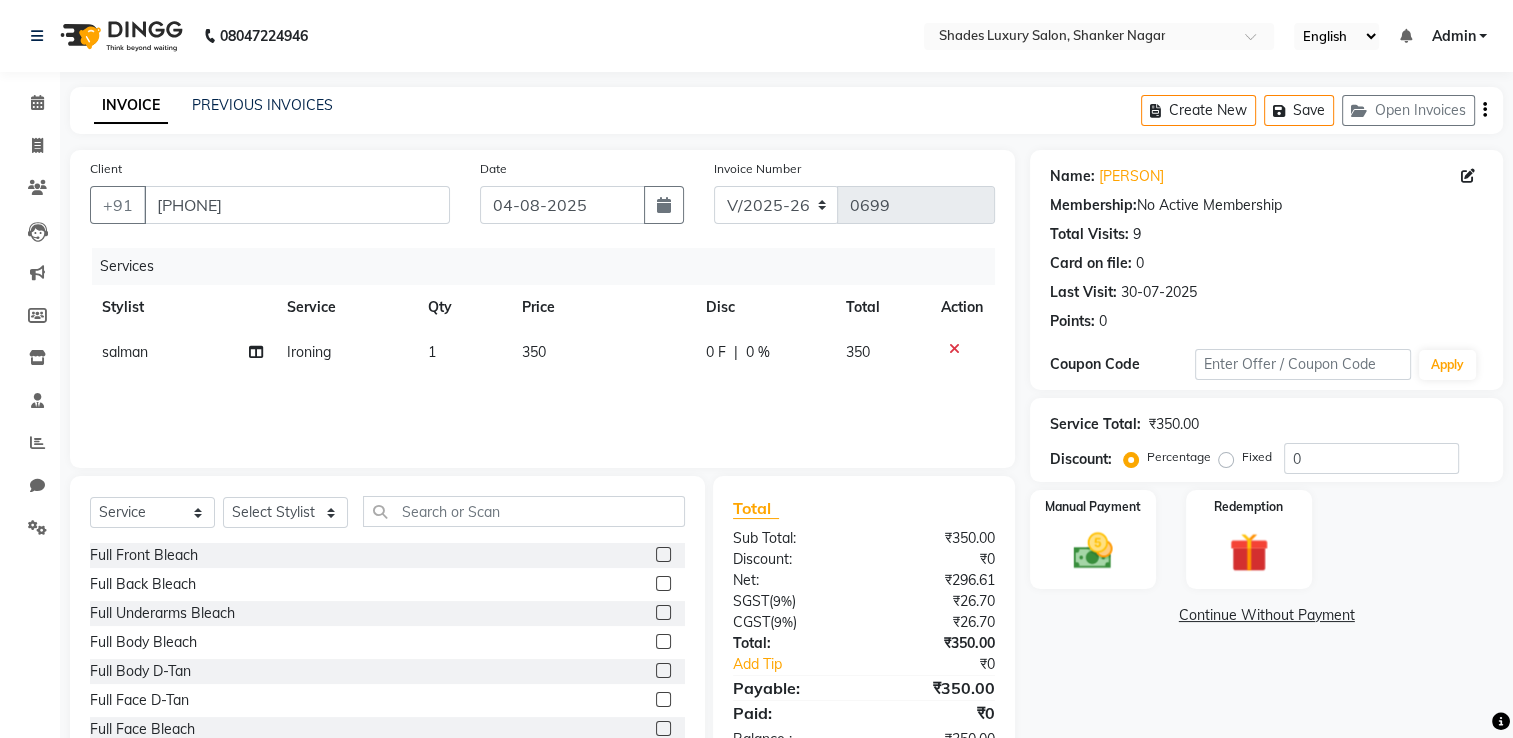 click on "Services Stylist Service Qty Price Disc Total Action salman Ironing 1 350 0 F | 0 % 350" 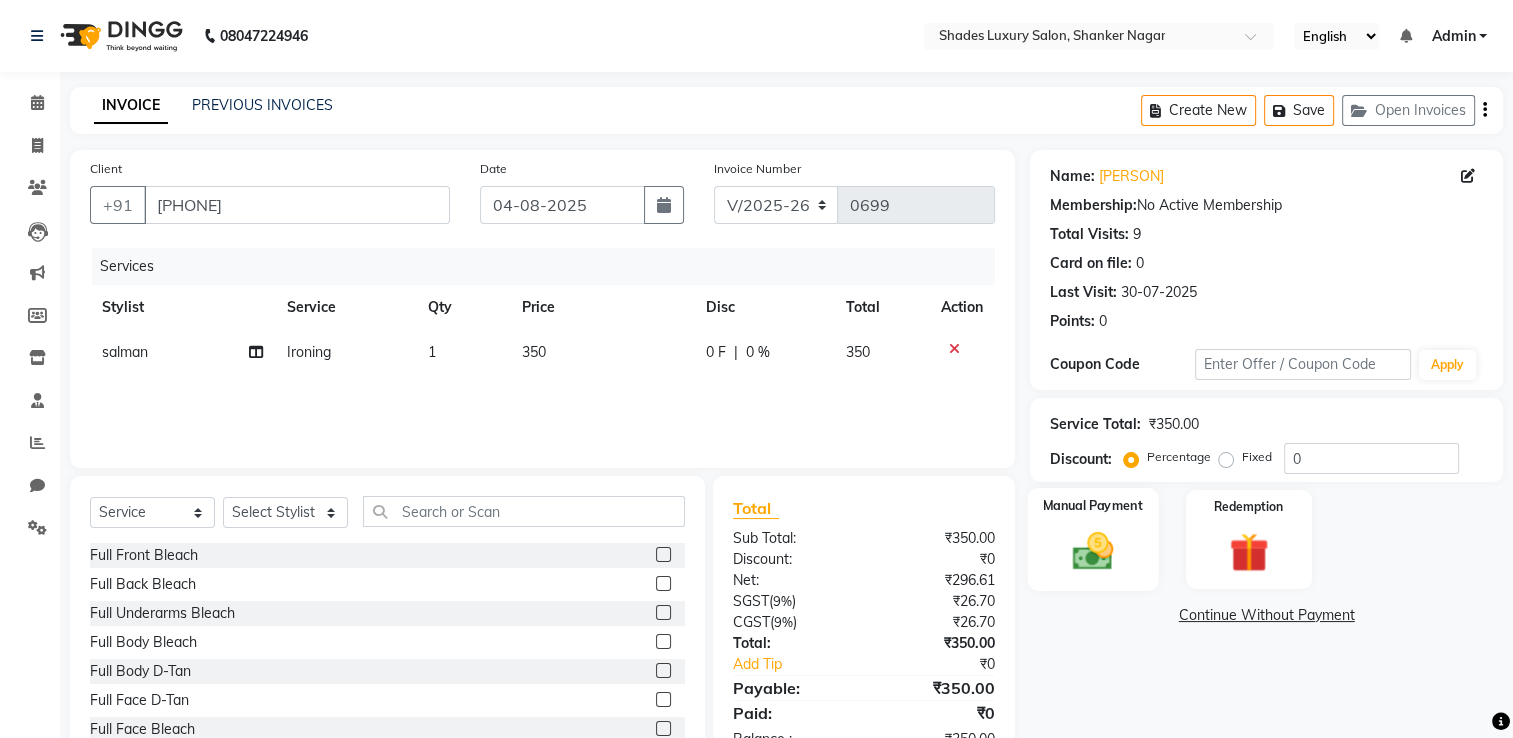 click 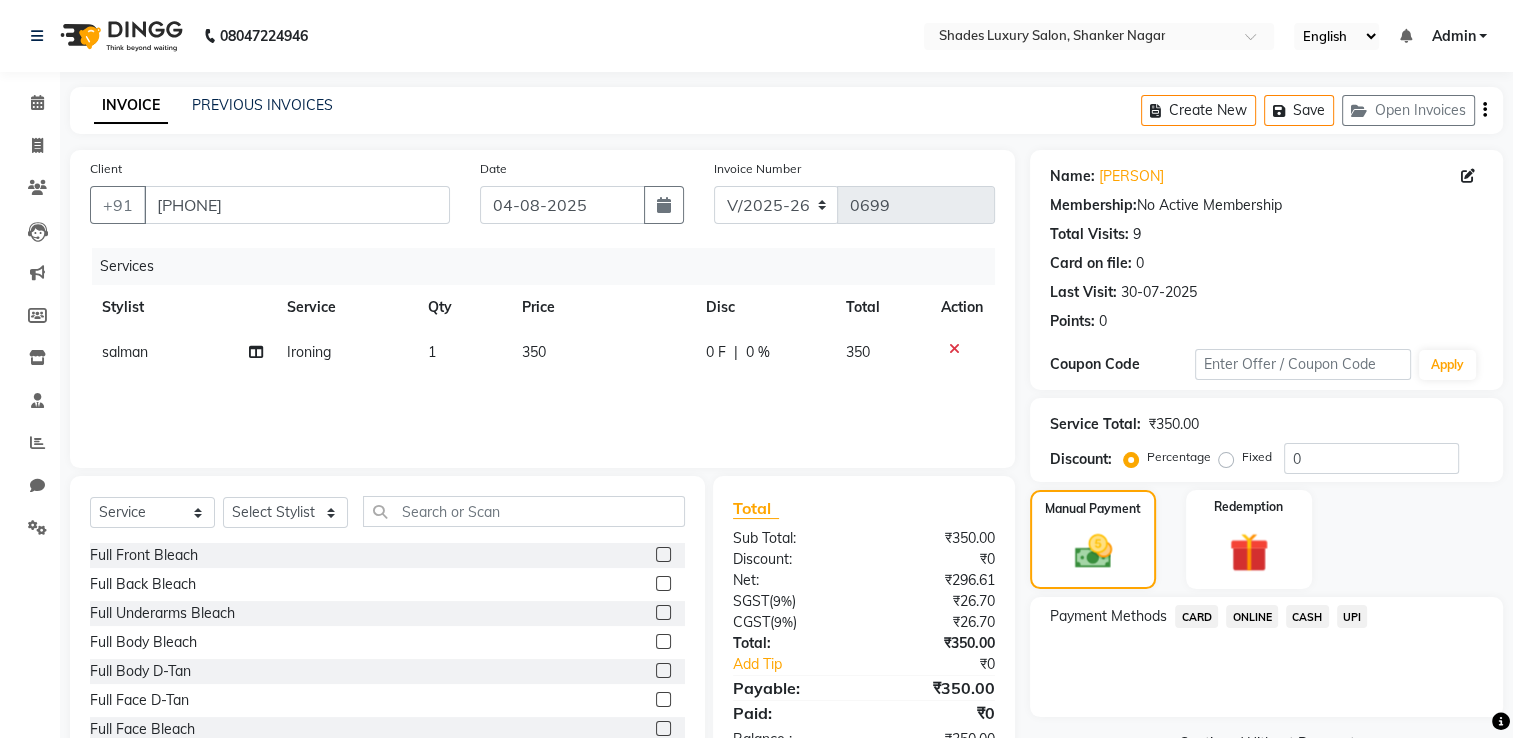 click on "CASH" 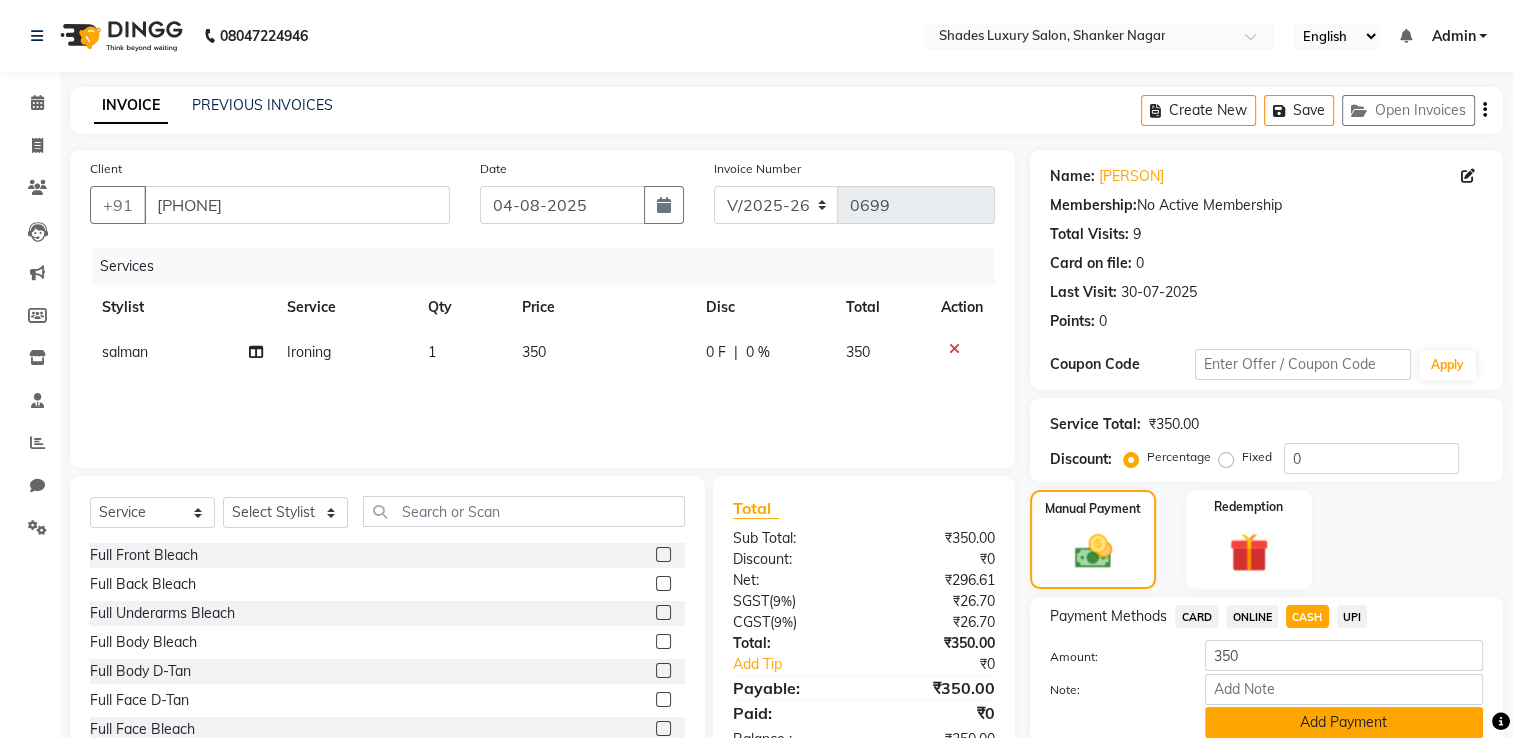 click on "Add Payment" 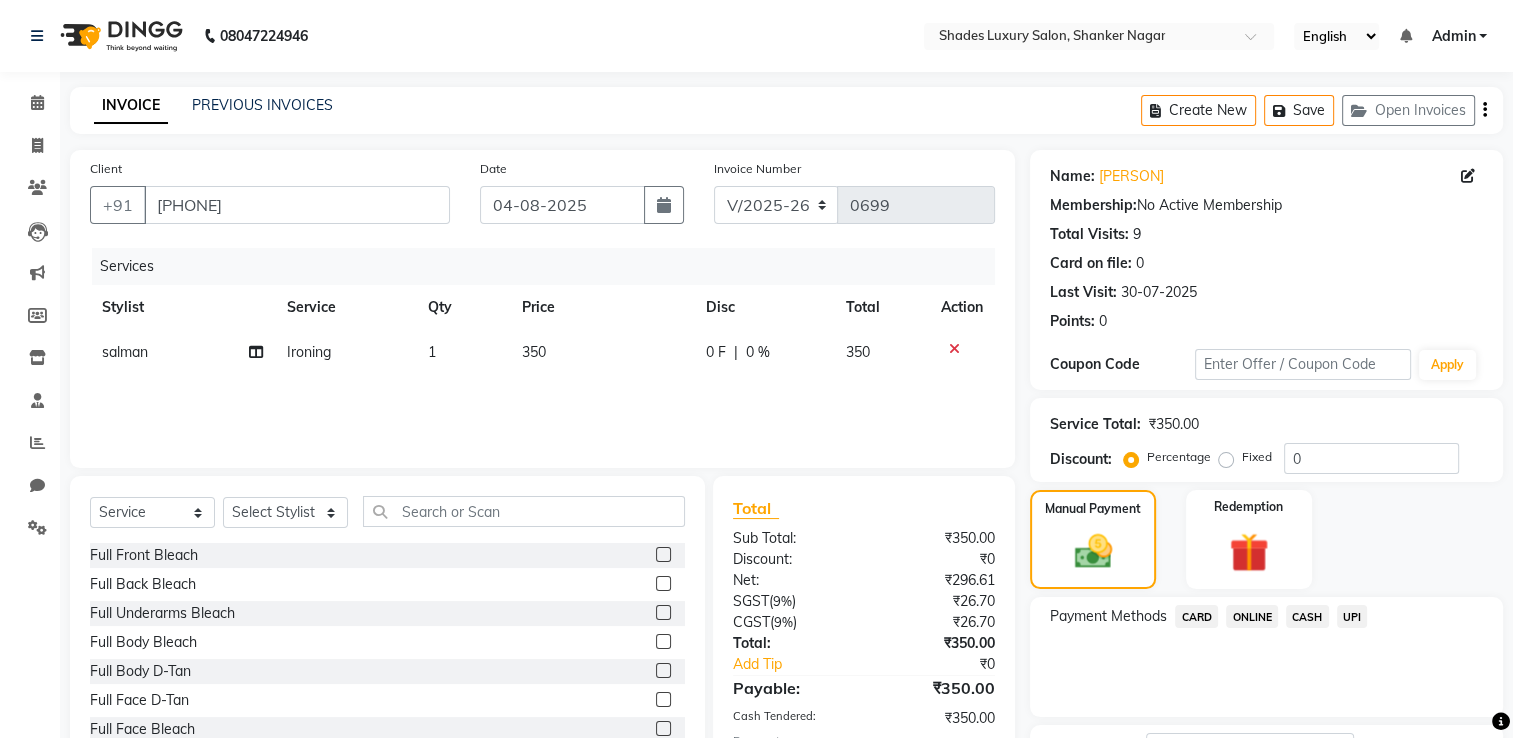 scroll, scrollTop: 161, scrollLeft: 0, axis: vertical 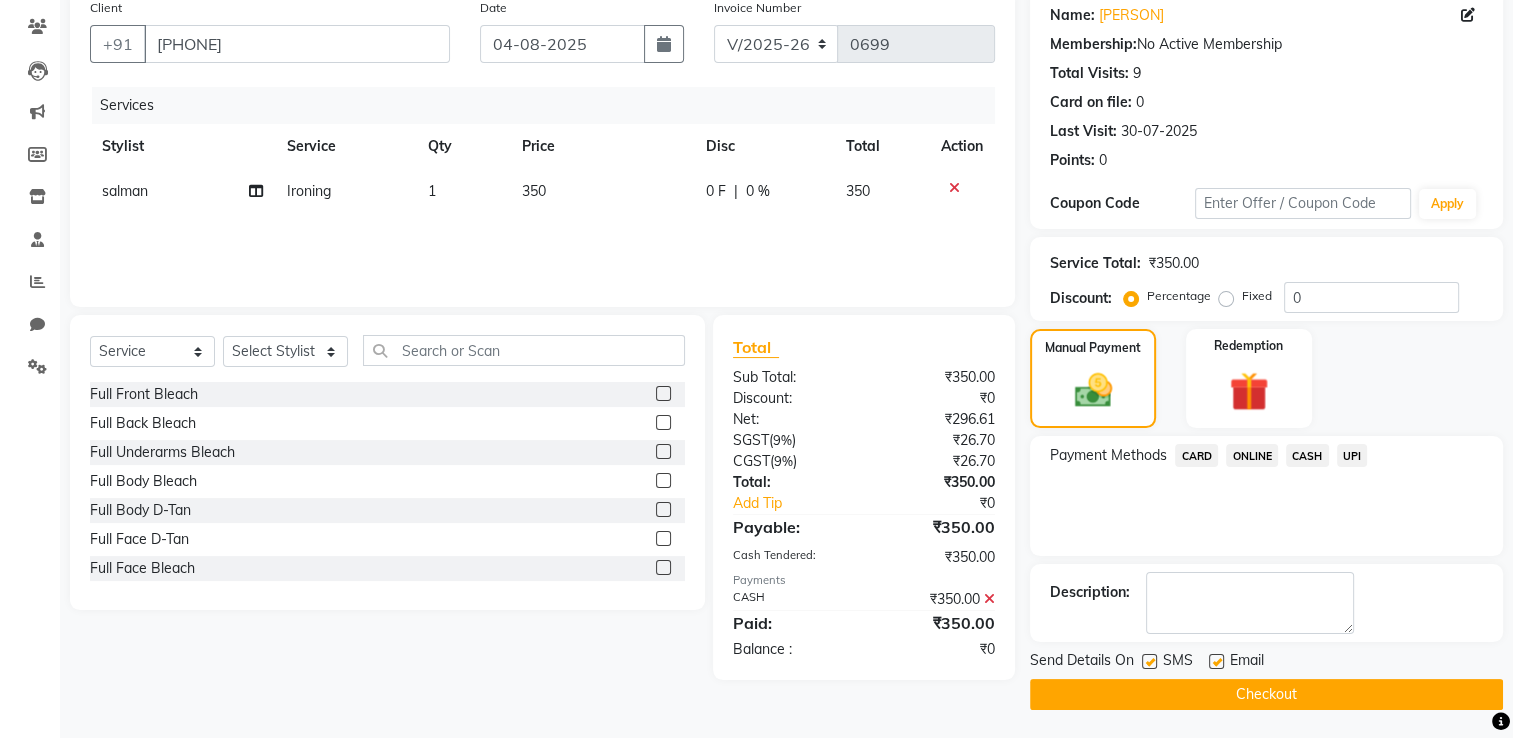 click on "Checkout" 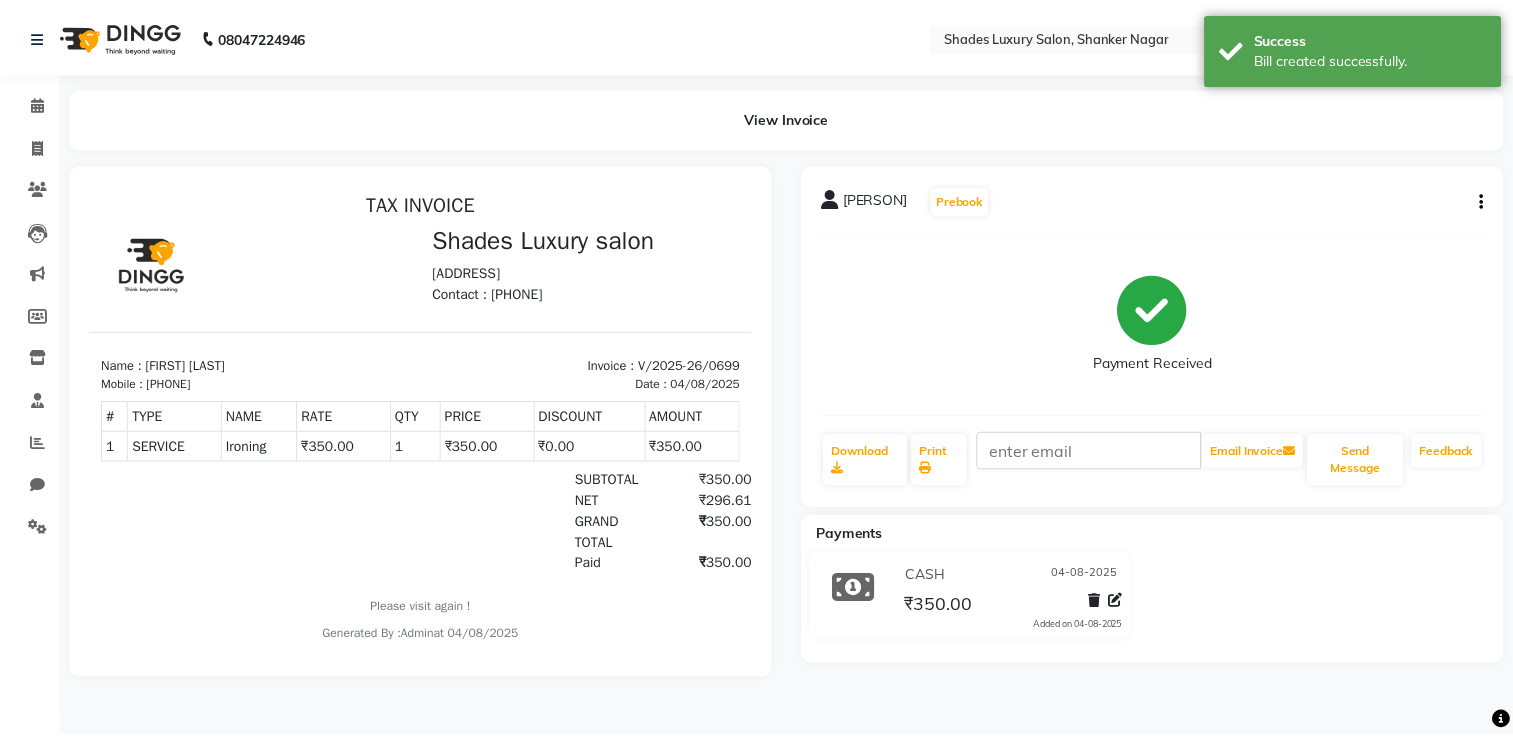 scroll, scrollTop: 0, scrollLeft: 0, axis: both 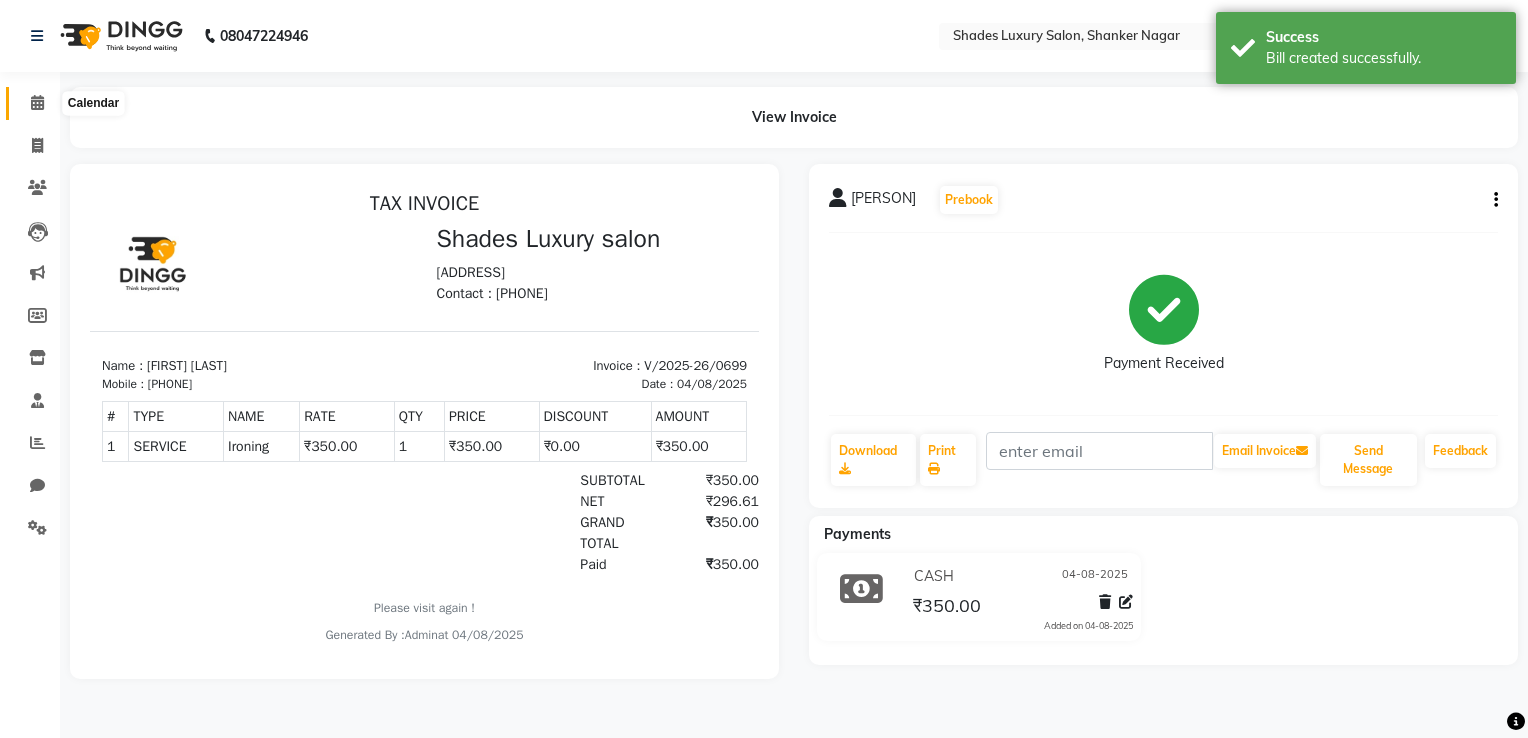 click 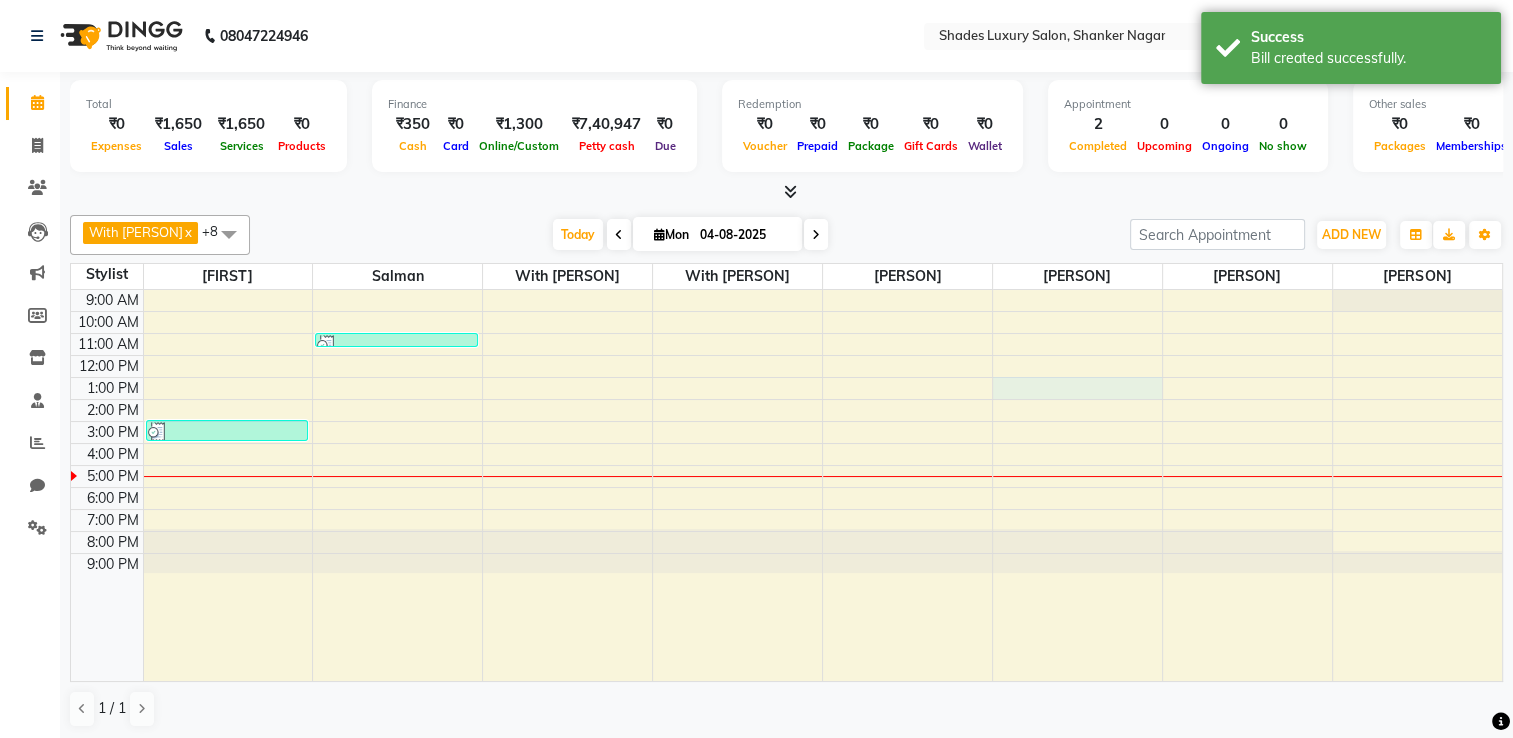 click on "9:00 AM 10:00 AM 11:00 AM 12:00 PM 1:00 PM 2:00 PM 3:00 PM 4:00 PM 5:00 PM 6:00 PM 7:00 PM 8:00 PM 9:00 PM [PERSON], TK01, 03:00 PM-04:00 PM, Nail Services - Cat Eye,Nail Services - Gel Polish [PERSON], TK02, 11:00 AM-11:30 AM, Ironing" at bounding box center (786, 485) 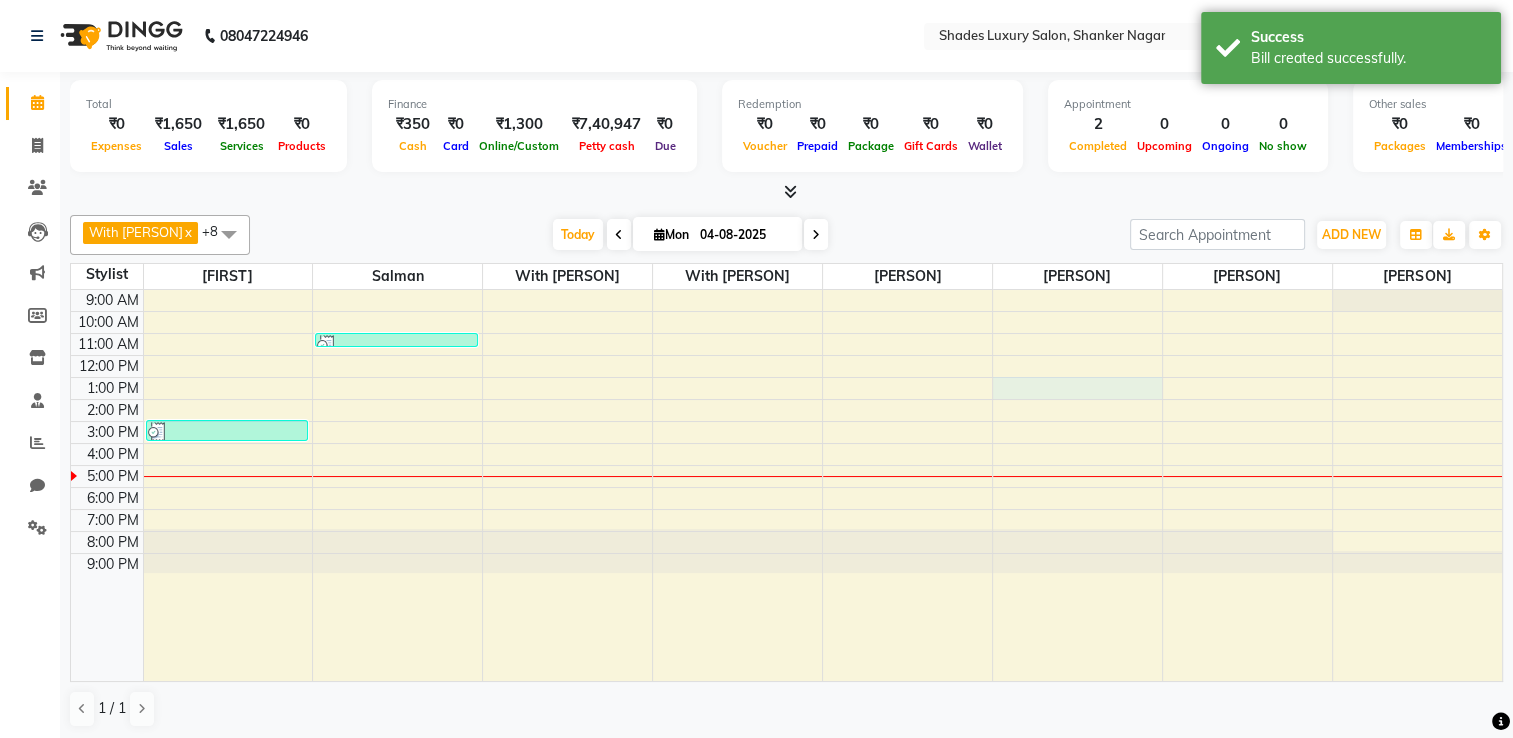 select on "80647" 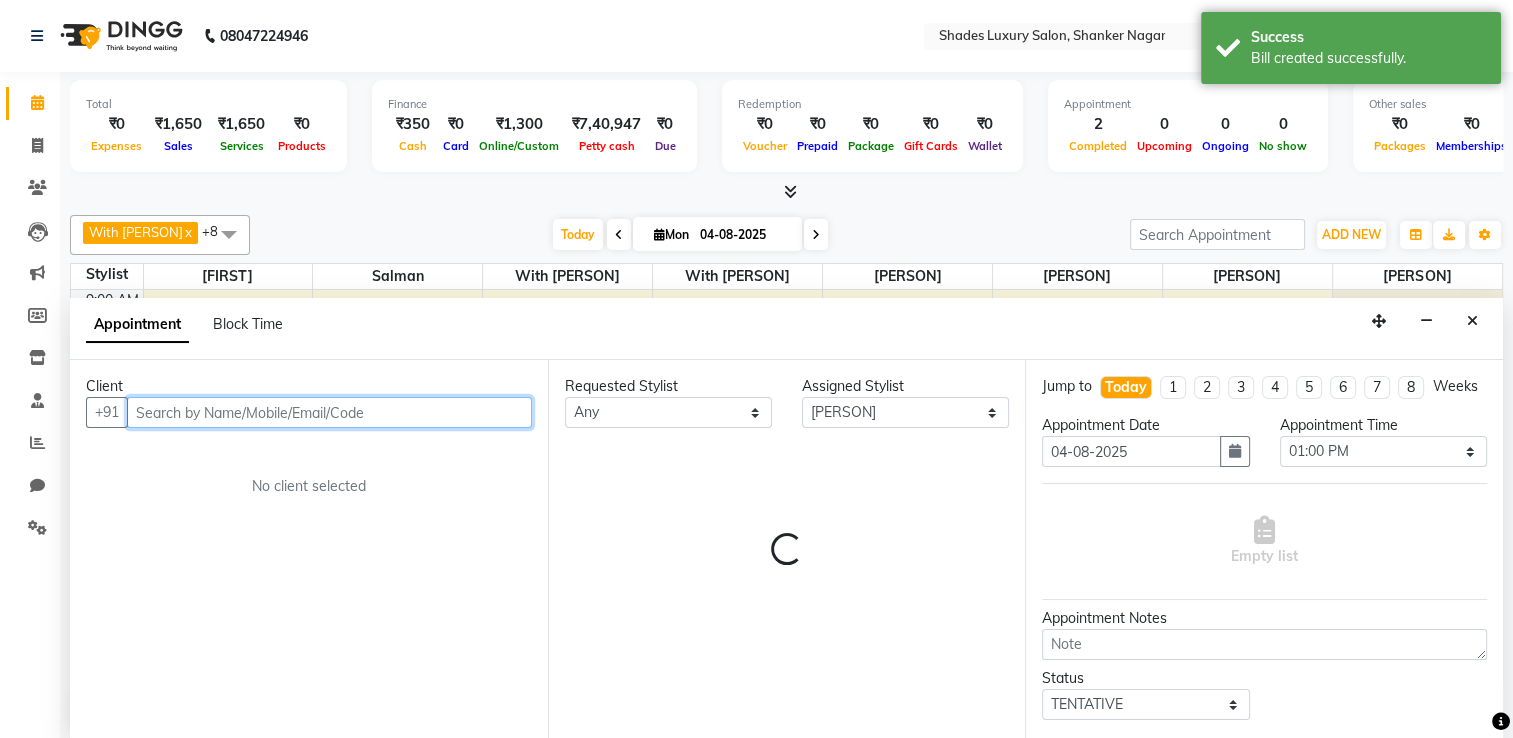 scroll, scrollTop: 0, scrollLeft: 0, axis: both 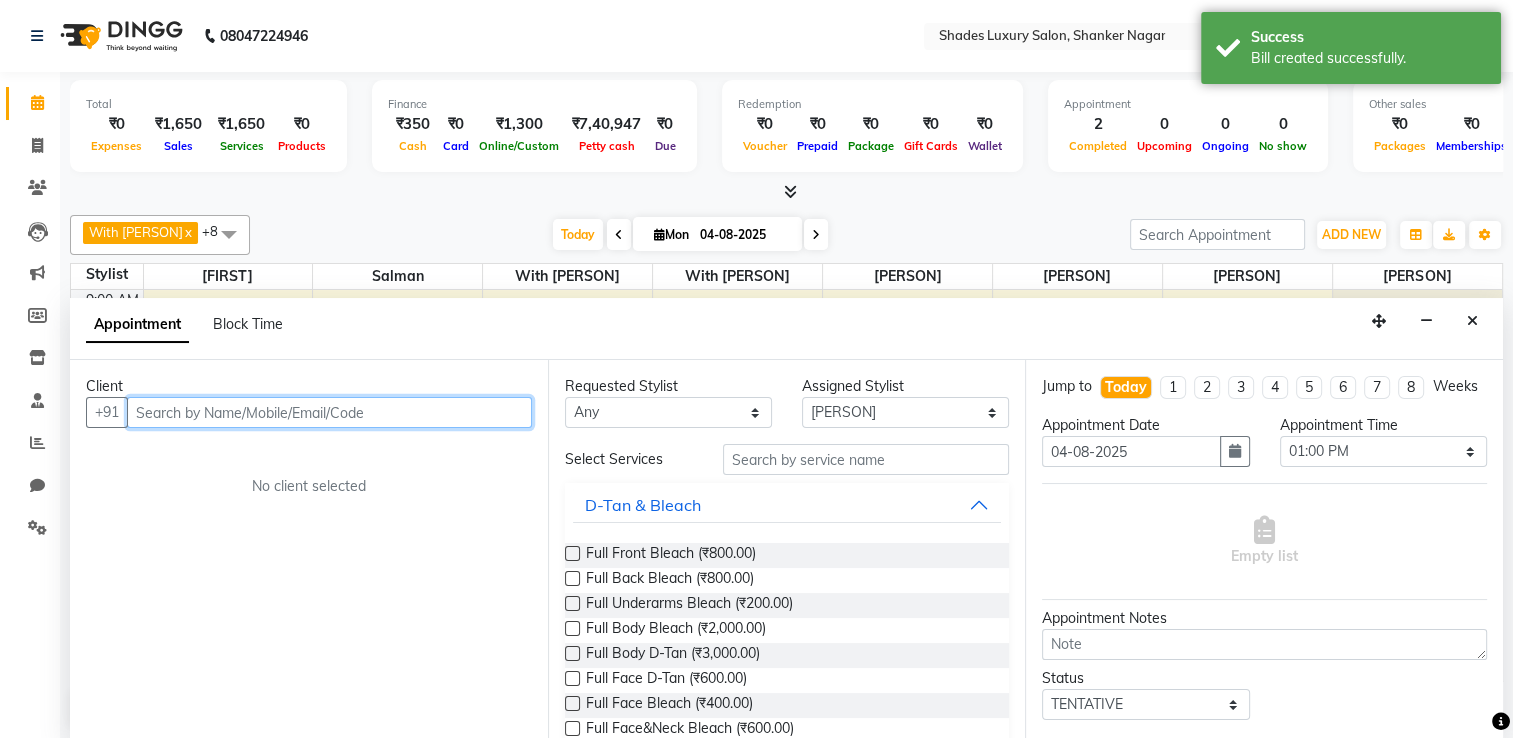 type on "s" 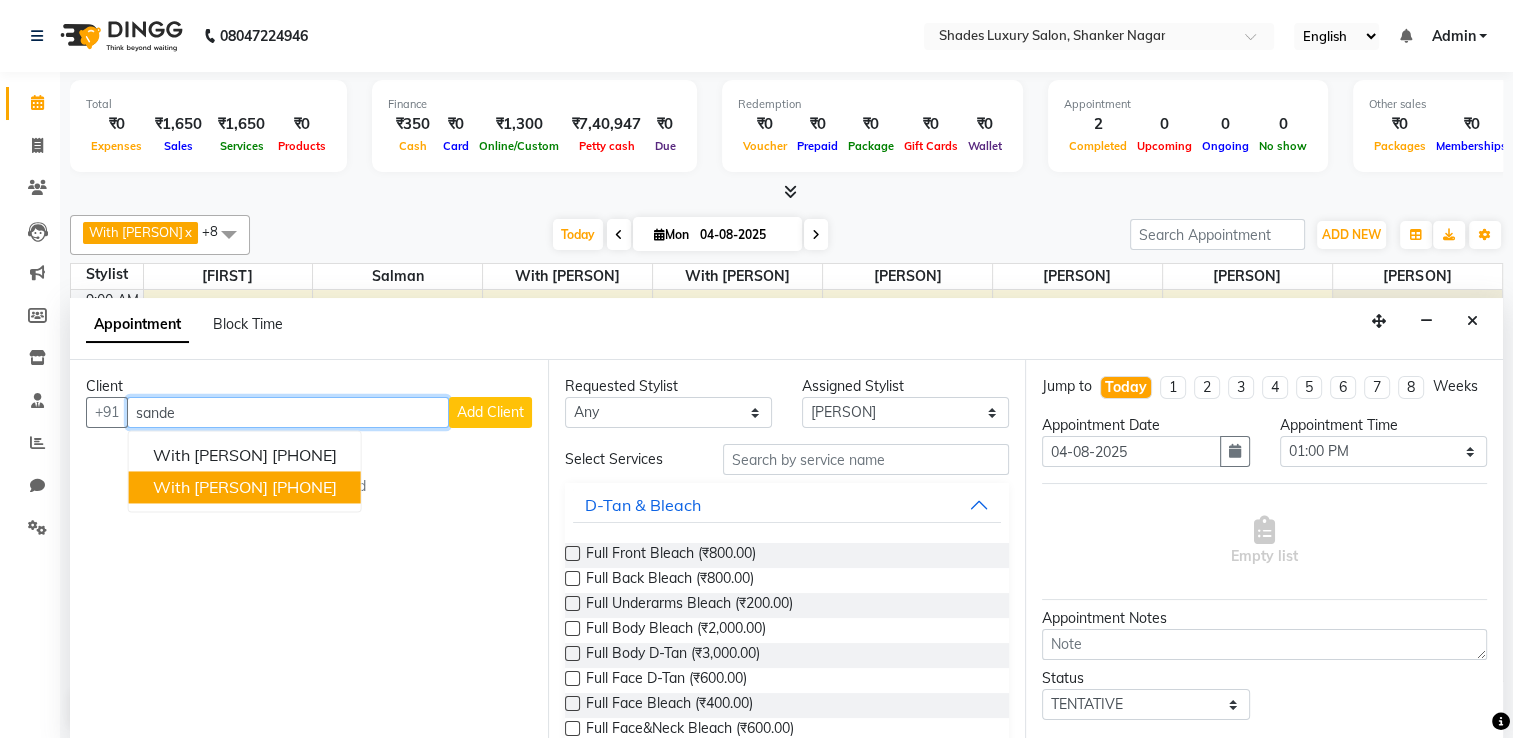 click on "[PHONE]" at bounding box center [304, 487] 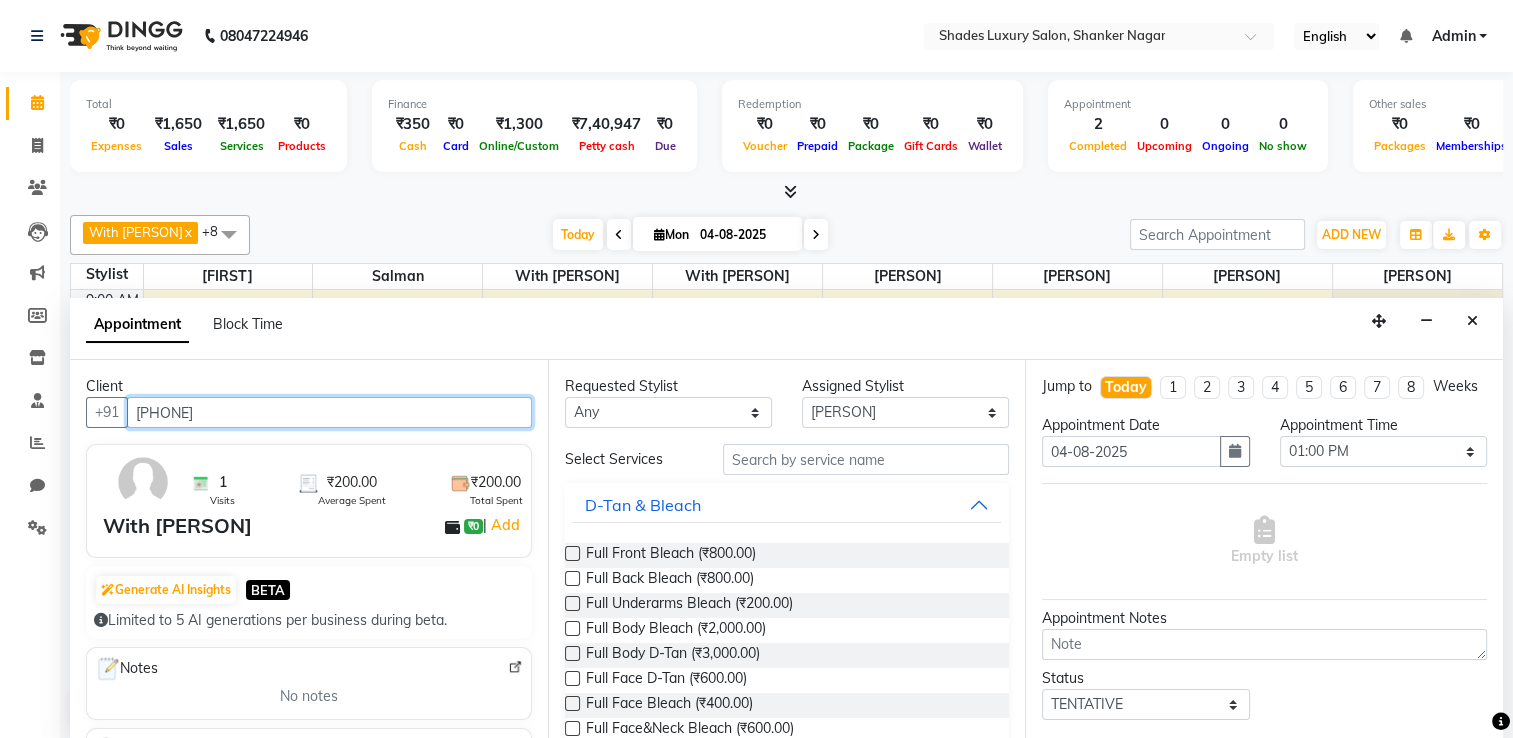 type on "[PHONE]" 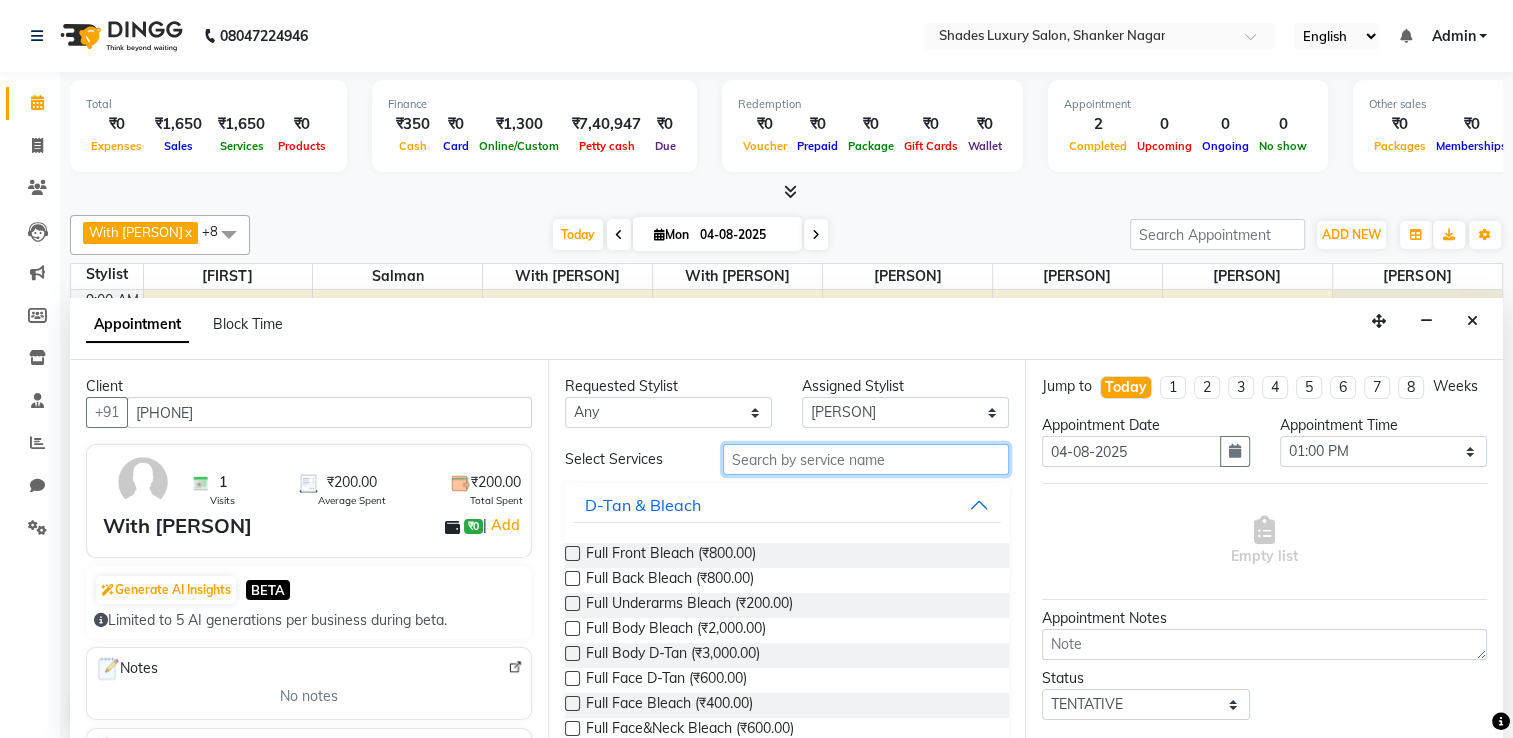 click at bounding box center [866, 459] 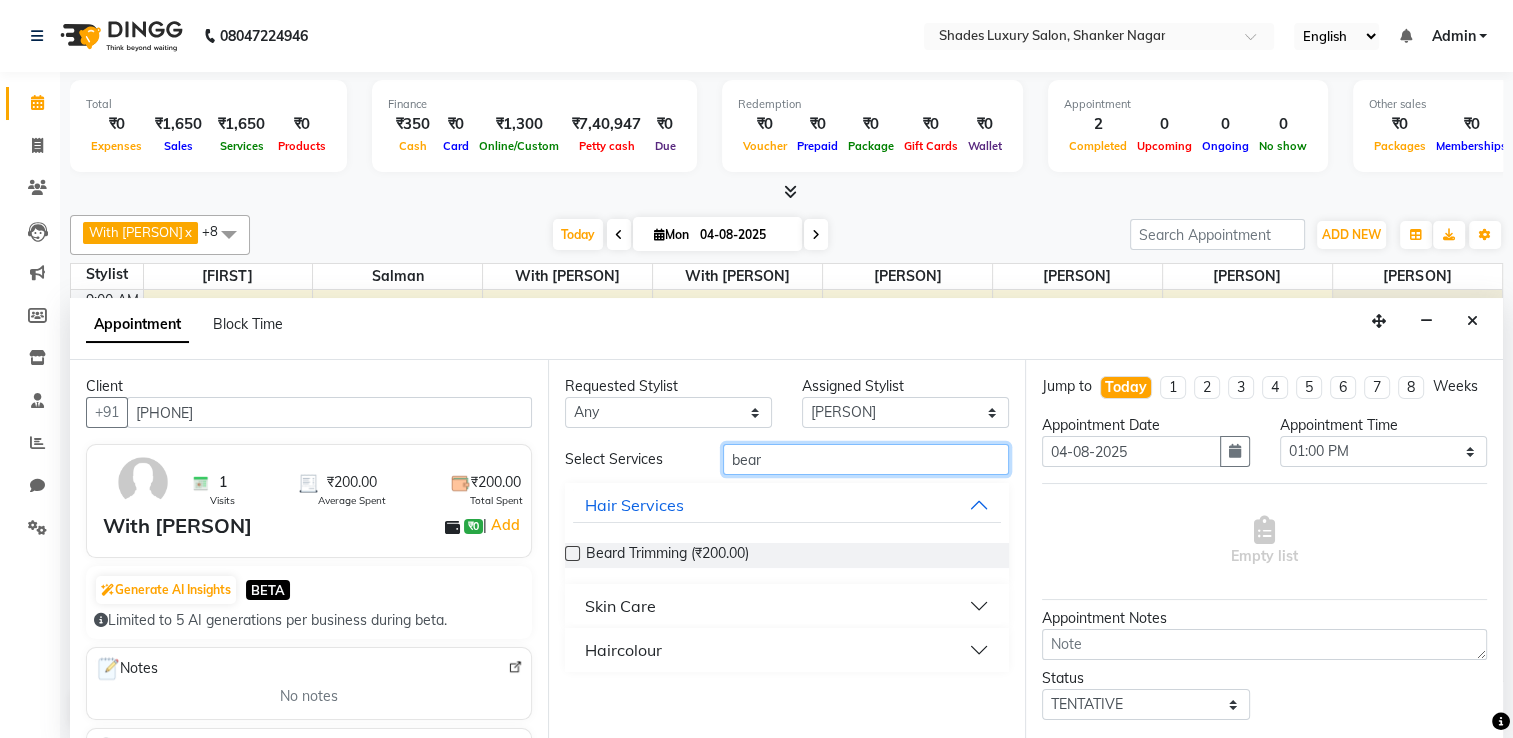 type on "bear" 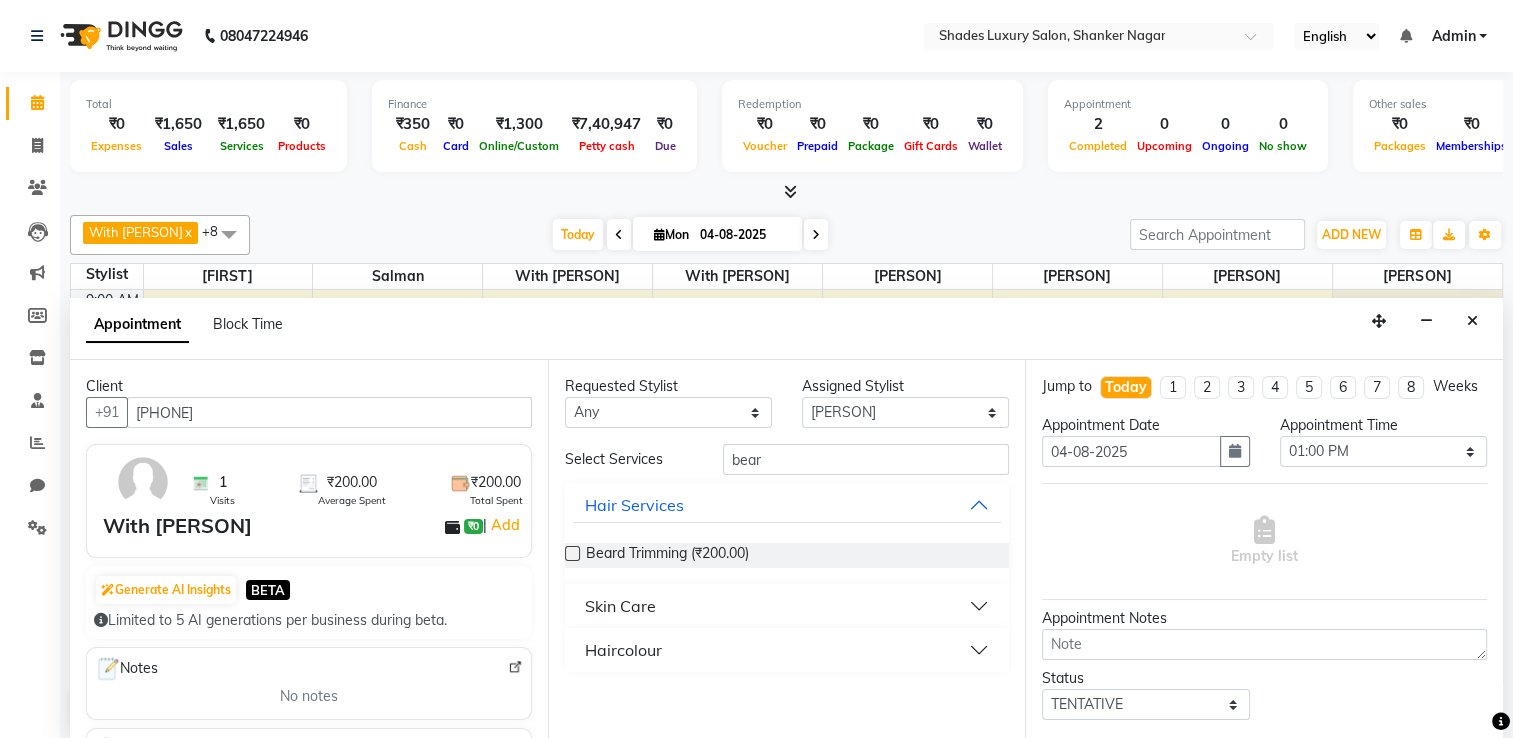 click at bounding box center [572, 553] 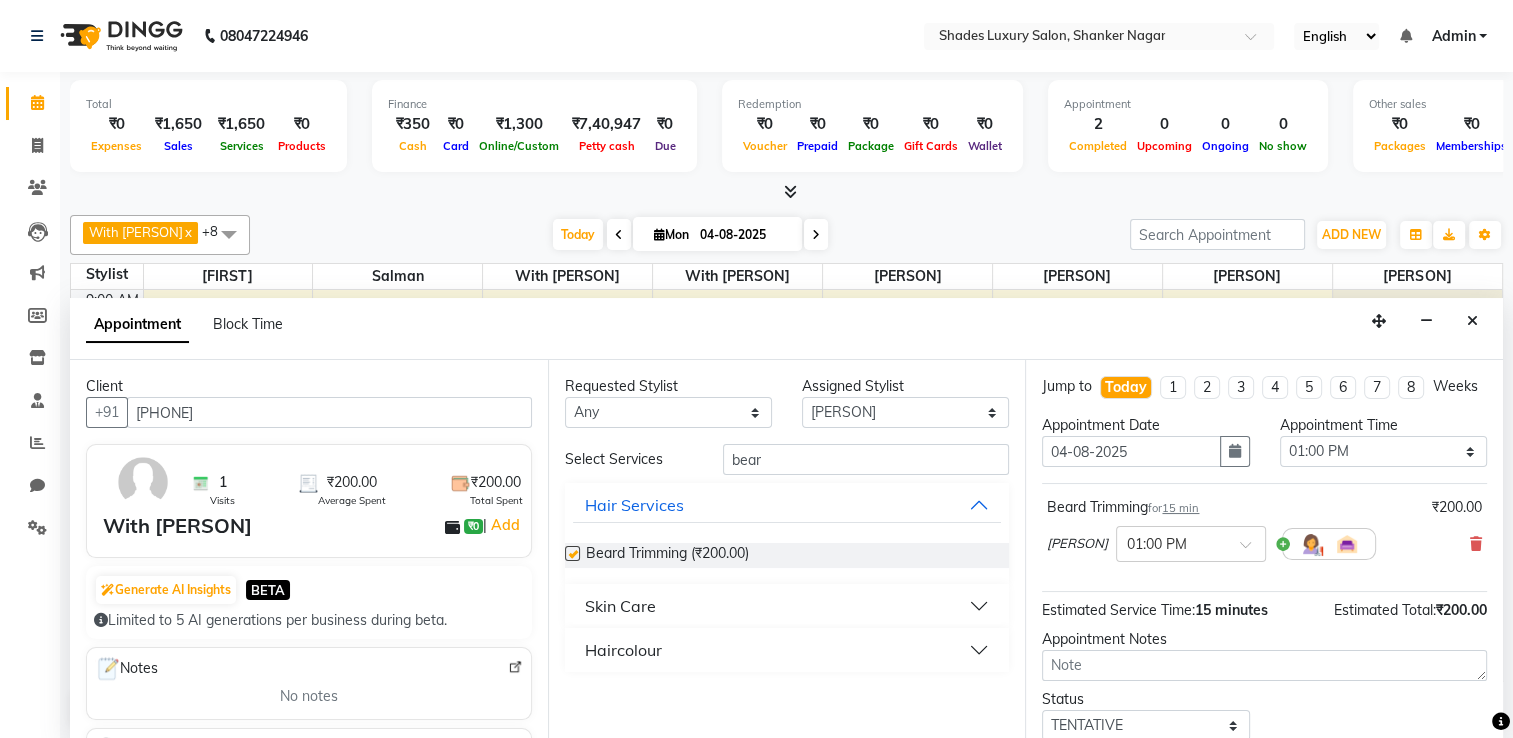 checkbox on "false" 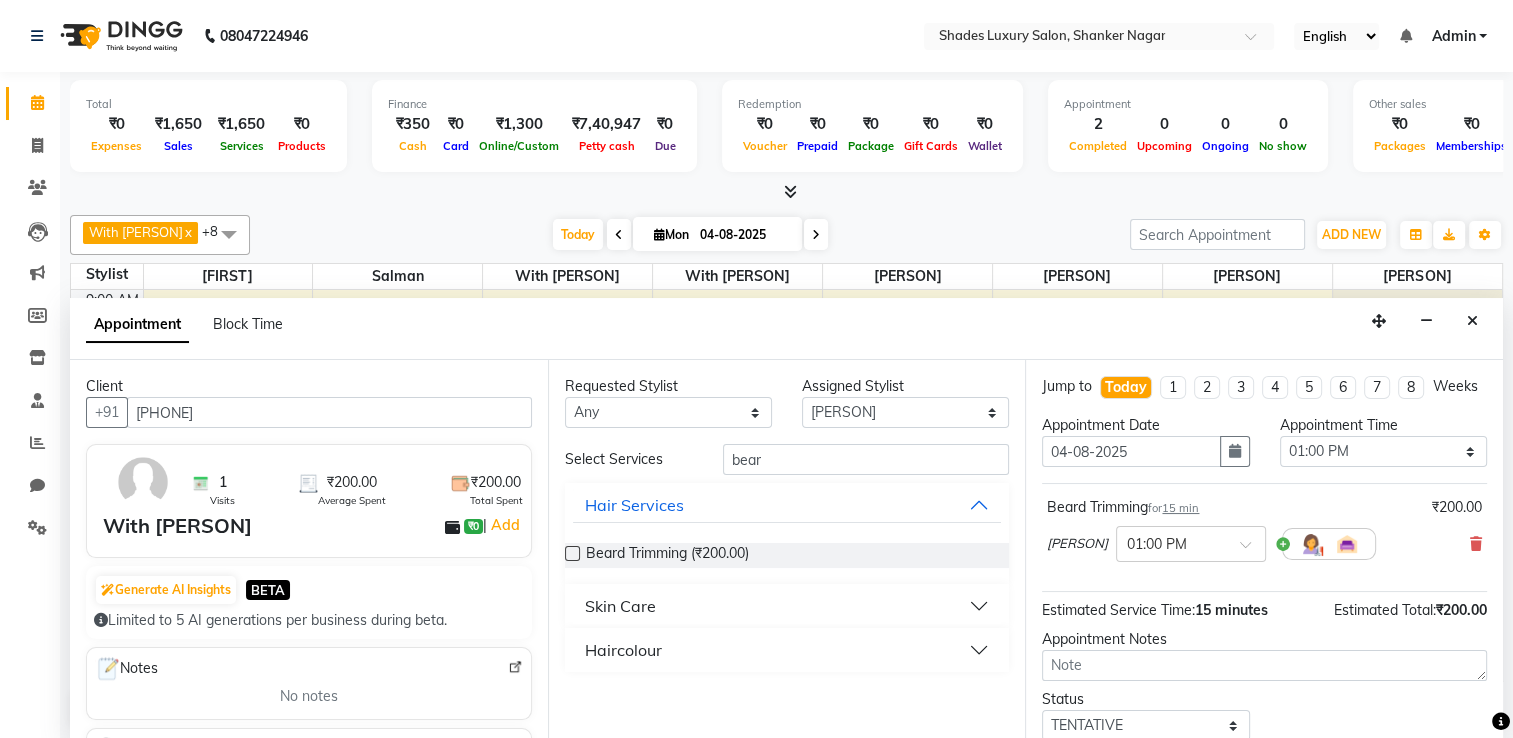 scroll, scrollTop: 144, scrollLeft: 0, axis: vertical 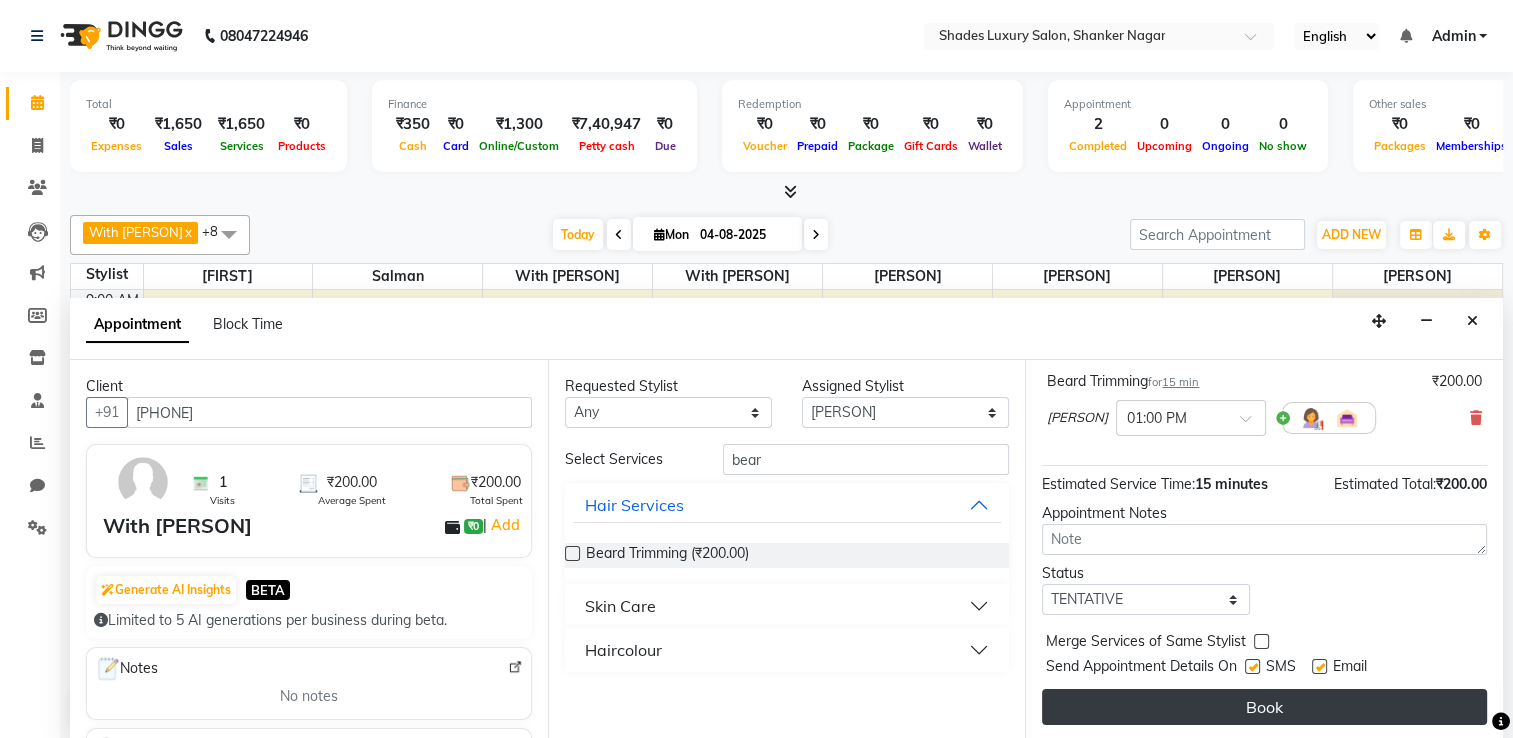 click on "Book" at bounding box center [1264, 707] 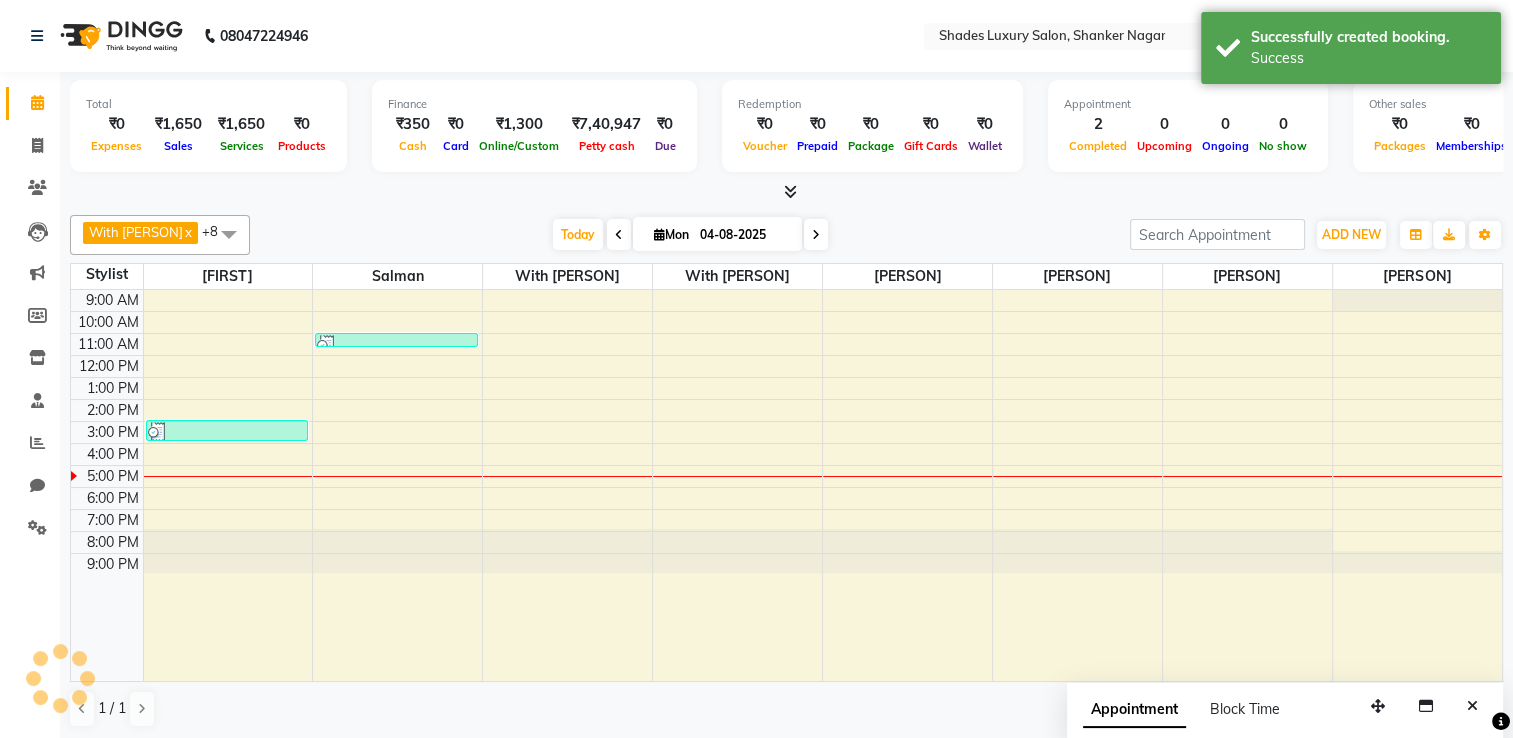scroll, scrollTop: 0, scrollLeft: 0, axis: both 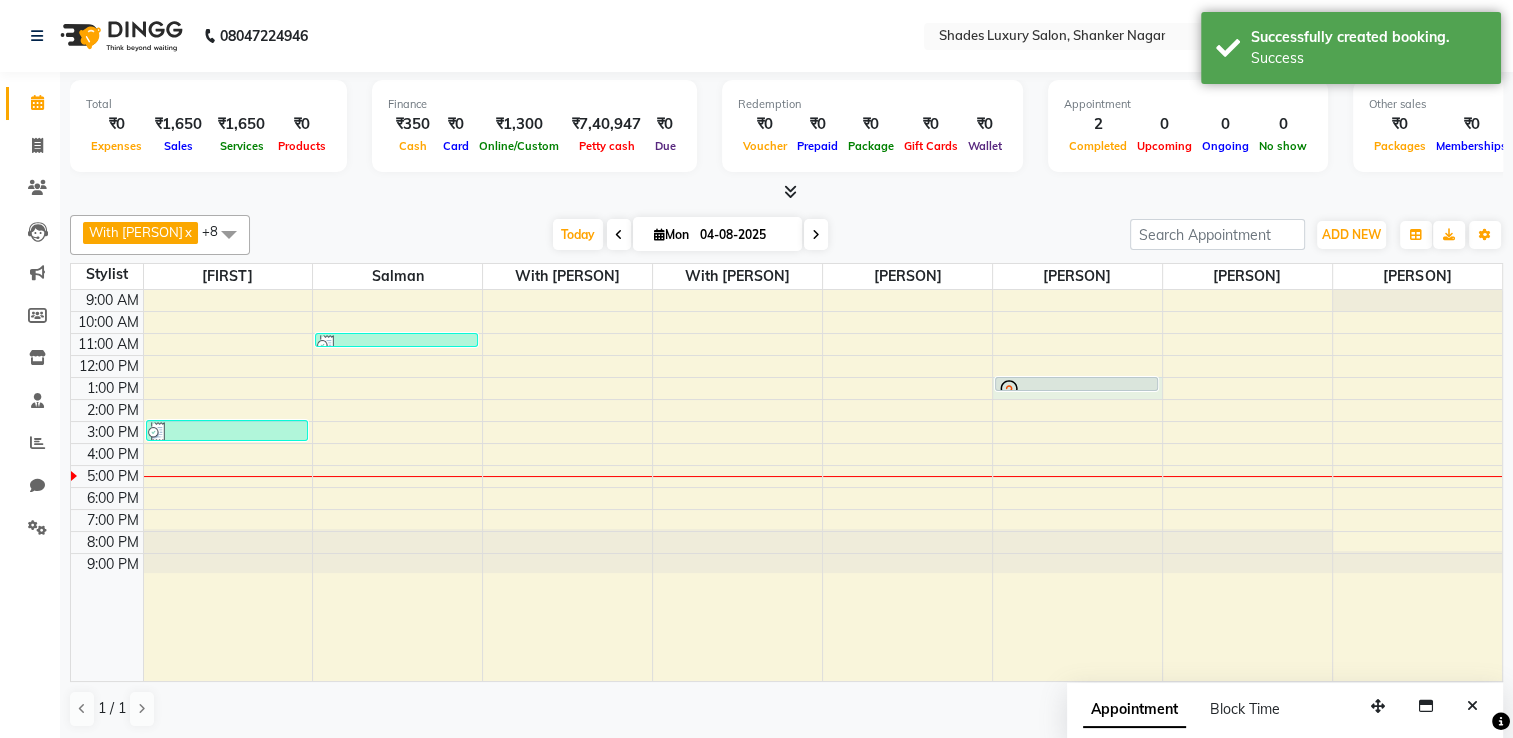 click on "9:00 AM 10:00 AM 11:00 AM 12:00 PM 1:00 PM 2:00 PM 3:00 PM 4:00 PM 5:00 PM 6:00 PM 7:00 PM 8:00 PM 9:00 PM [FIRST] [LAST], TK01, 03:00 PM-04:00 PM, Nail Services - Cat Eye,Nail Services - Gel Polish [FIRST] [LAST], TK02, 11:00 AM-11:30 AM, Ironing [FIRST] [LAST], TK03, 01:00 PM-01:15 PM, Beard Trimming" at bounding box center [786, 485] 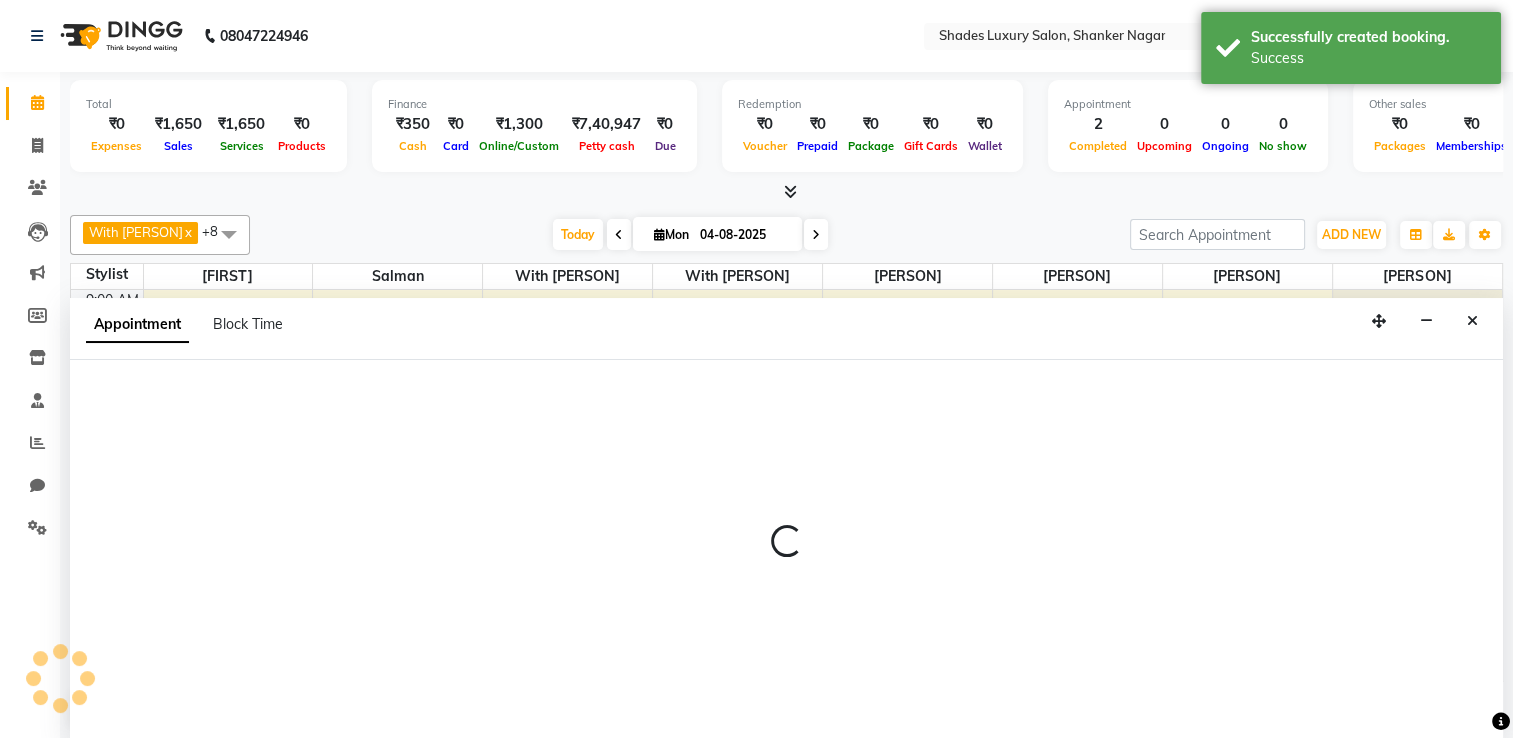 scroll, scrollTop: 0, scrollLeft: 0, axis: both 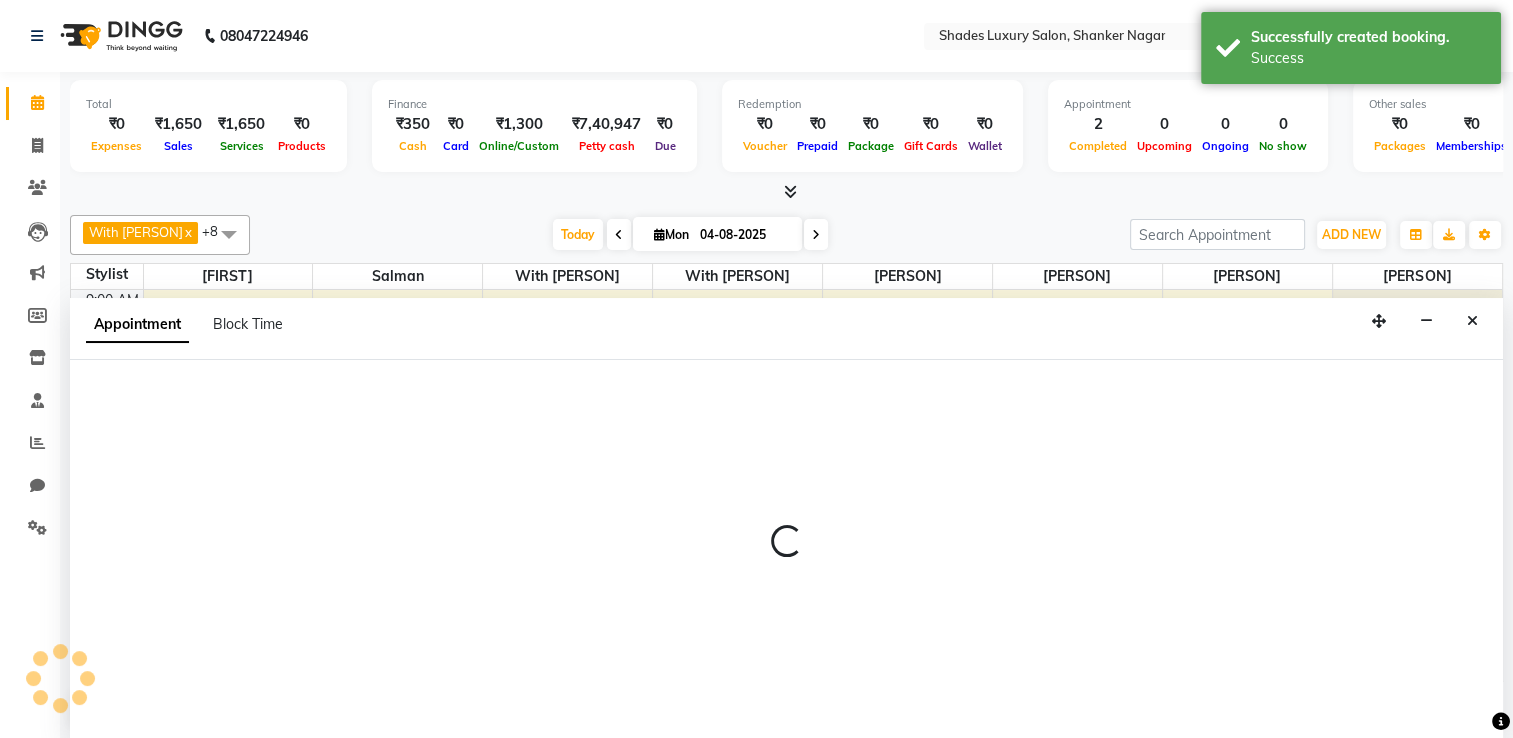 select on "80647" 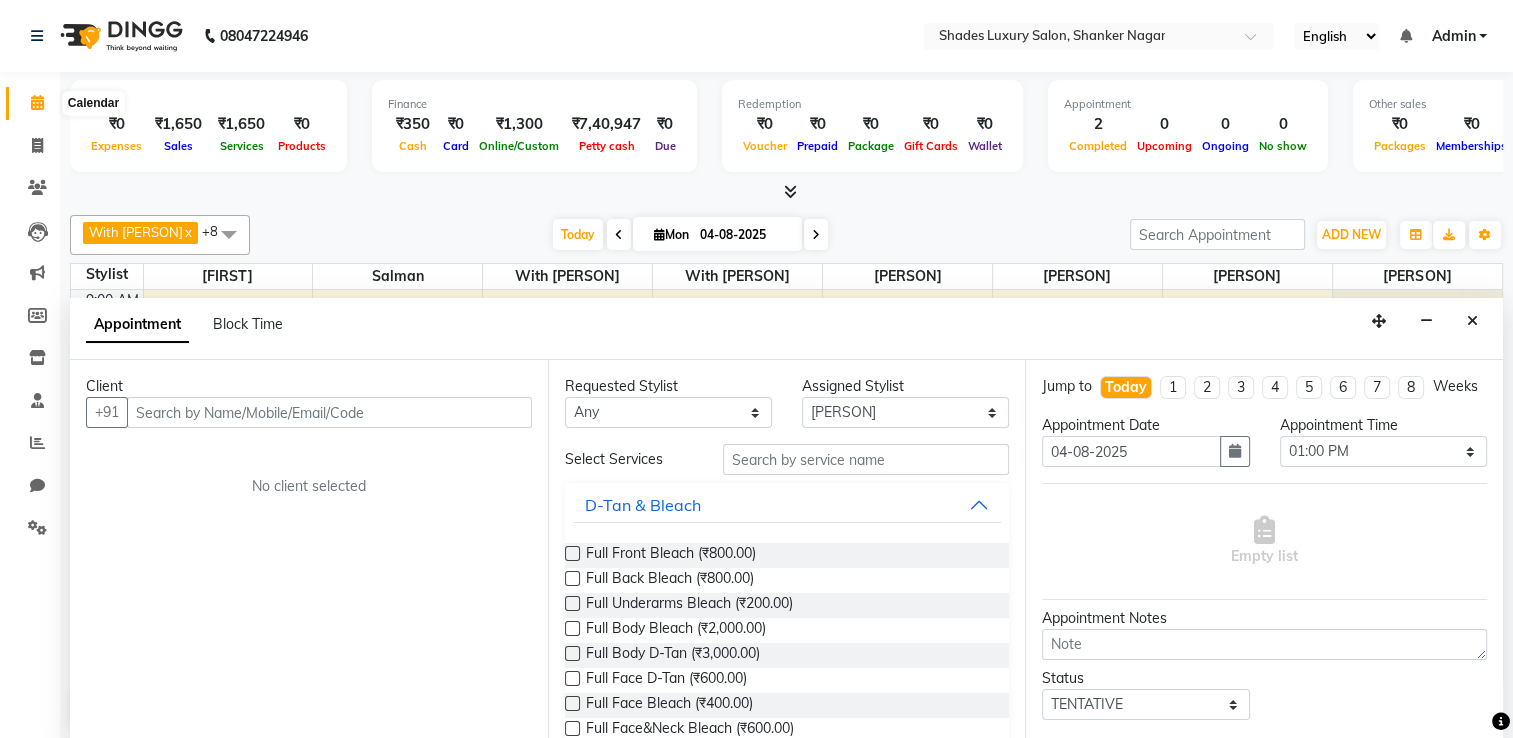 click 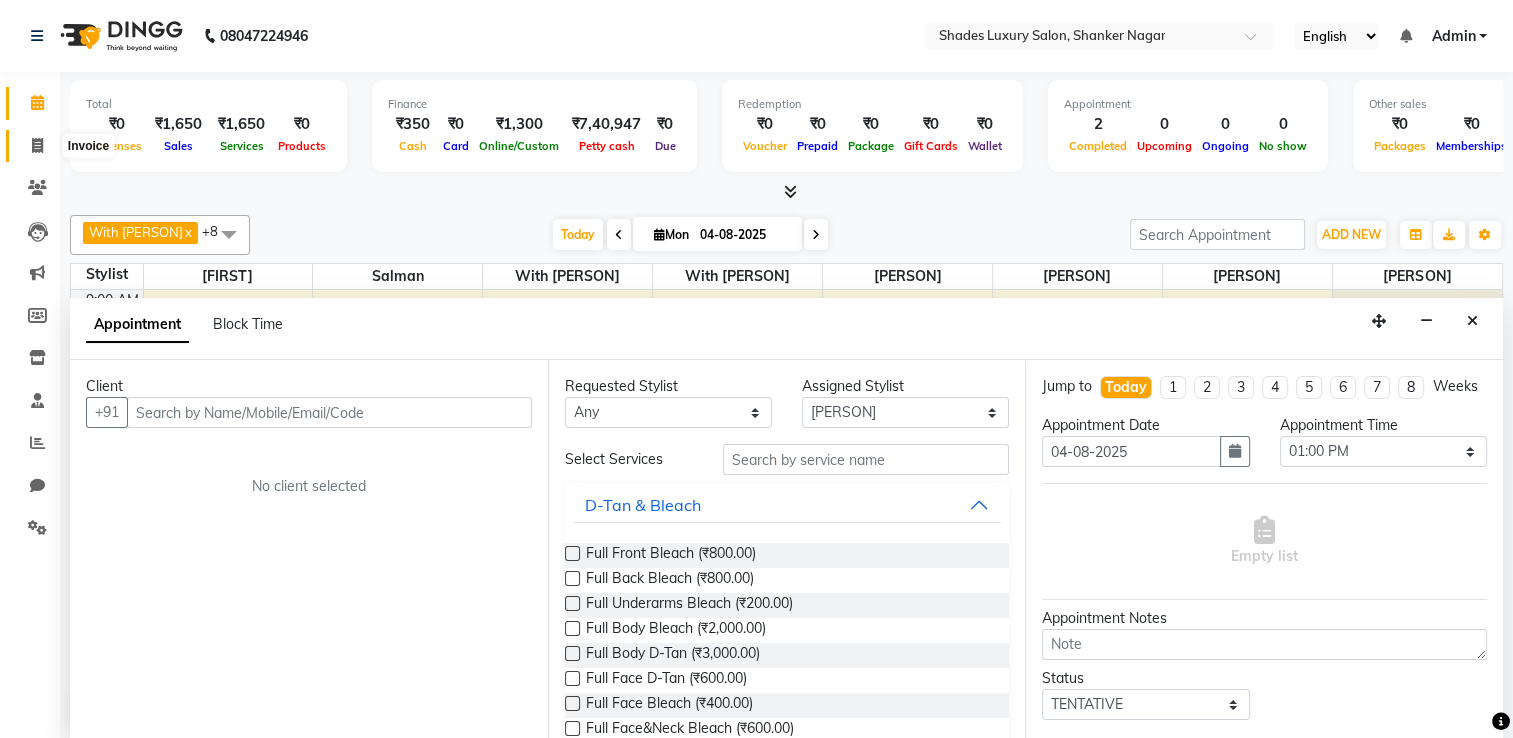 click 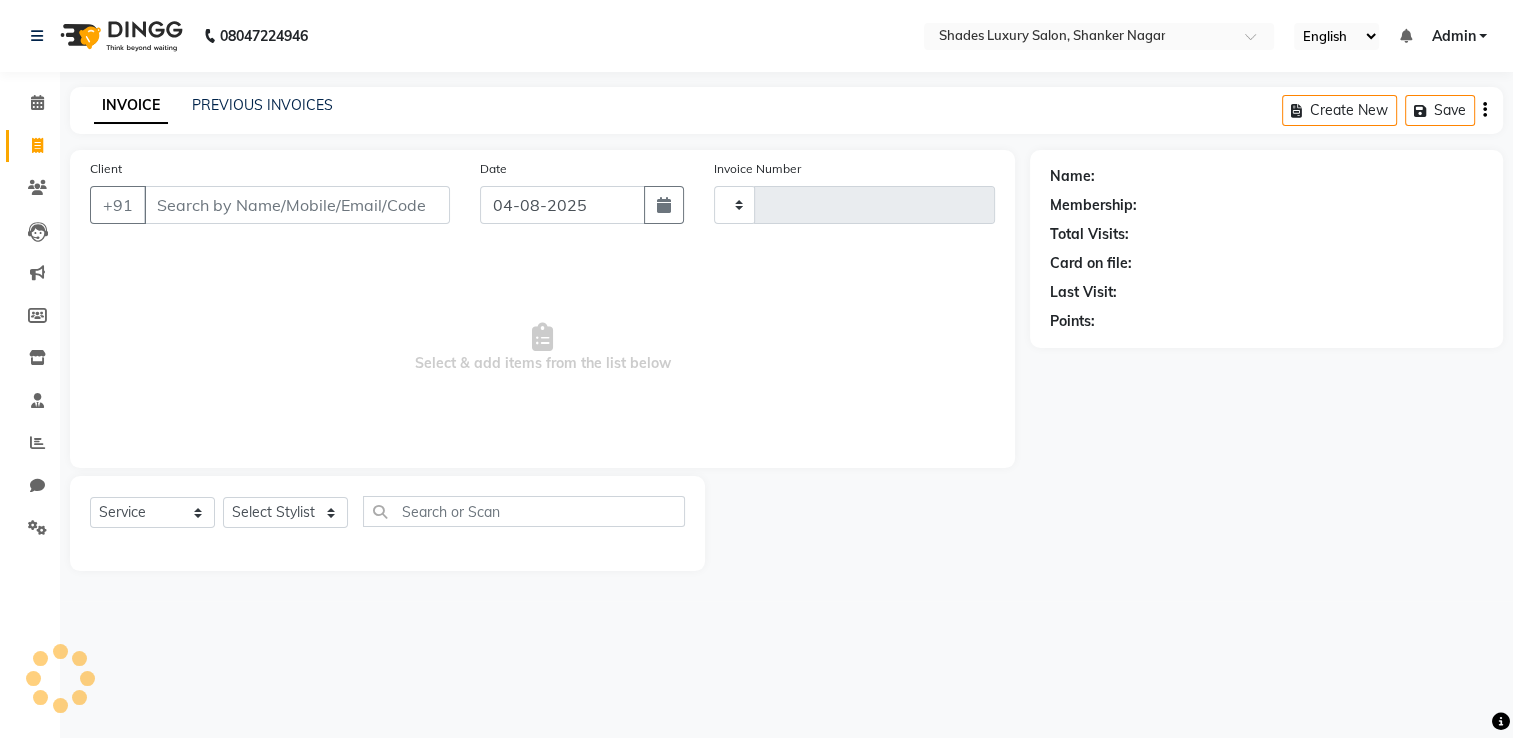 scroll, scrollTop: 0, scrollLeft: 0, axis: both 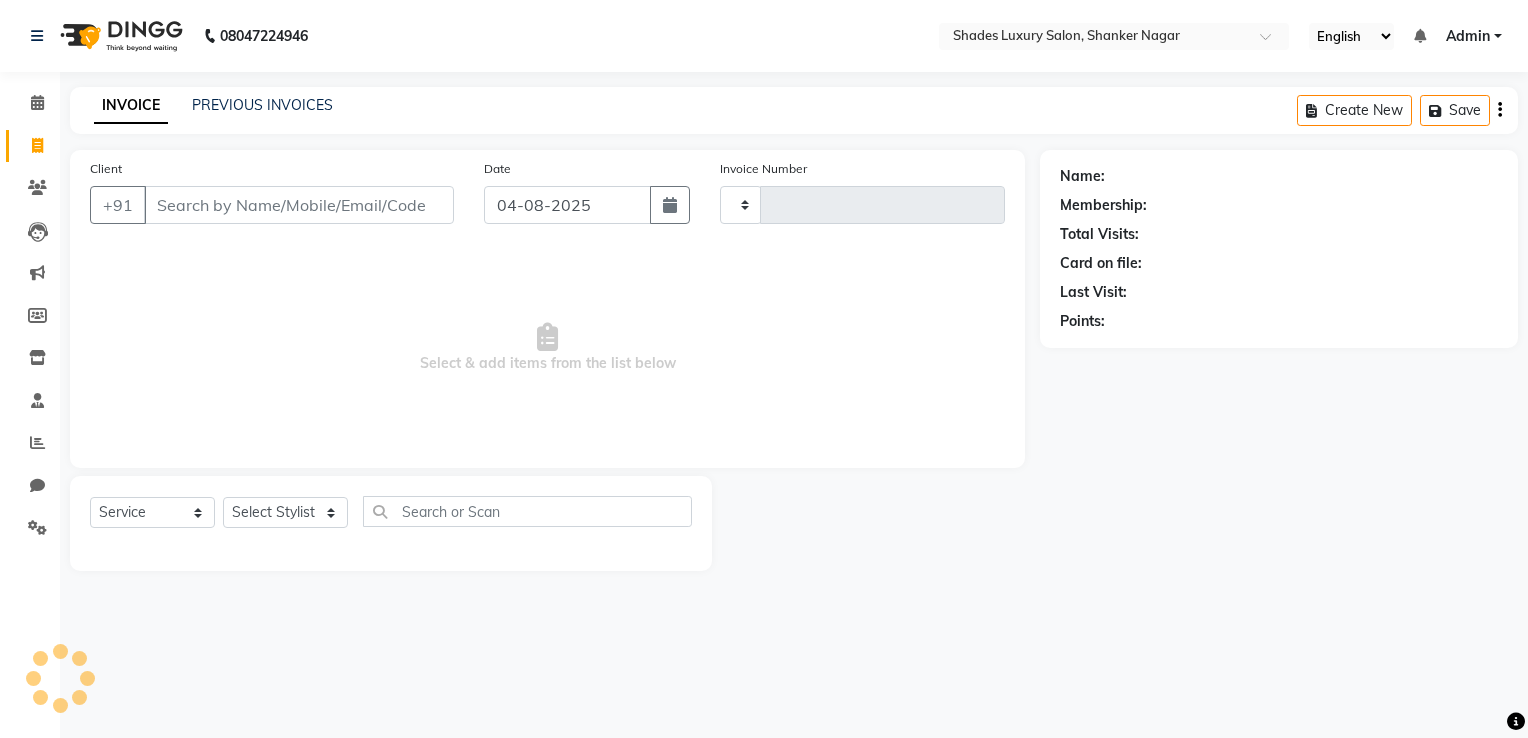 type on "0700" 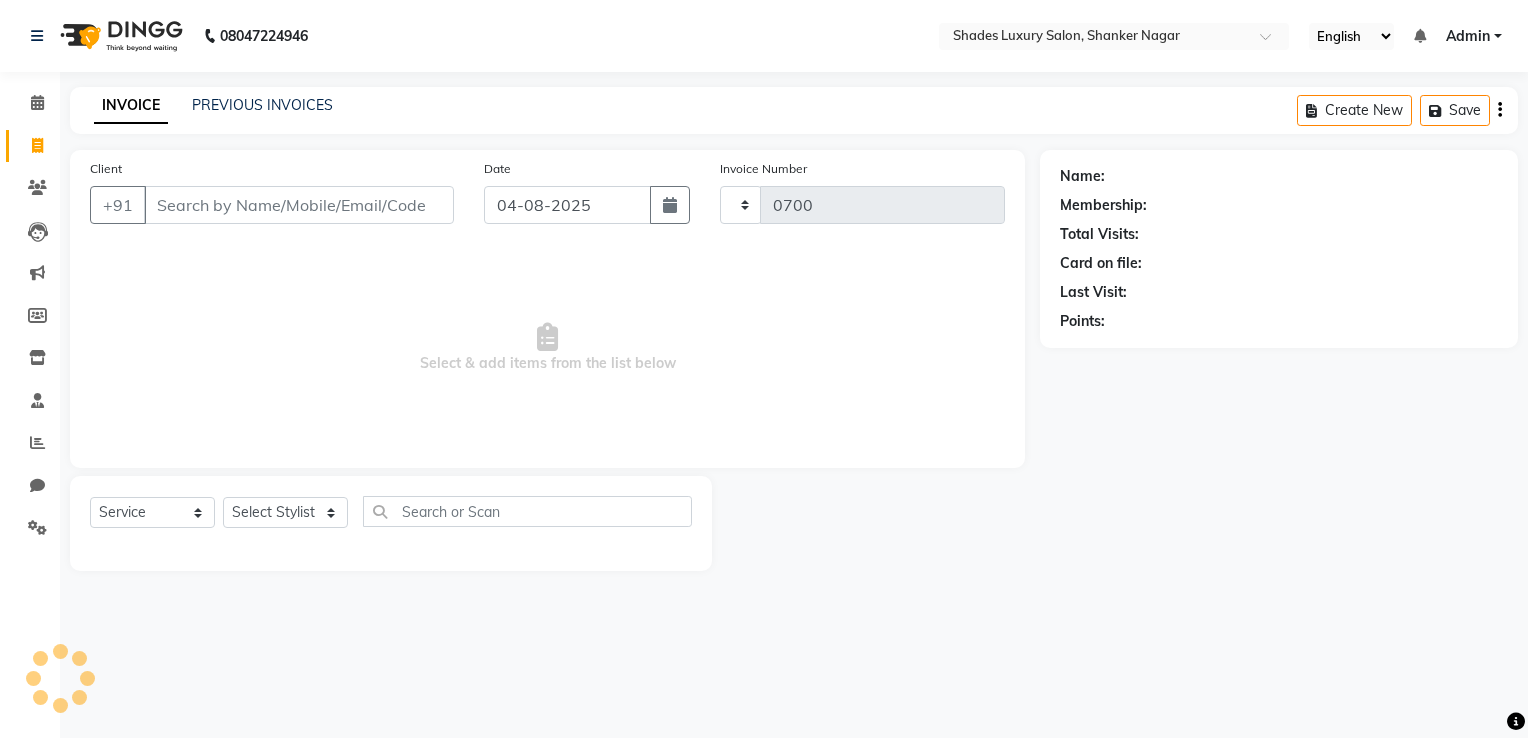 select on "8324" 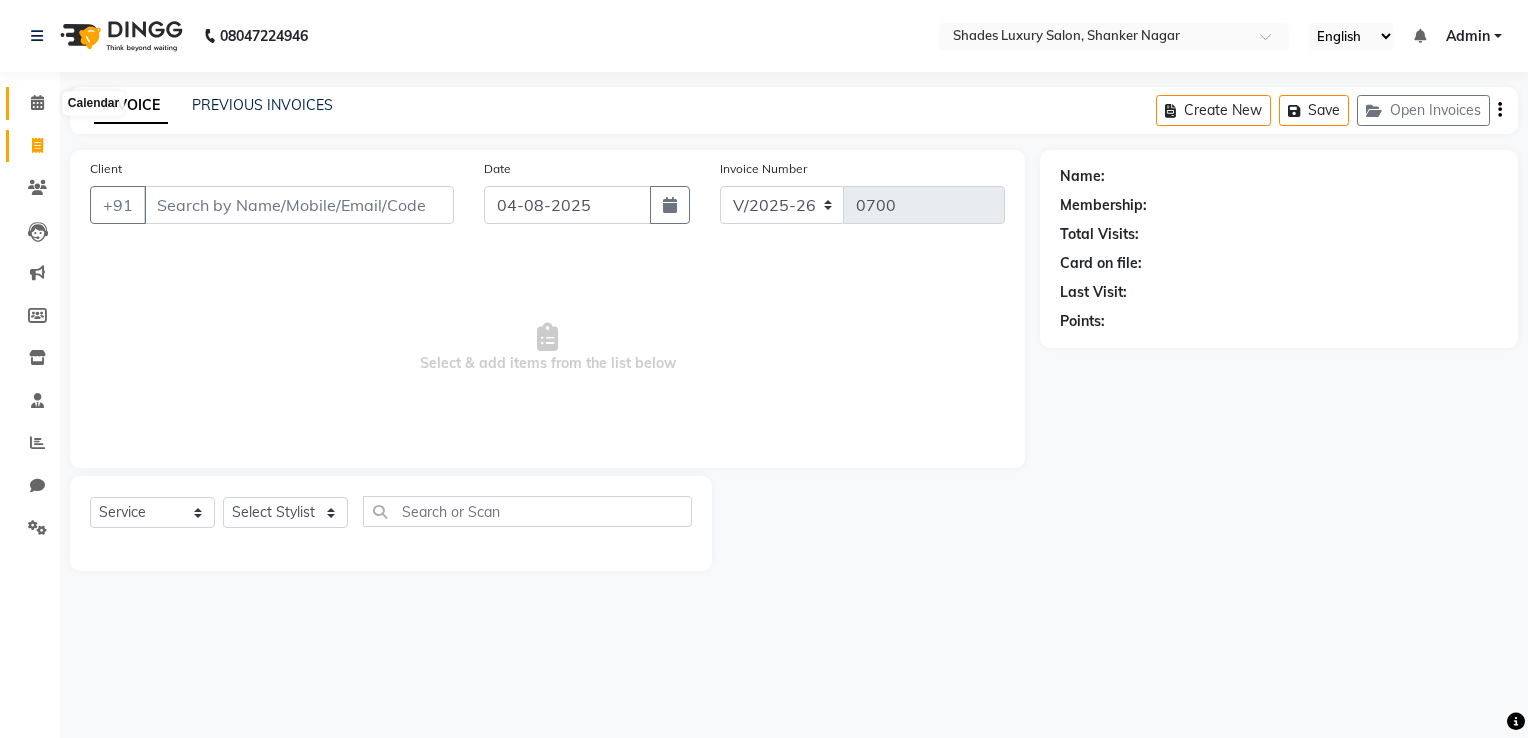 click 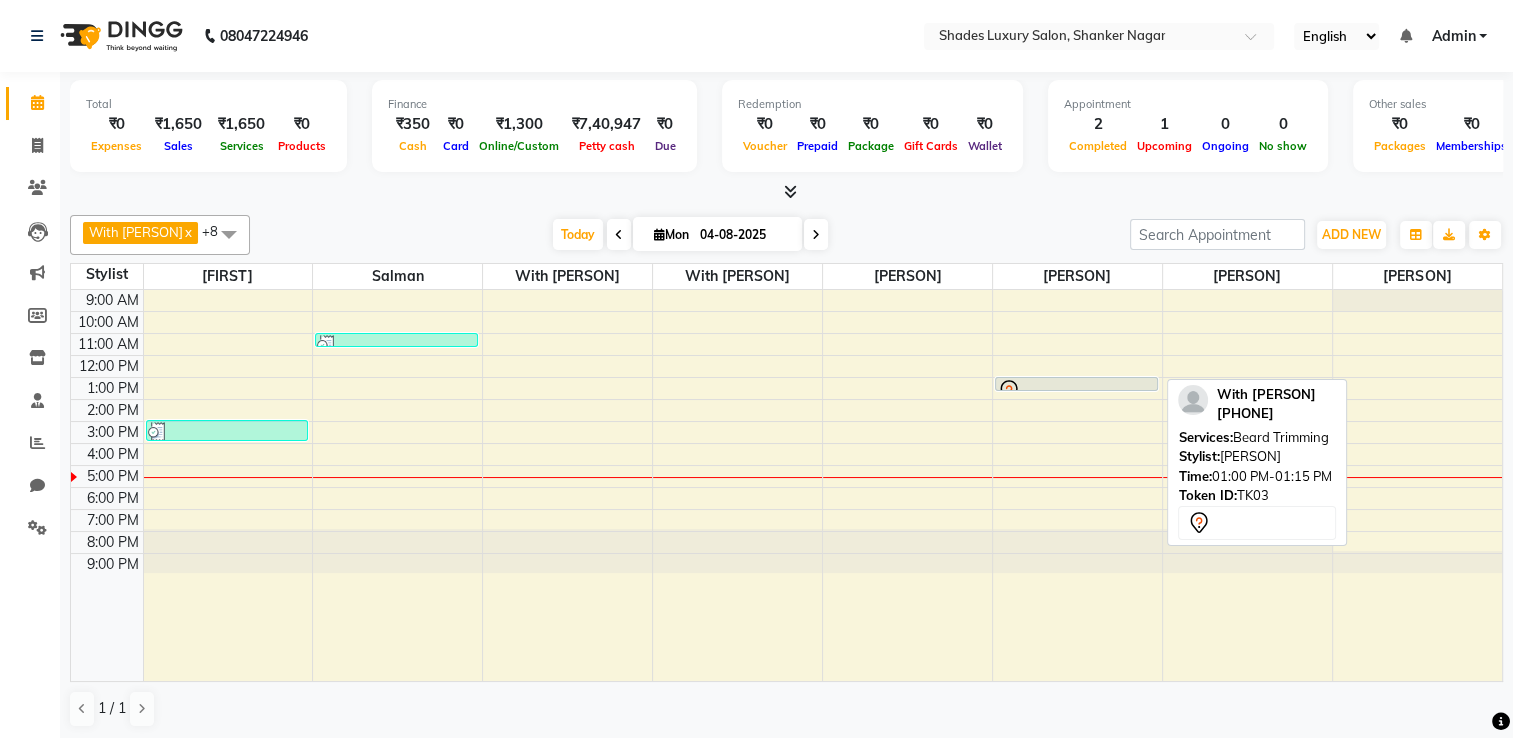 click at bounding box center [1076, 391] 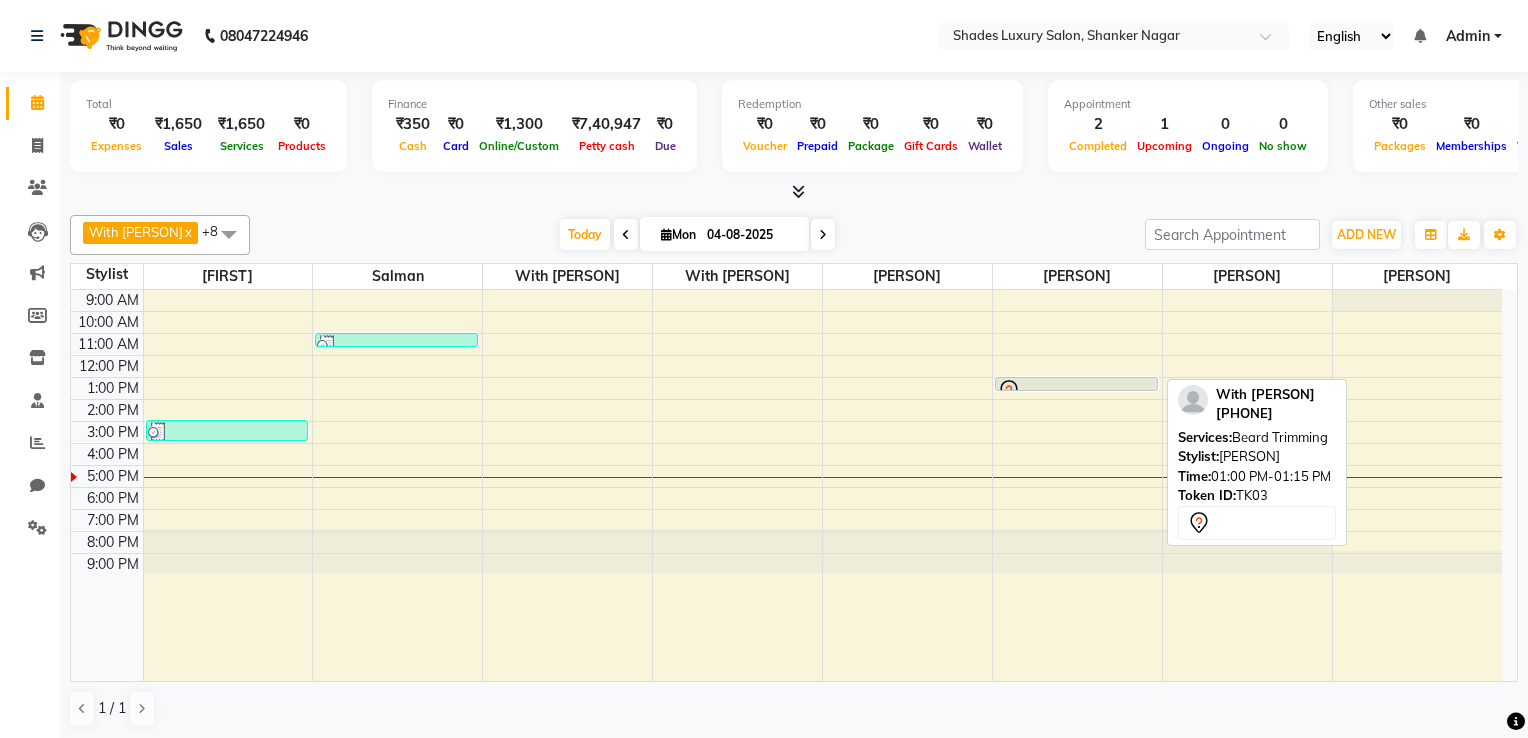 select on "7" 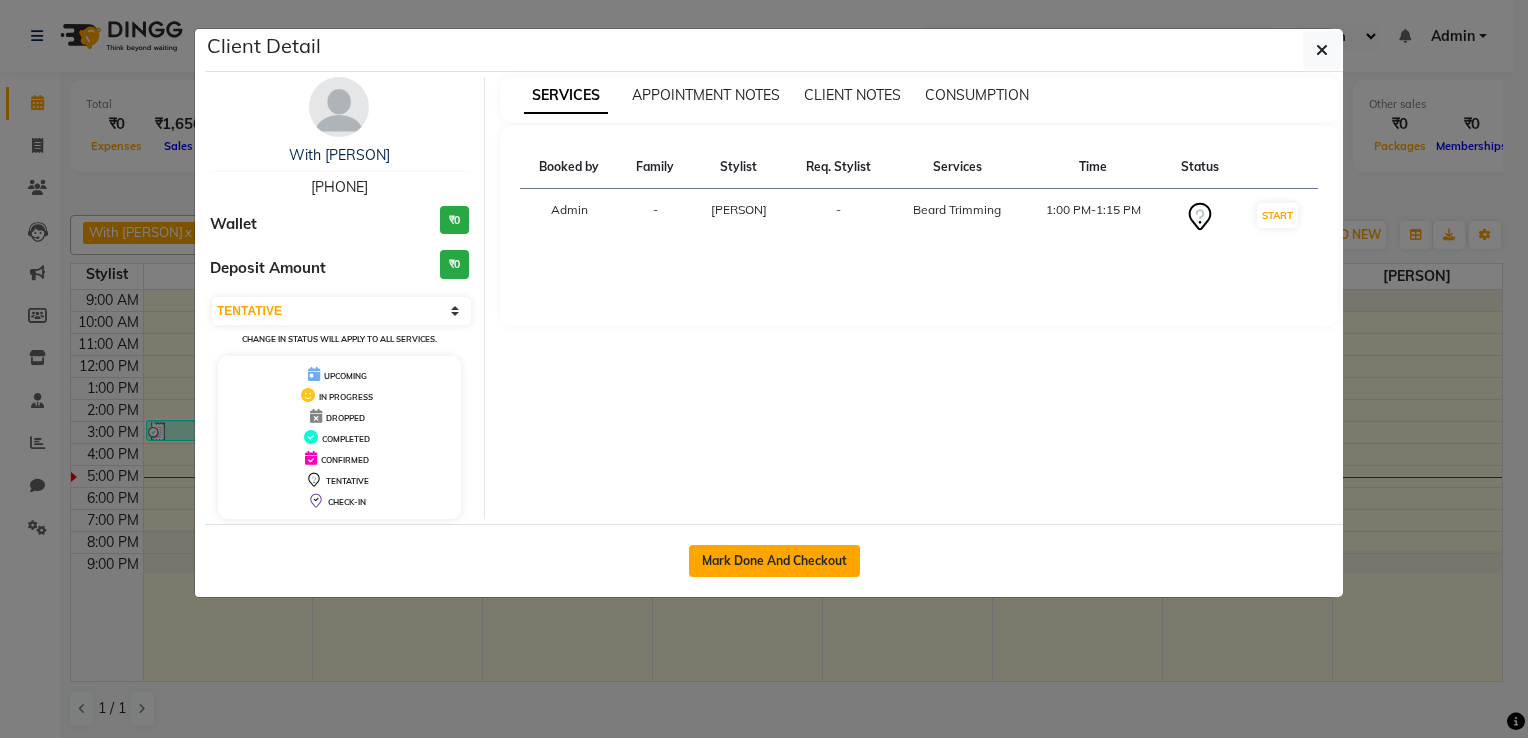 click on "Mark Done And Checkout" 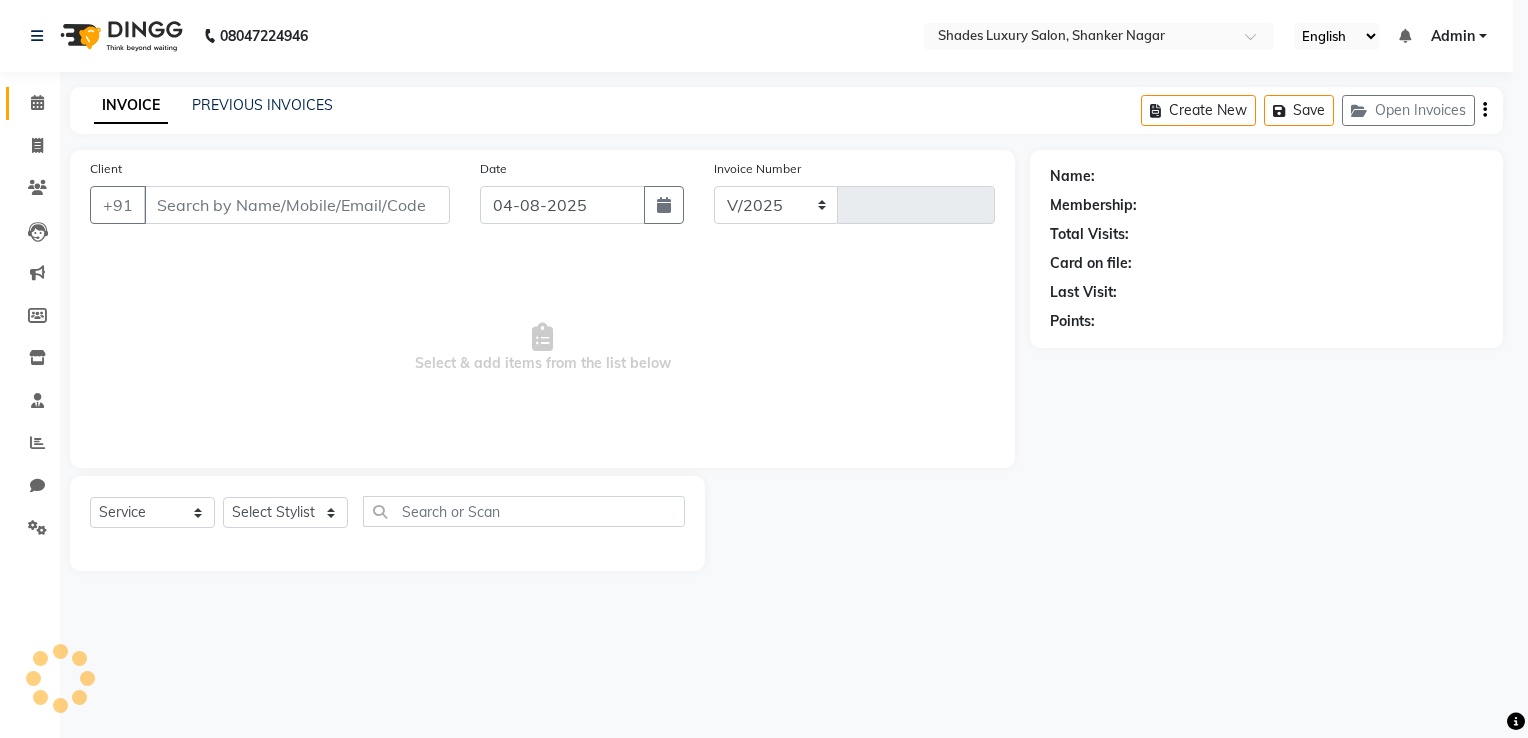 select on "8324" 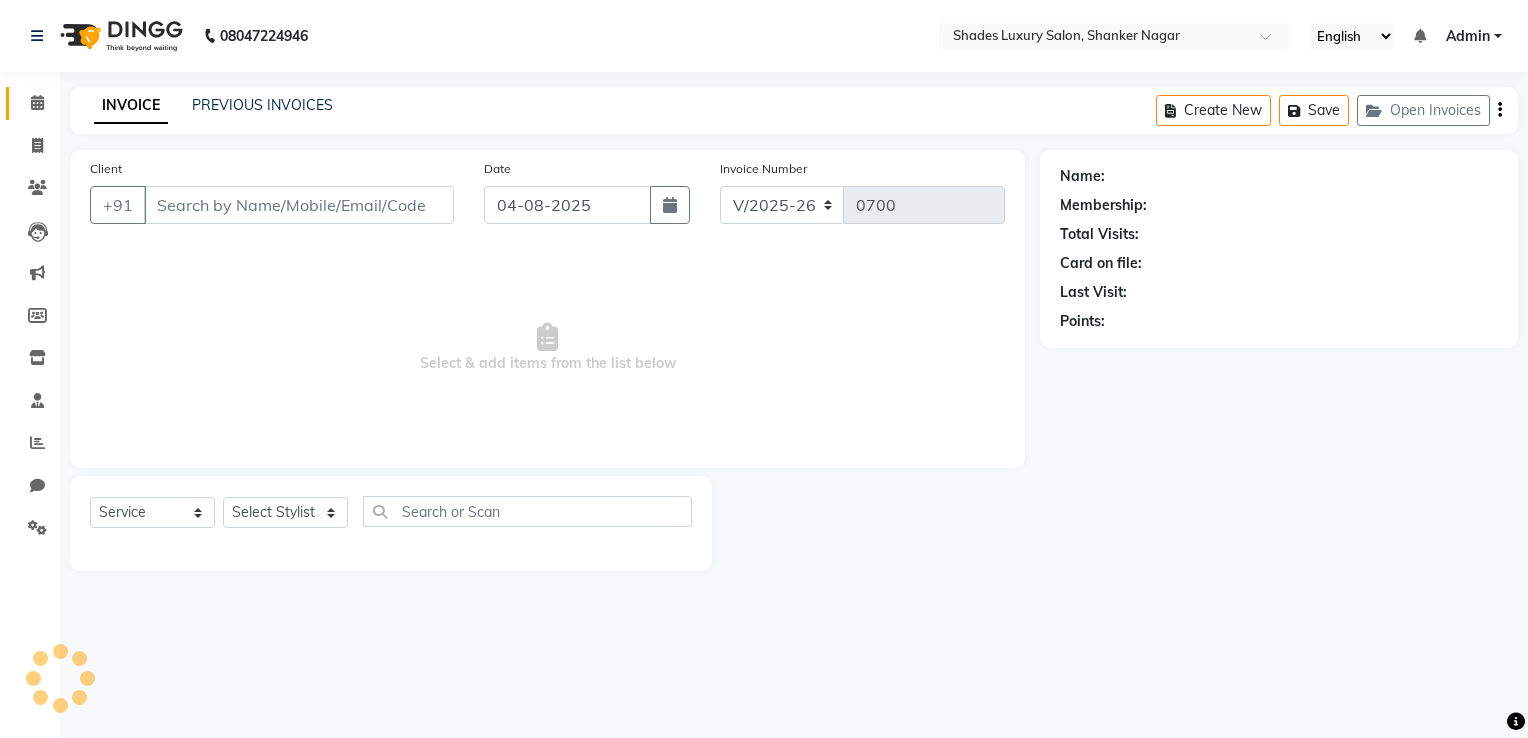 type on "[PHONE]" 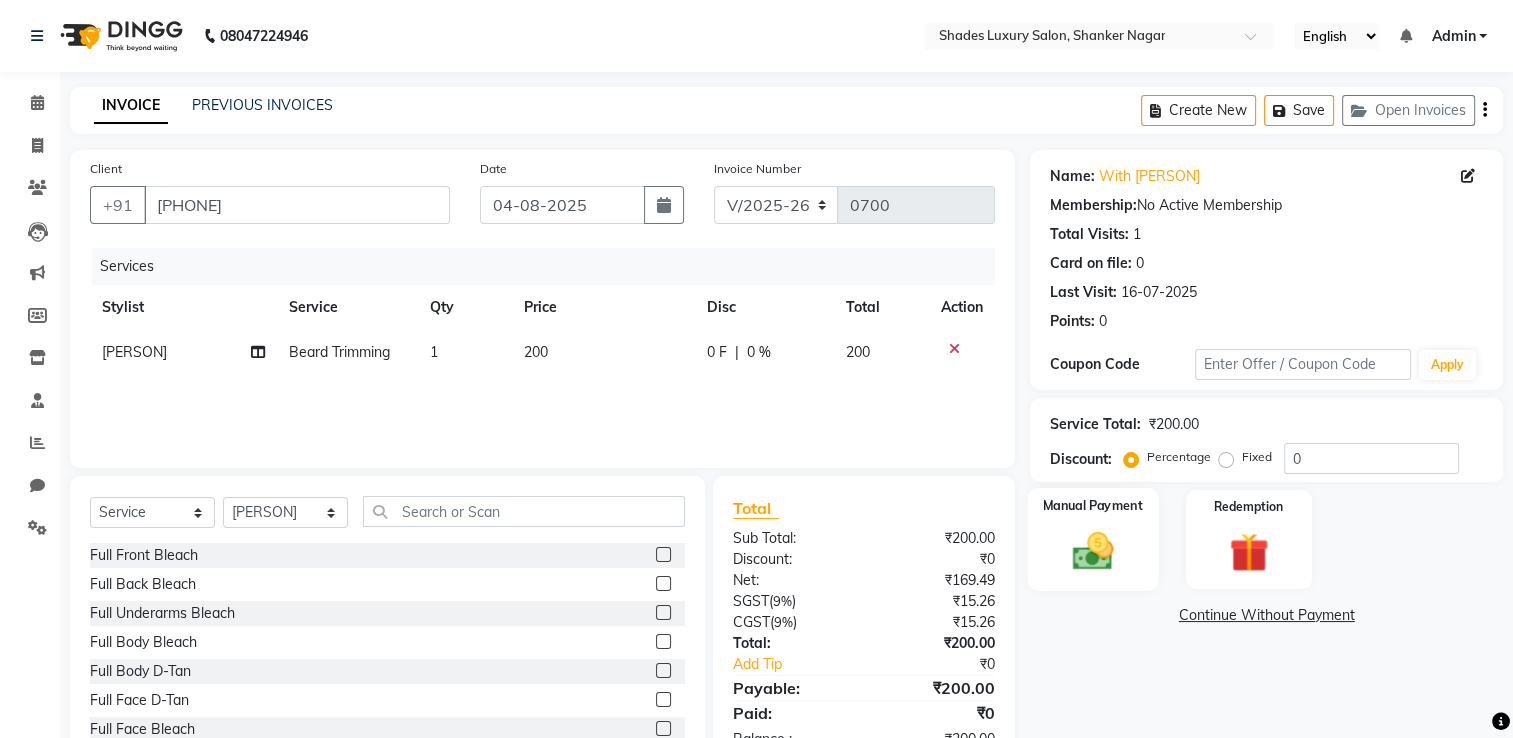 click 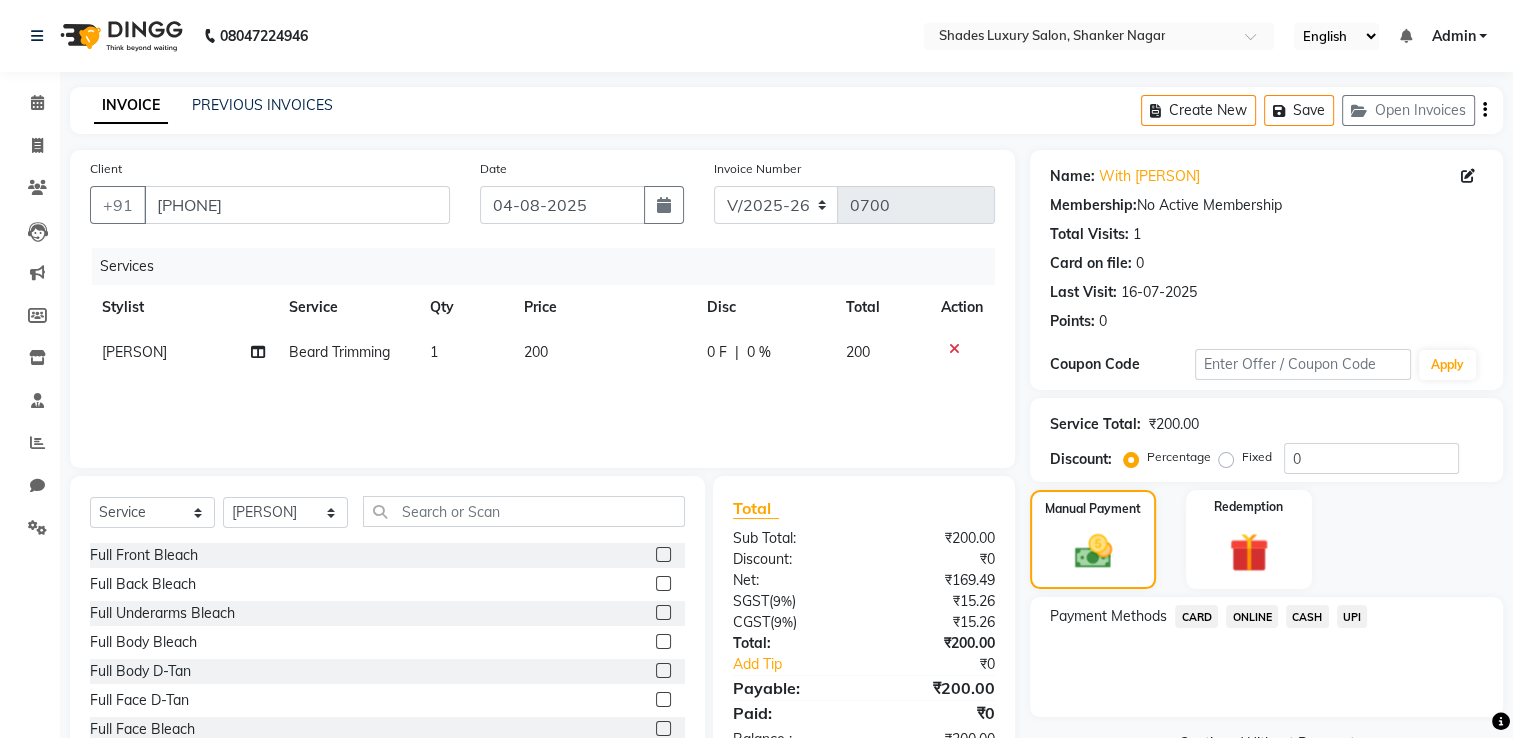 click on "CASH" 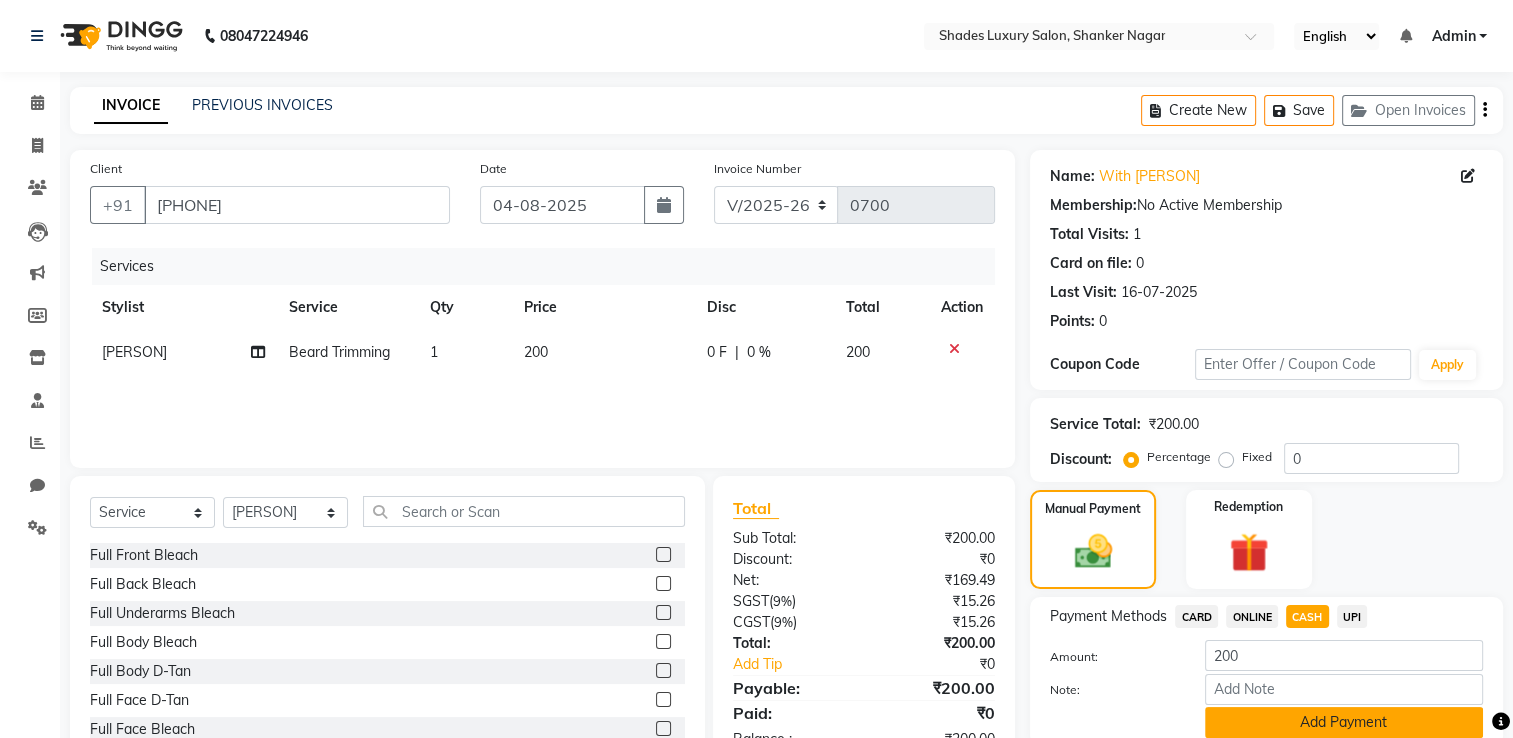 click on "Add Payment" 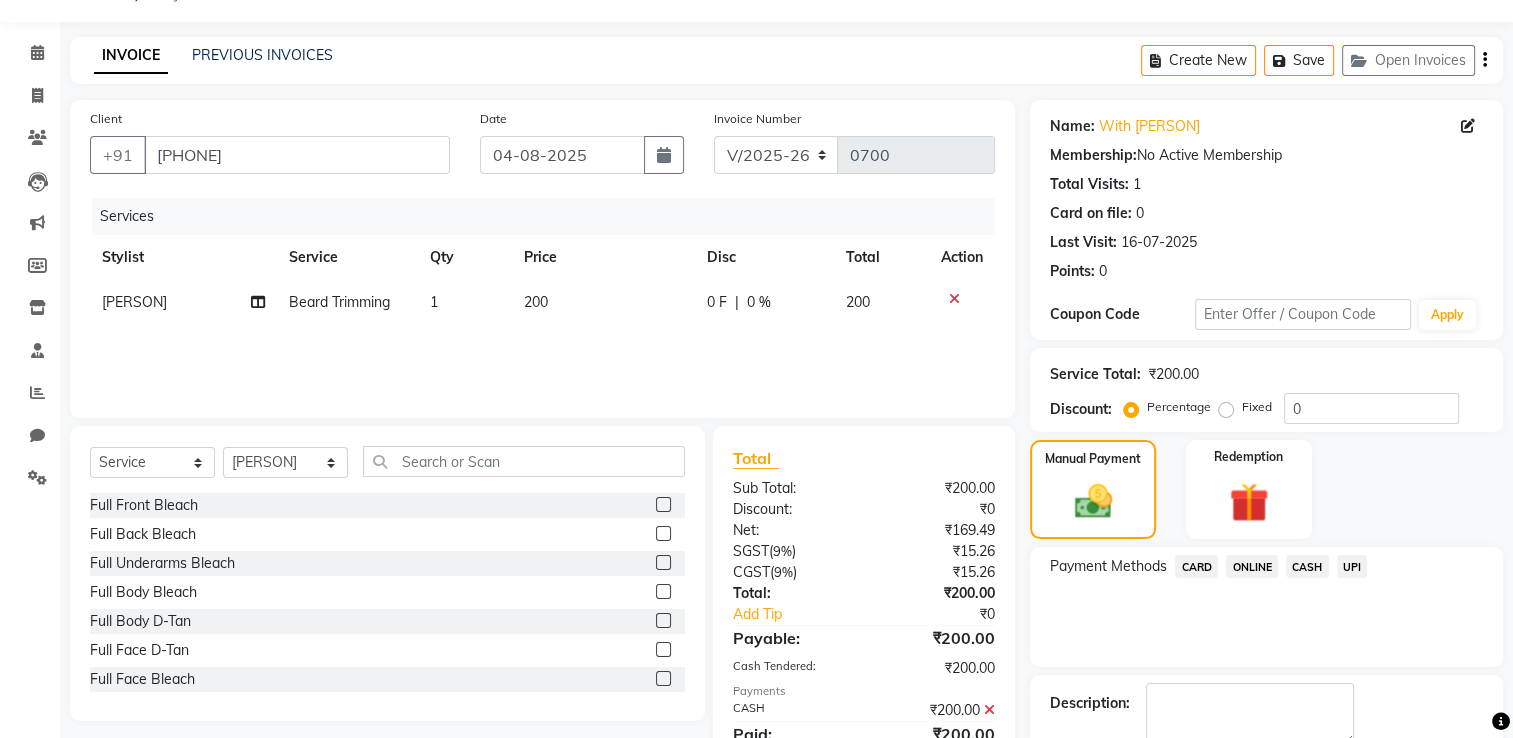 scroll, scrollTop: 161, scrollLeft: 0, axis: vertical 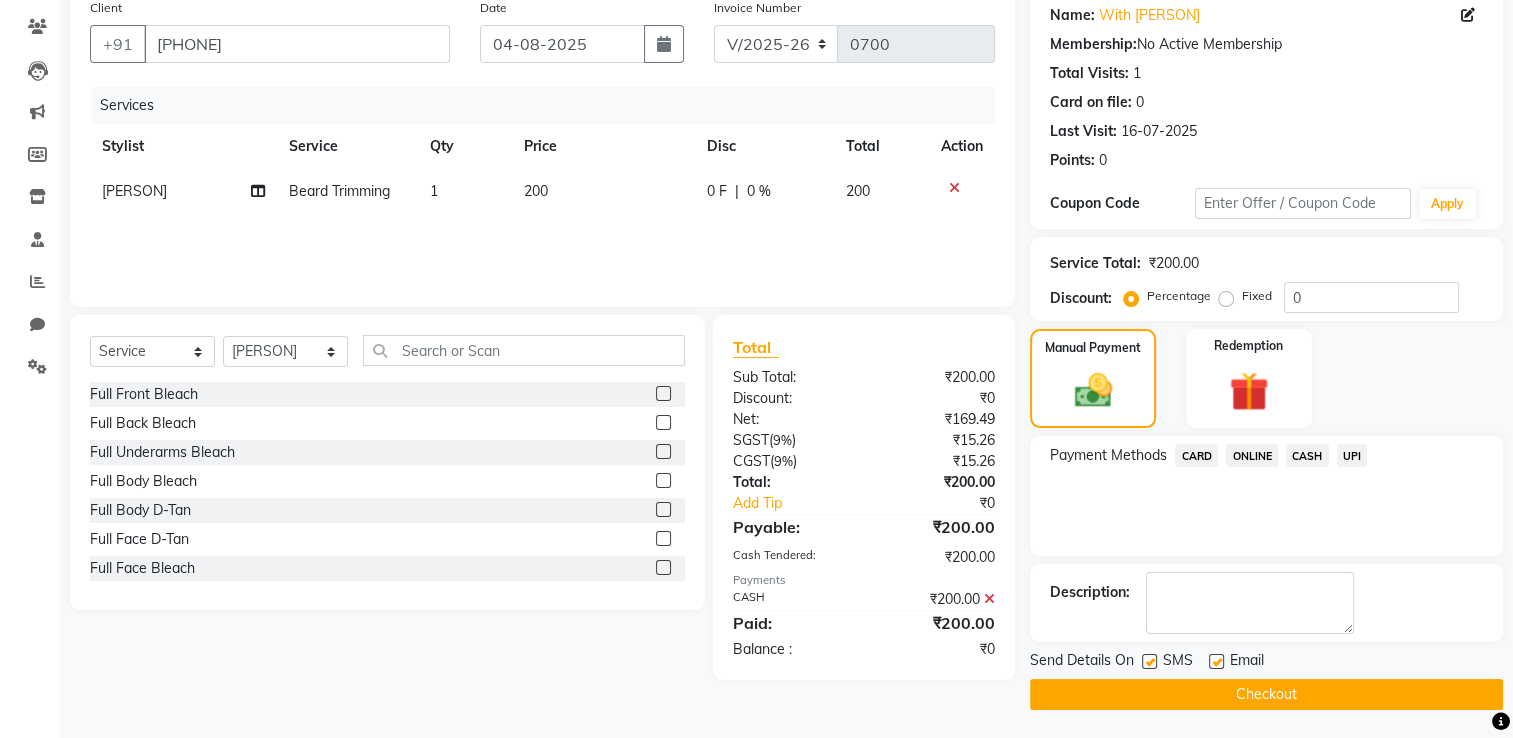 click on "Checkout" 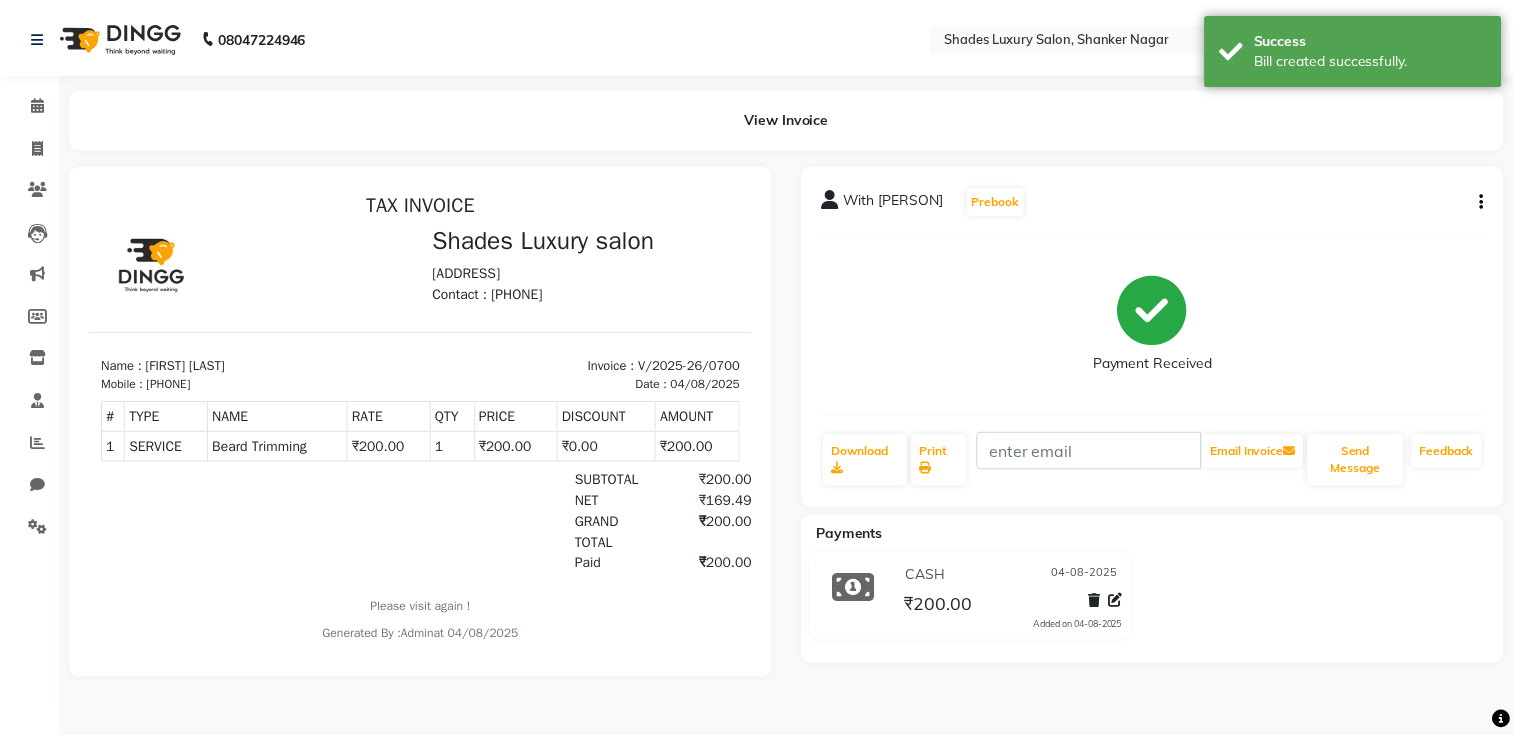 scroll, scrollTop: 0, scrollLeft: 0, axis: both 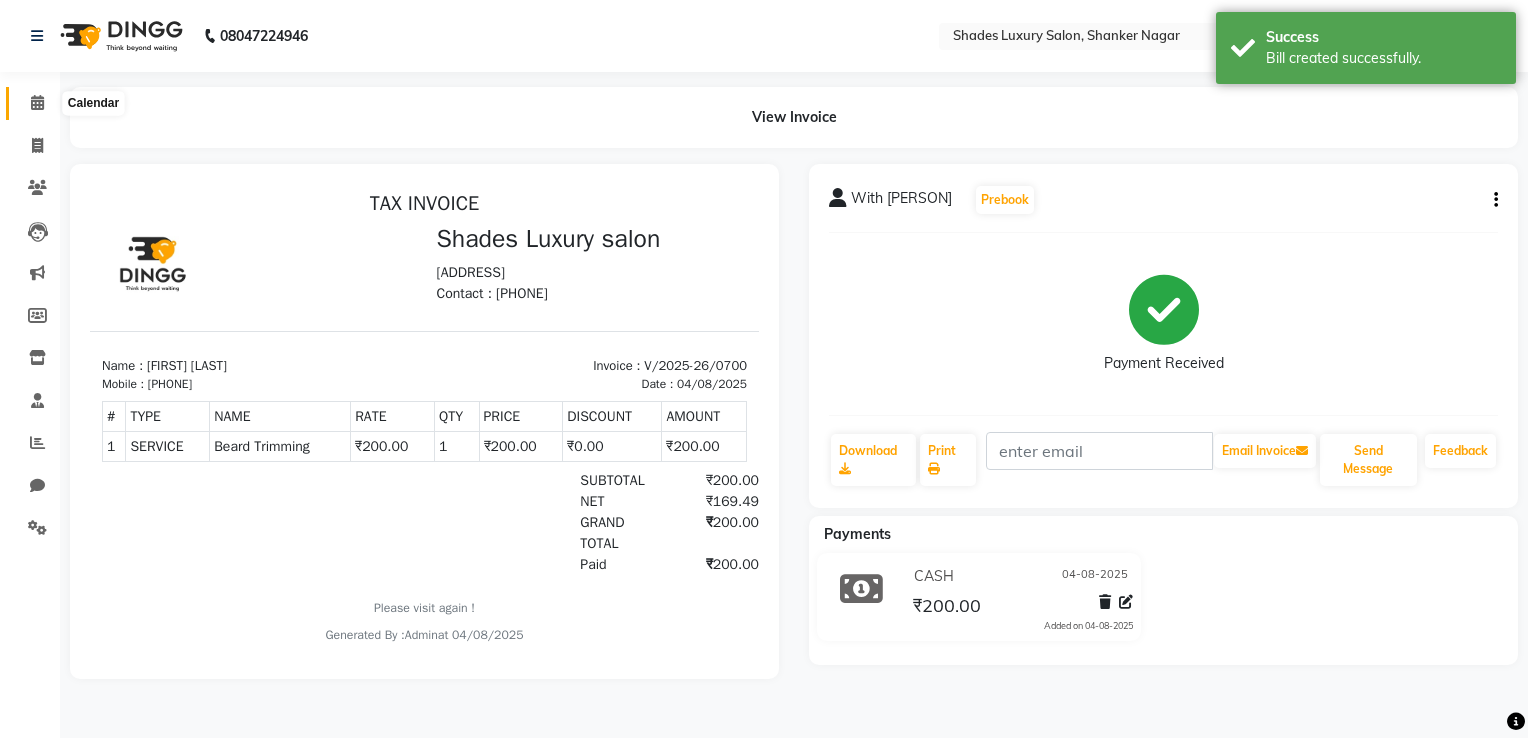 click 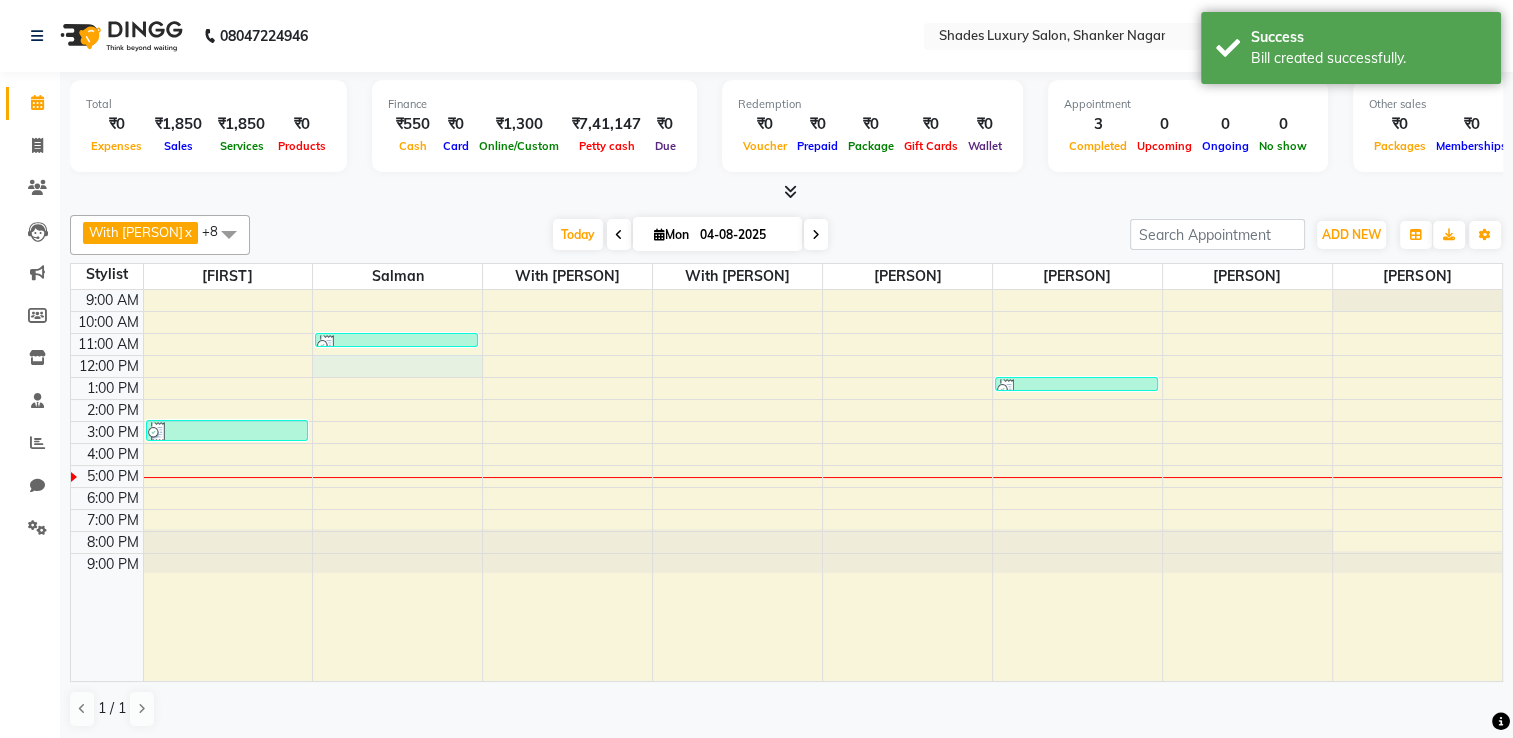 click on "9:00 AM 10:00 AM 11:00 AM 12:00 PM 1:00 PM 2:00 PM 3:00 PM 4:00 PM 5:00 PM 6:00 PM 7:00 PM 8:00 PM 9:00 PM [PERSON], TK01, 03:00 PM-04:00 PM, Nail Services - Cat Eye,Nail Services - Gel Polish [PERSON], TK02, 11:00 AM-11:30 AM, Ironing [PERSON], TK03, 01:00 PM-01:15 PM, Beard Trimming" at bounding box center (786, 485) 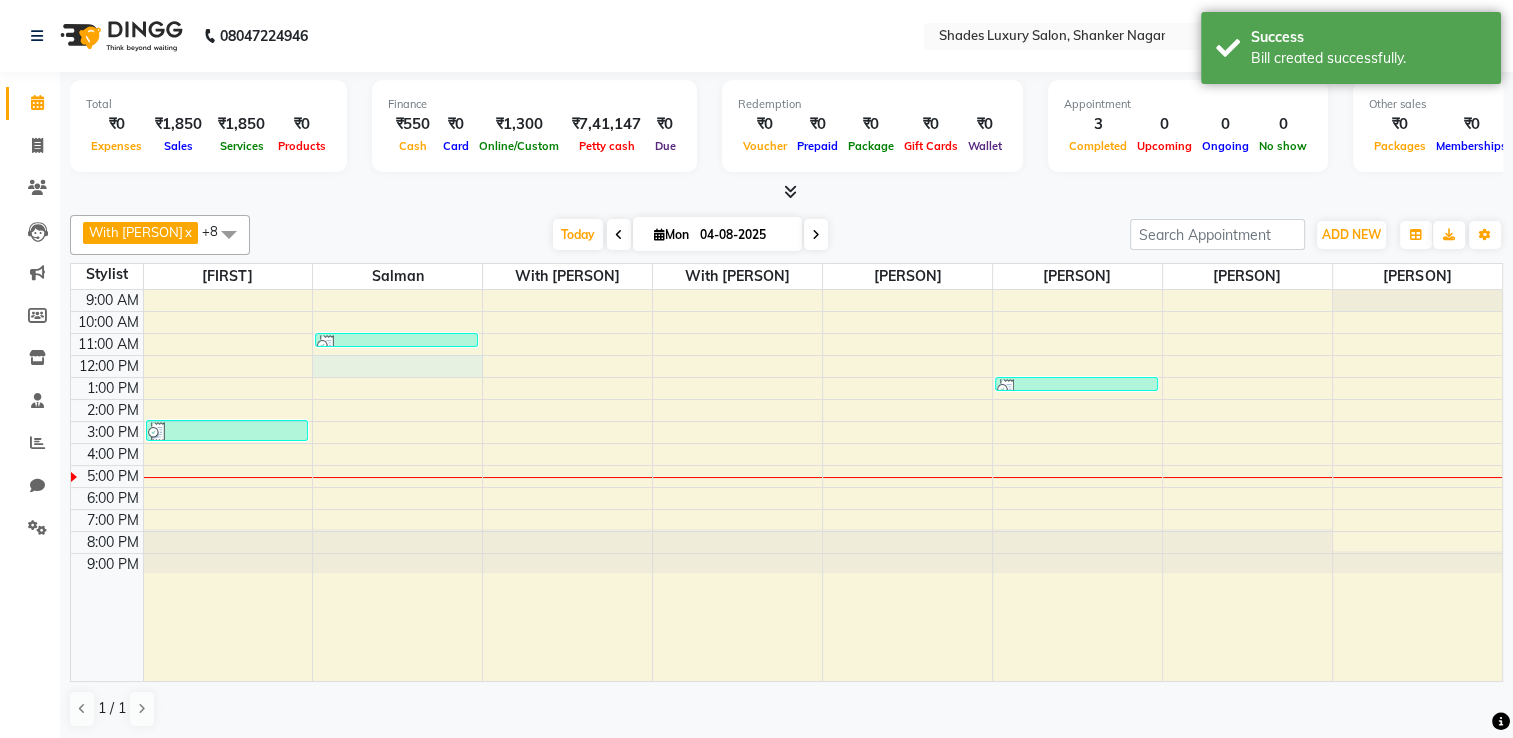 select on "[NUMBER]" 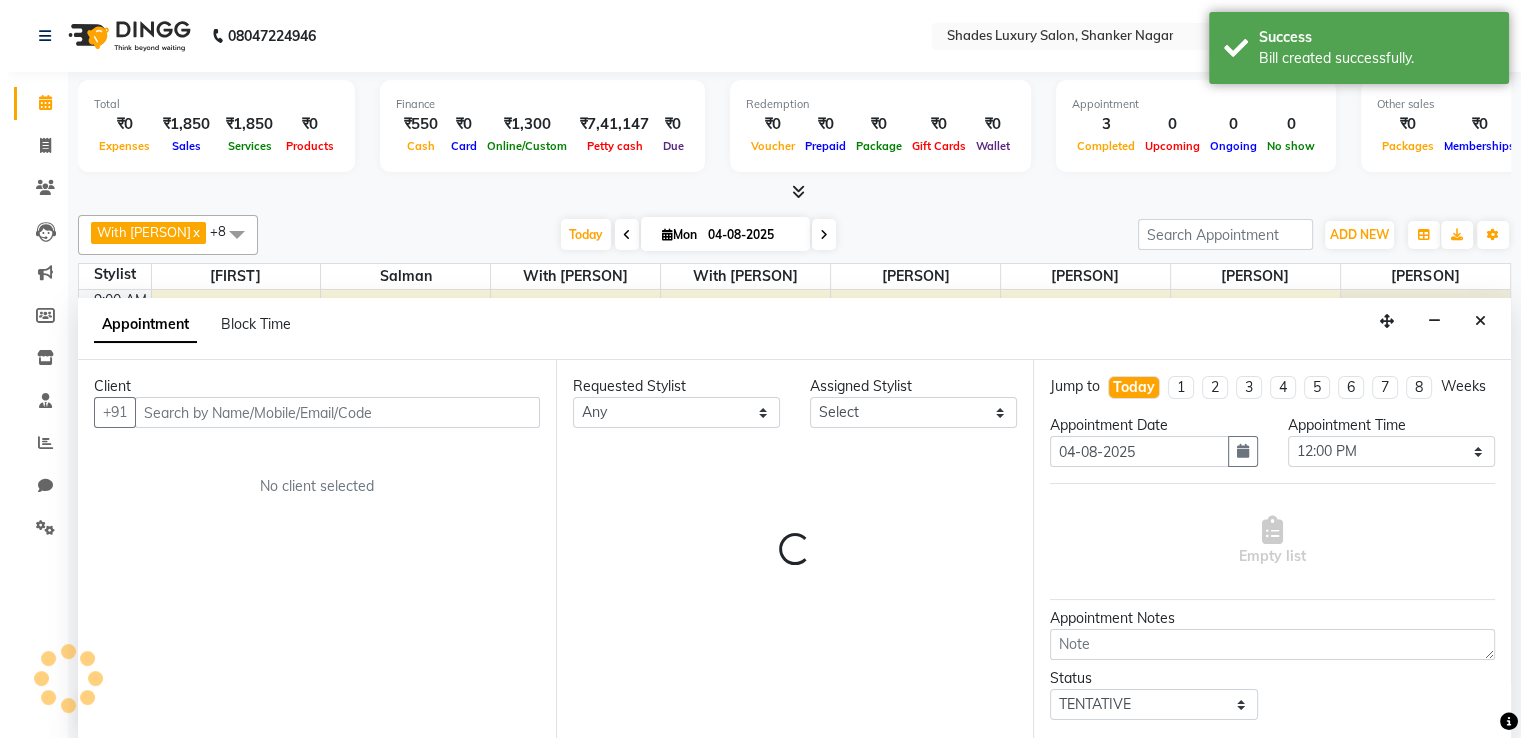 scroll, scrollTop: 0, scrollLeft: 0, axis: both 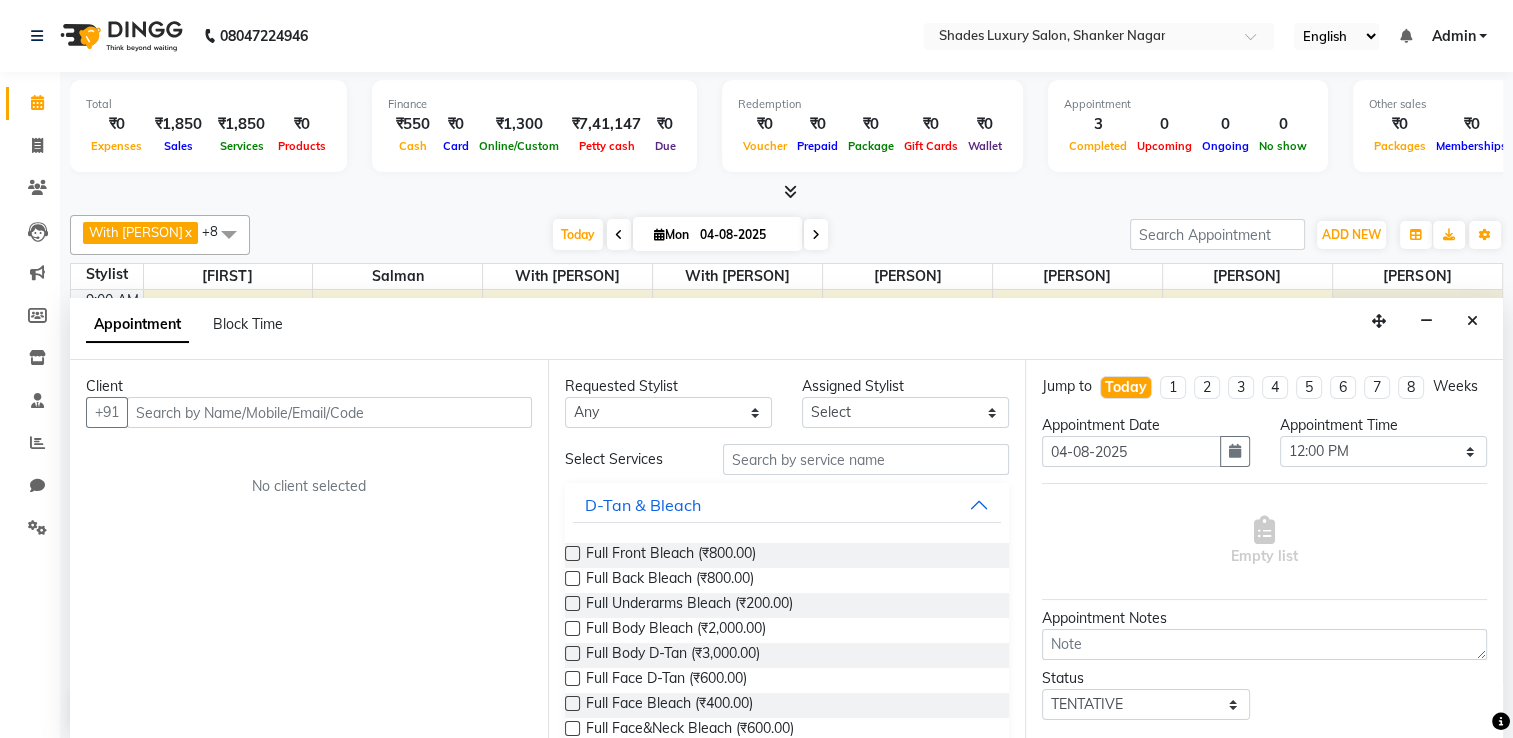 click at bounding box center [329, 412] 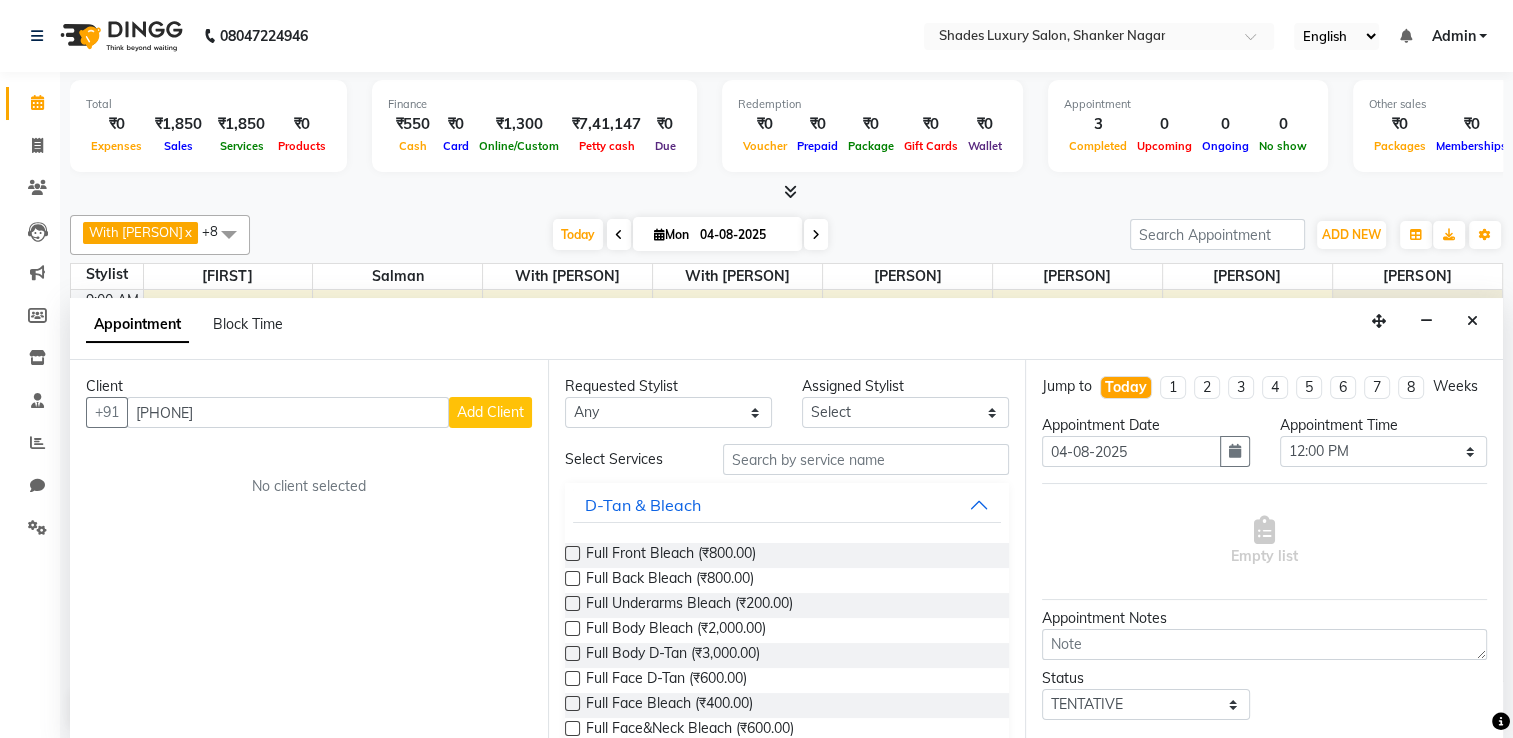 type on "[PHONE]" 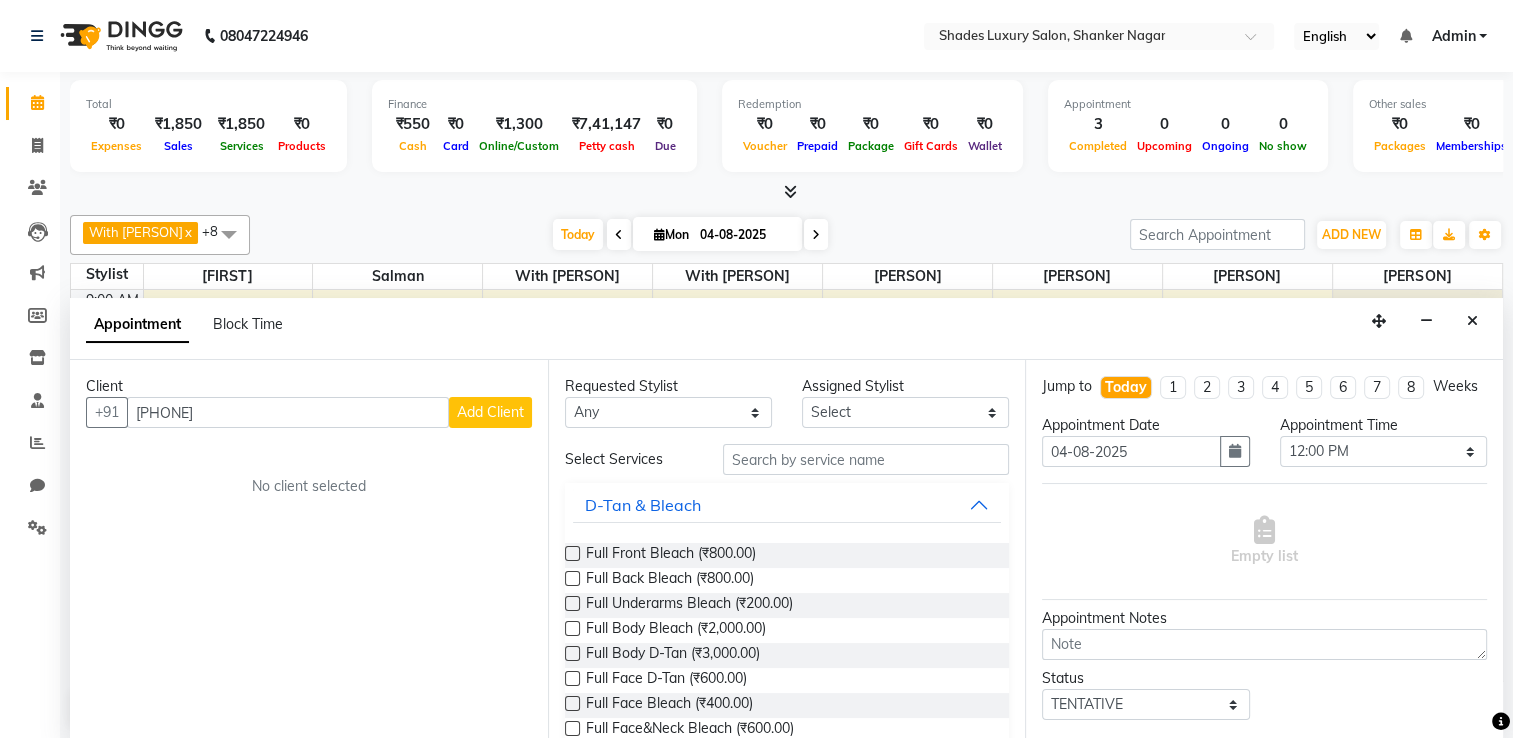 click on "Add Client" at bounding box center [490, 412] 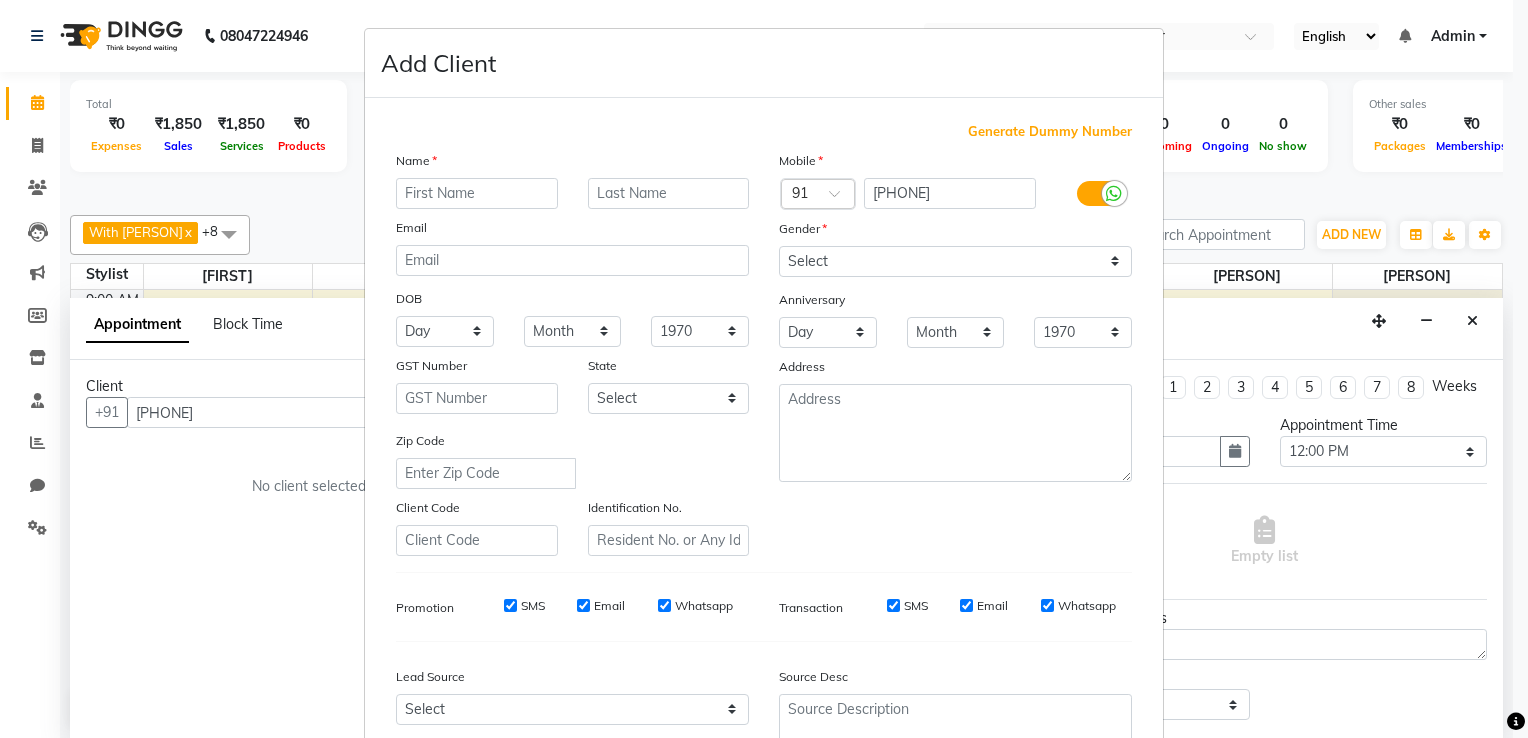 click at bounding box center [477, 193] 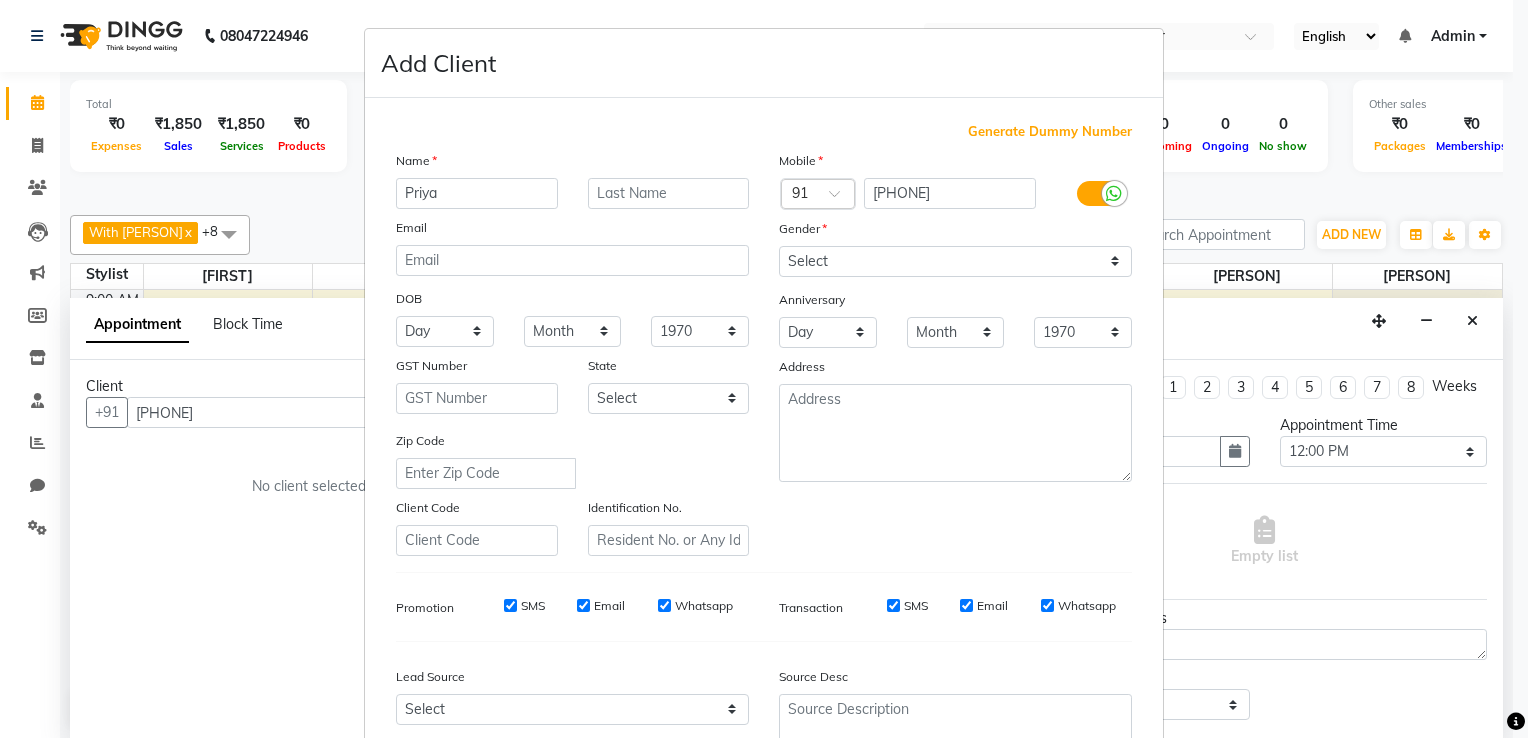 type on "Priya" 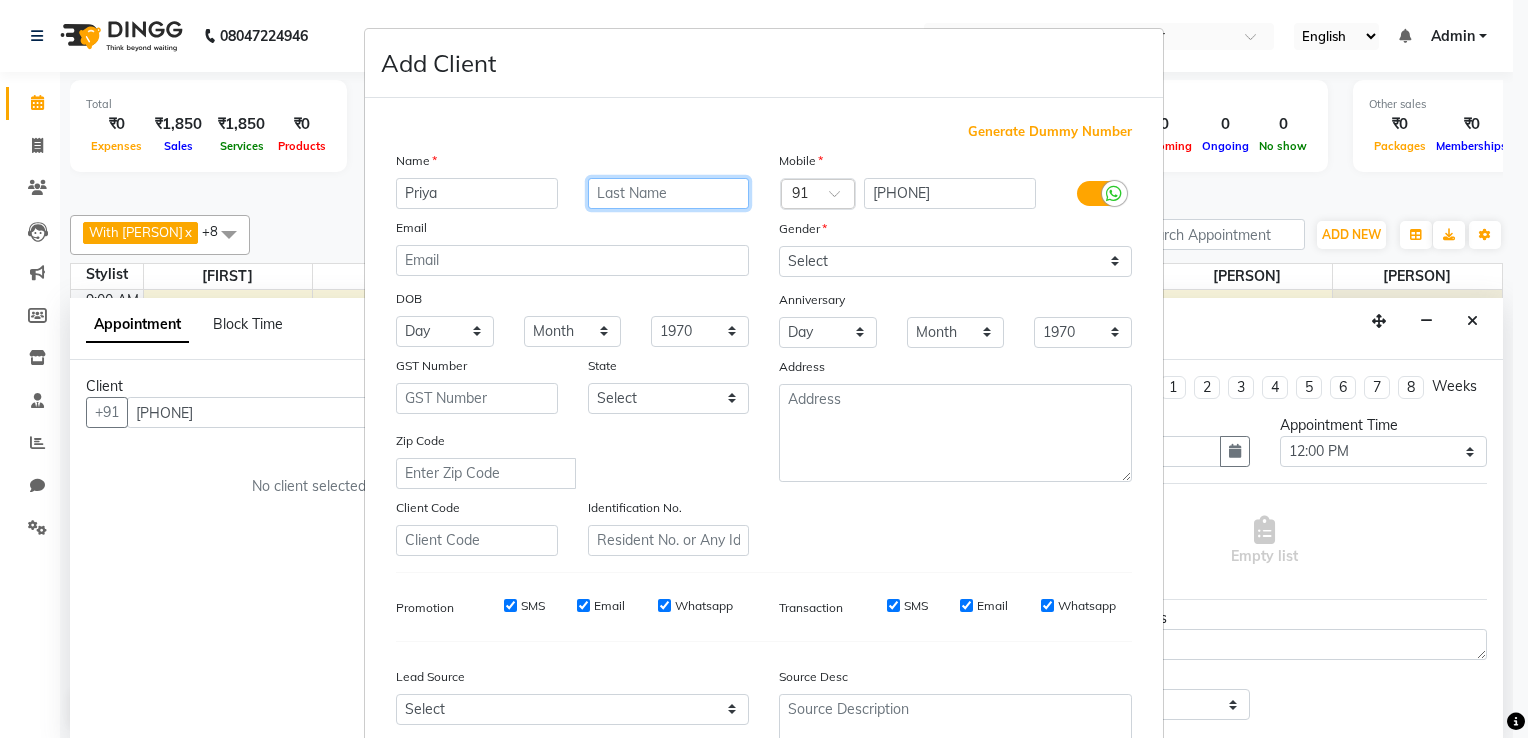 click at bounding box center (669, 193) 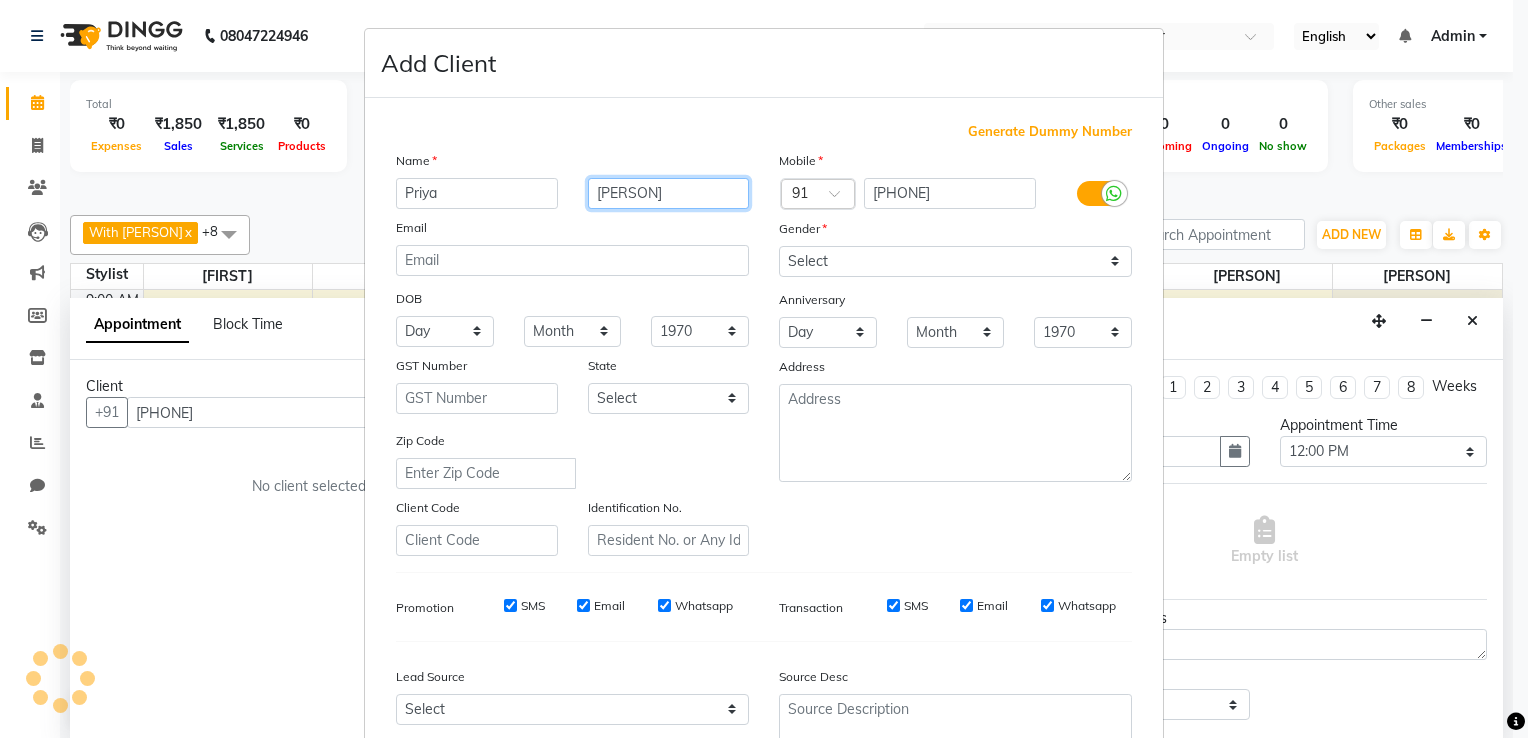 type on "[PERSON]" 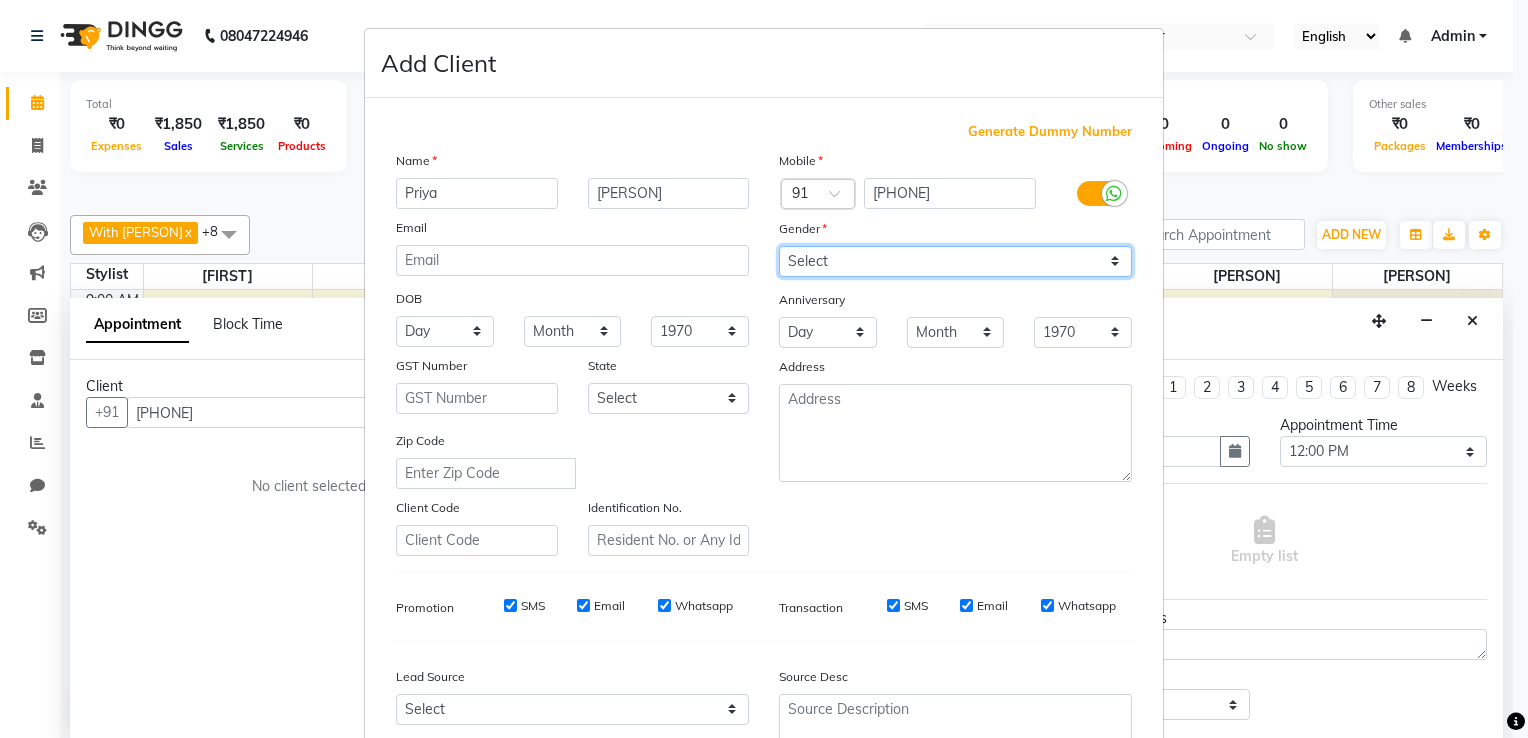 click on "Select Male Female Other Prefer Not To Say" at bounding box center (955, 261) 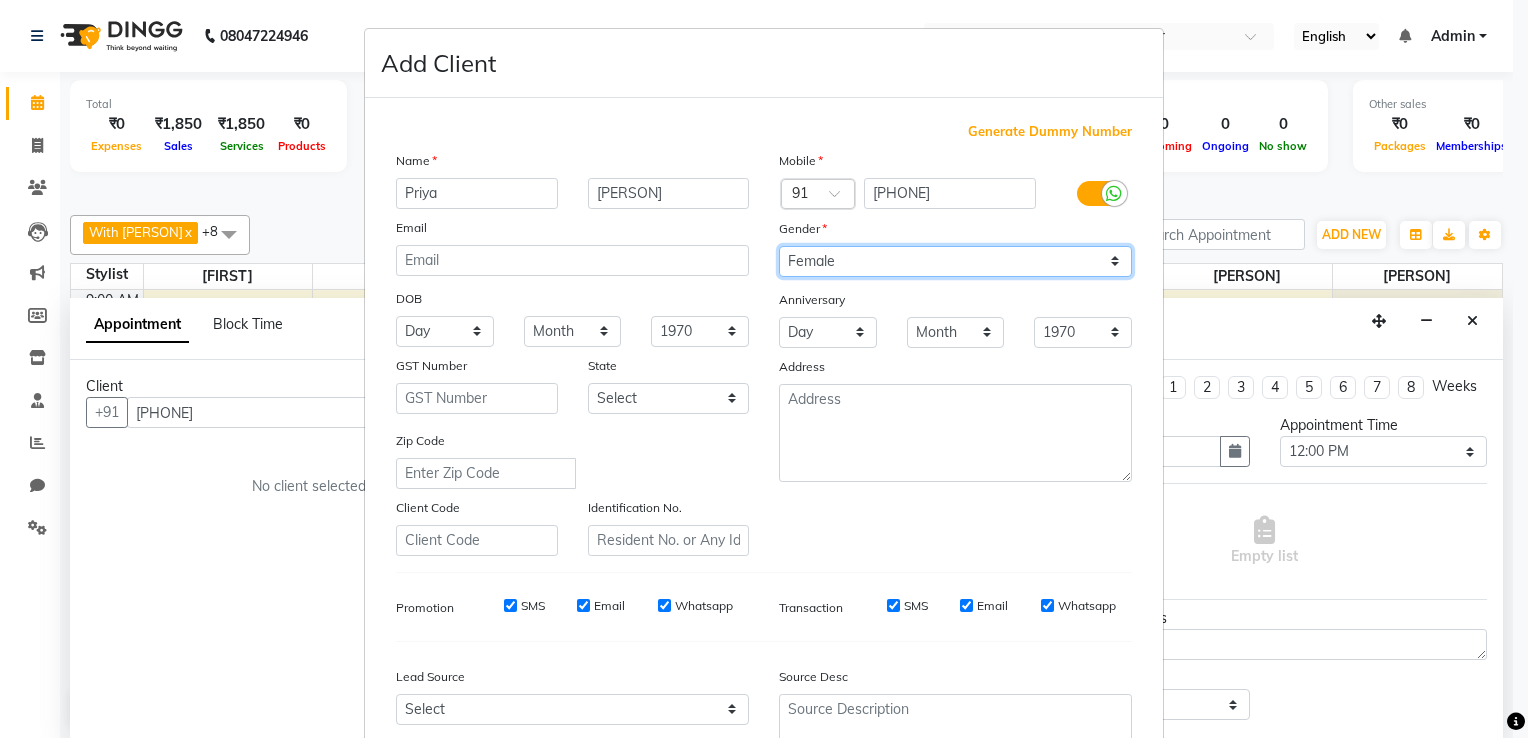 click on "Select Male Female Other Prefer Not To Say" at bounding box center (955, 261) 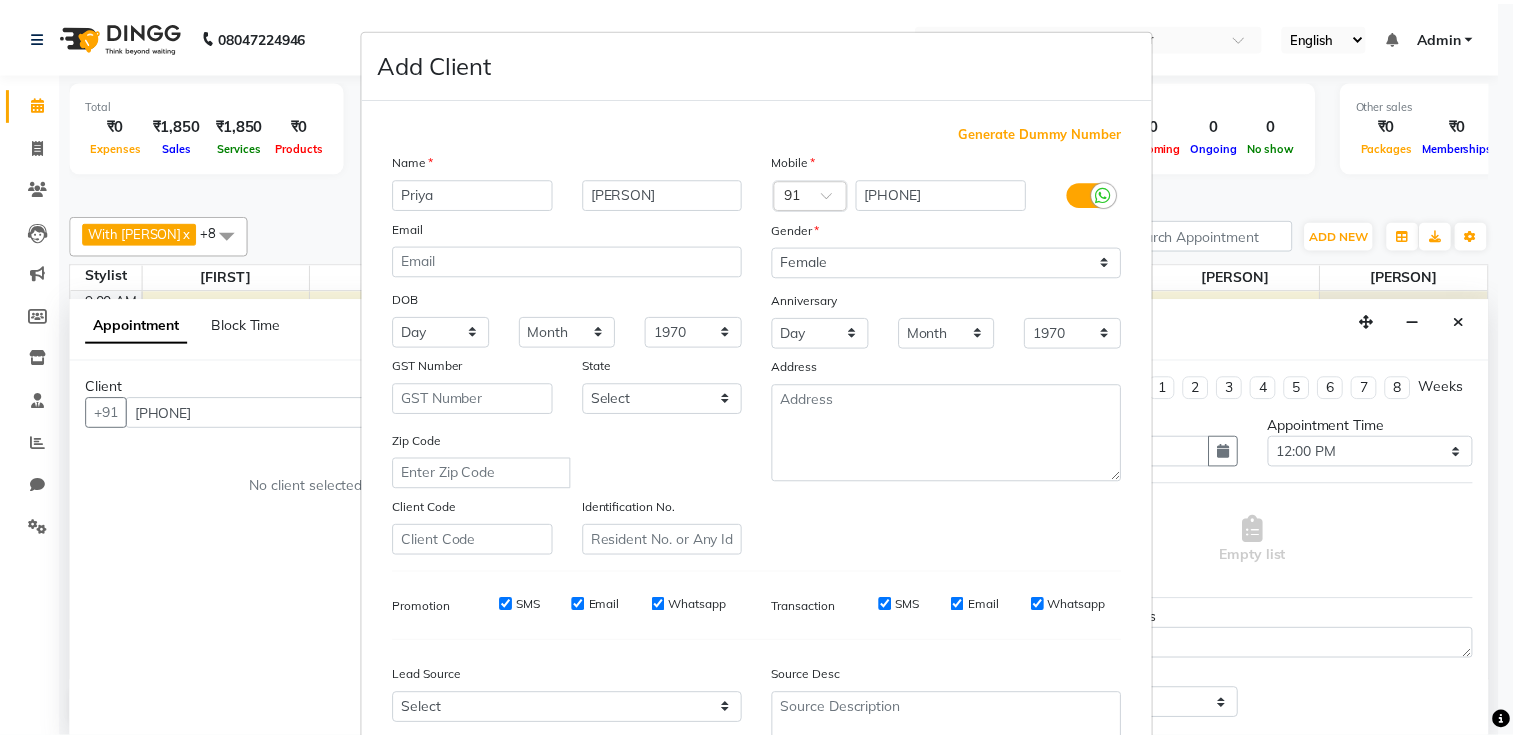 scroll, scrollTop: 194, scrollLeft: 0, axis: vertical 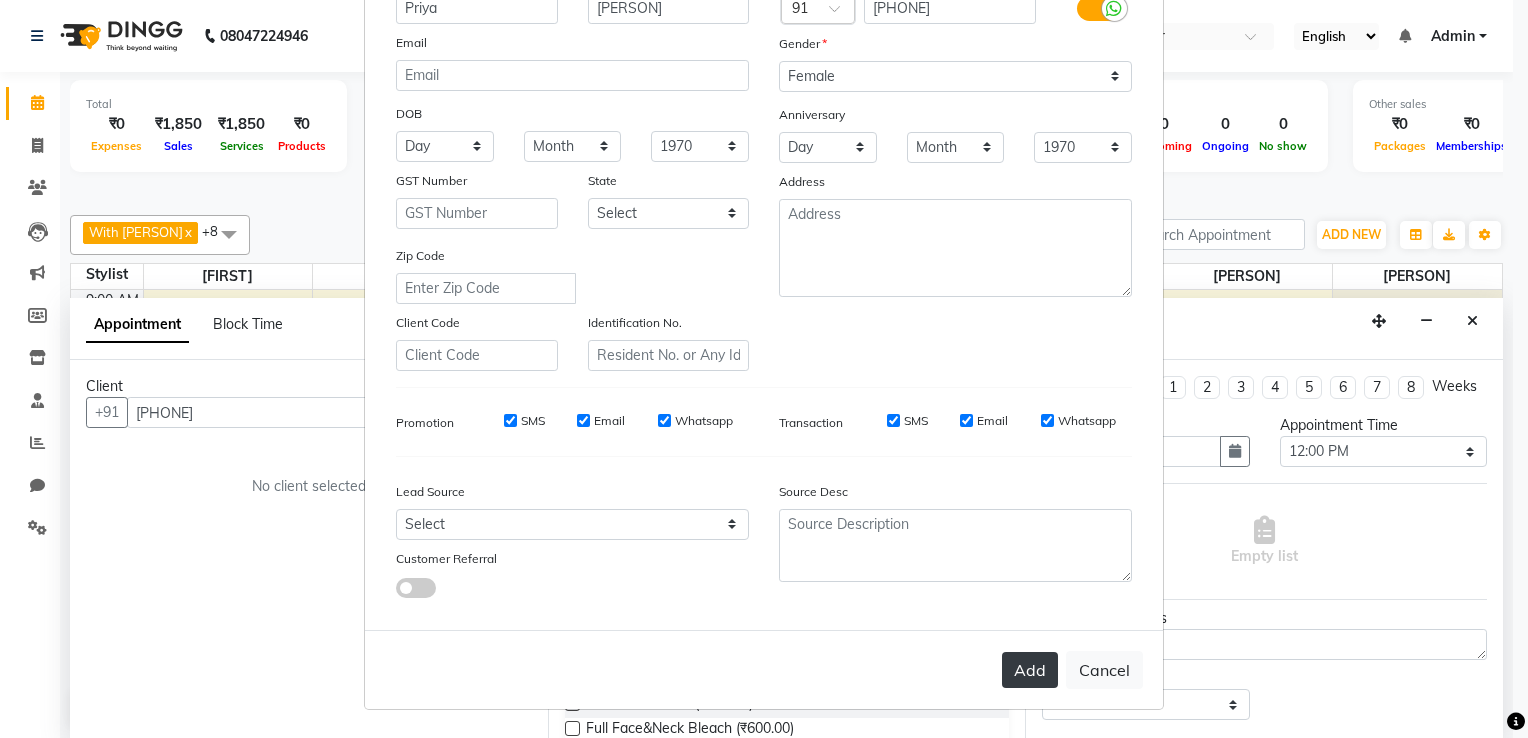 click on "Add" at bounding box center [1030, 670] 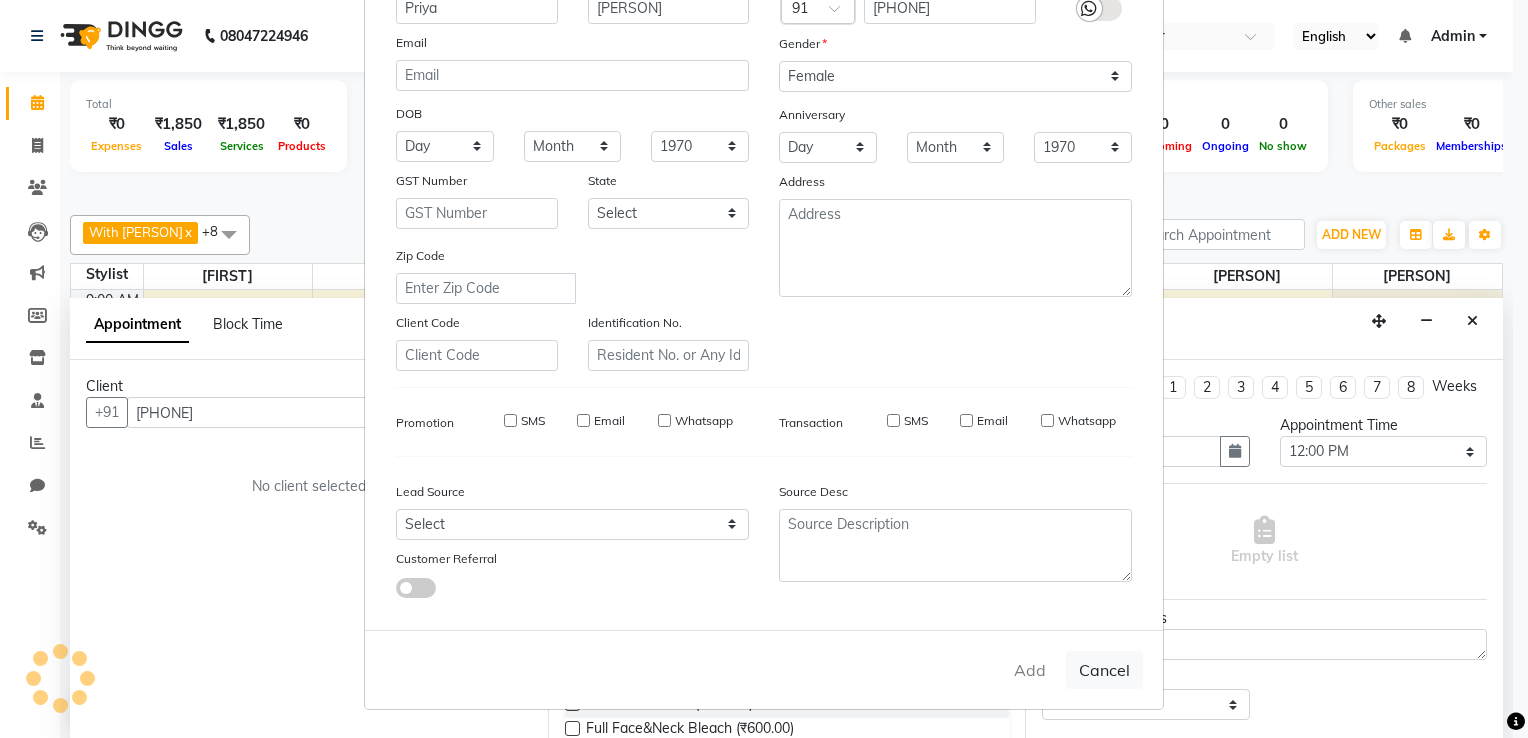 type 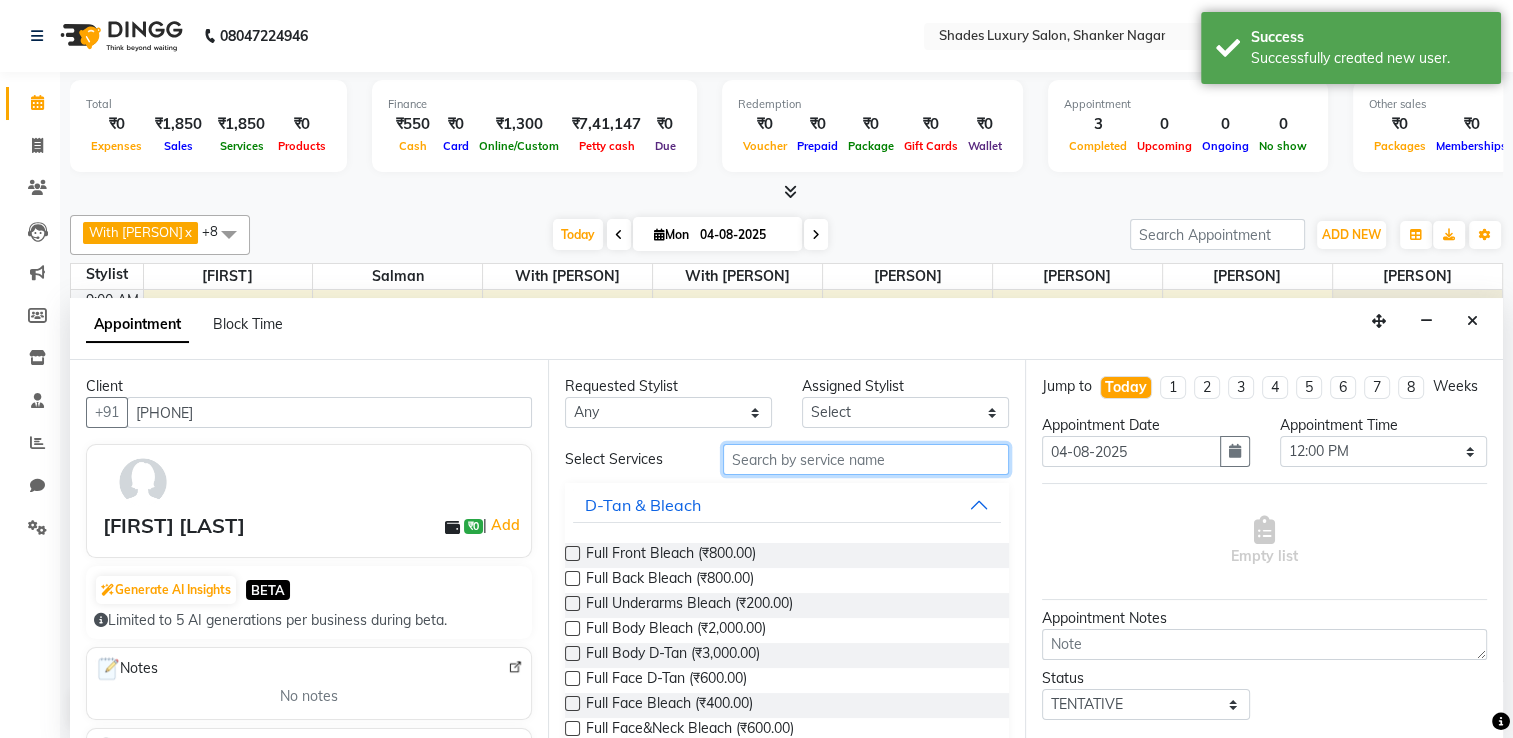 click at bounding box center (866, 459) 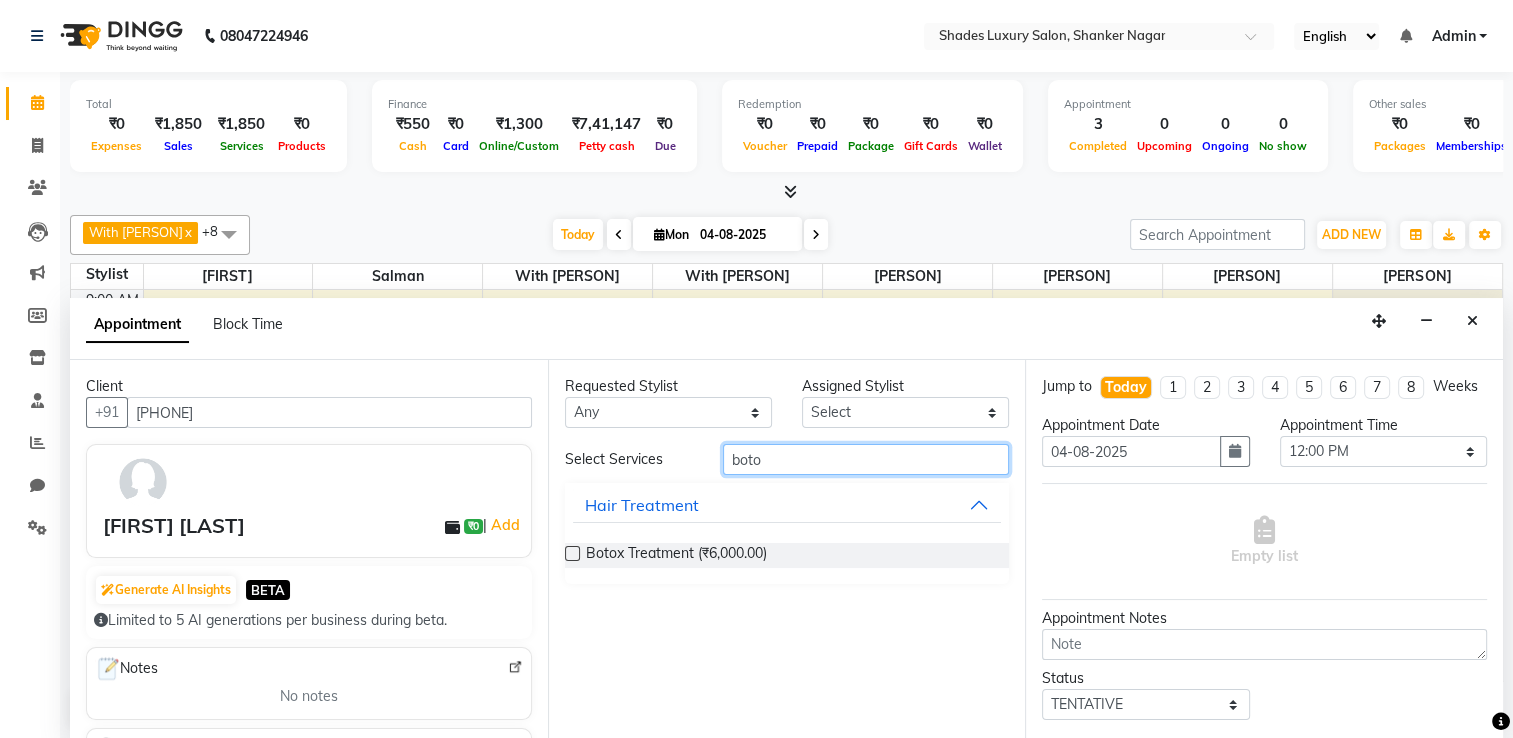 type on "boto" 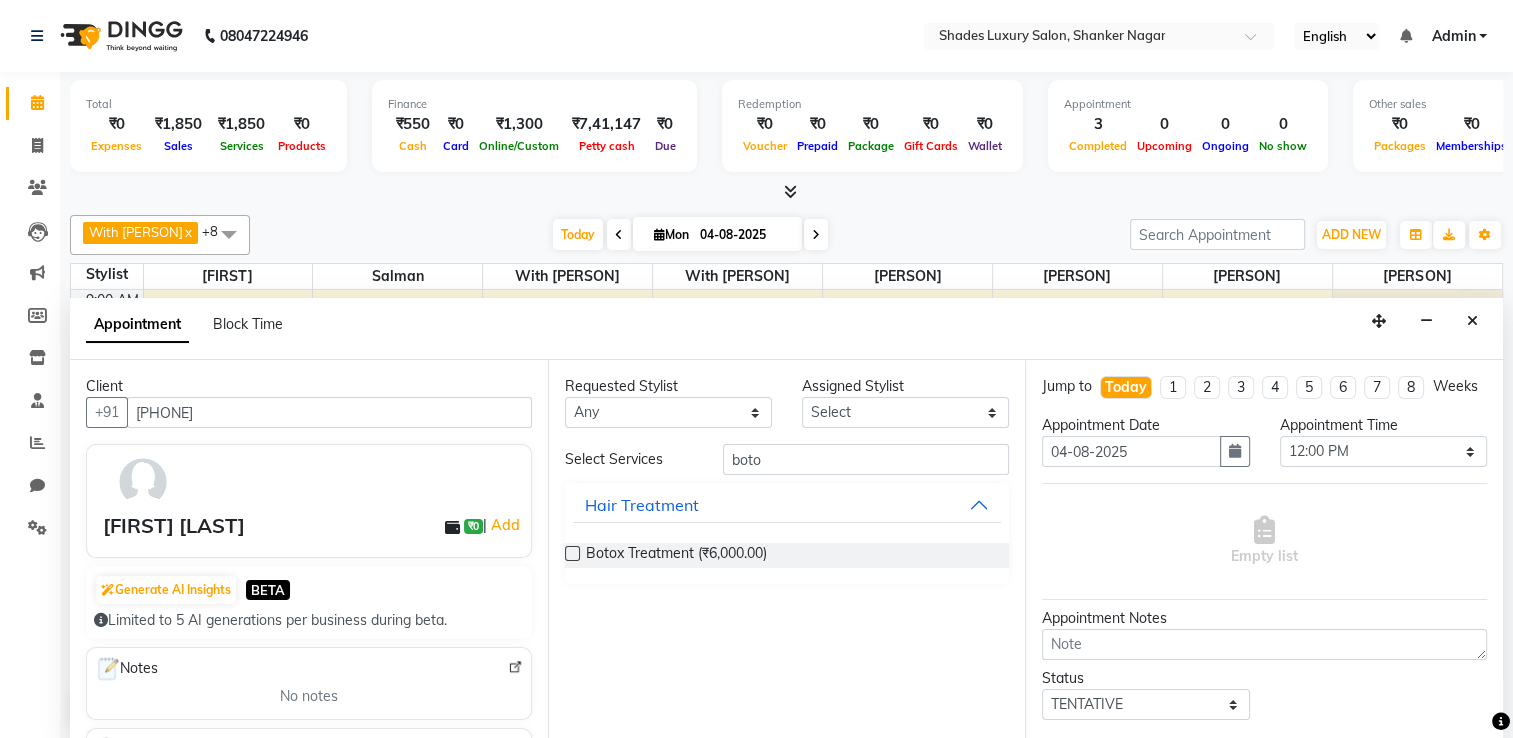 click at bounding box center (572, 553) 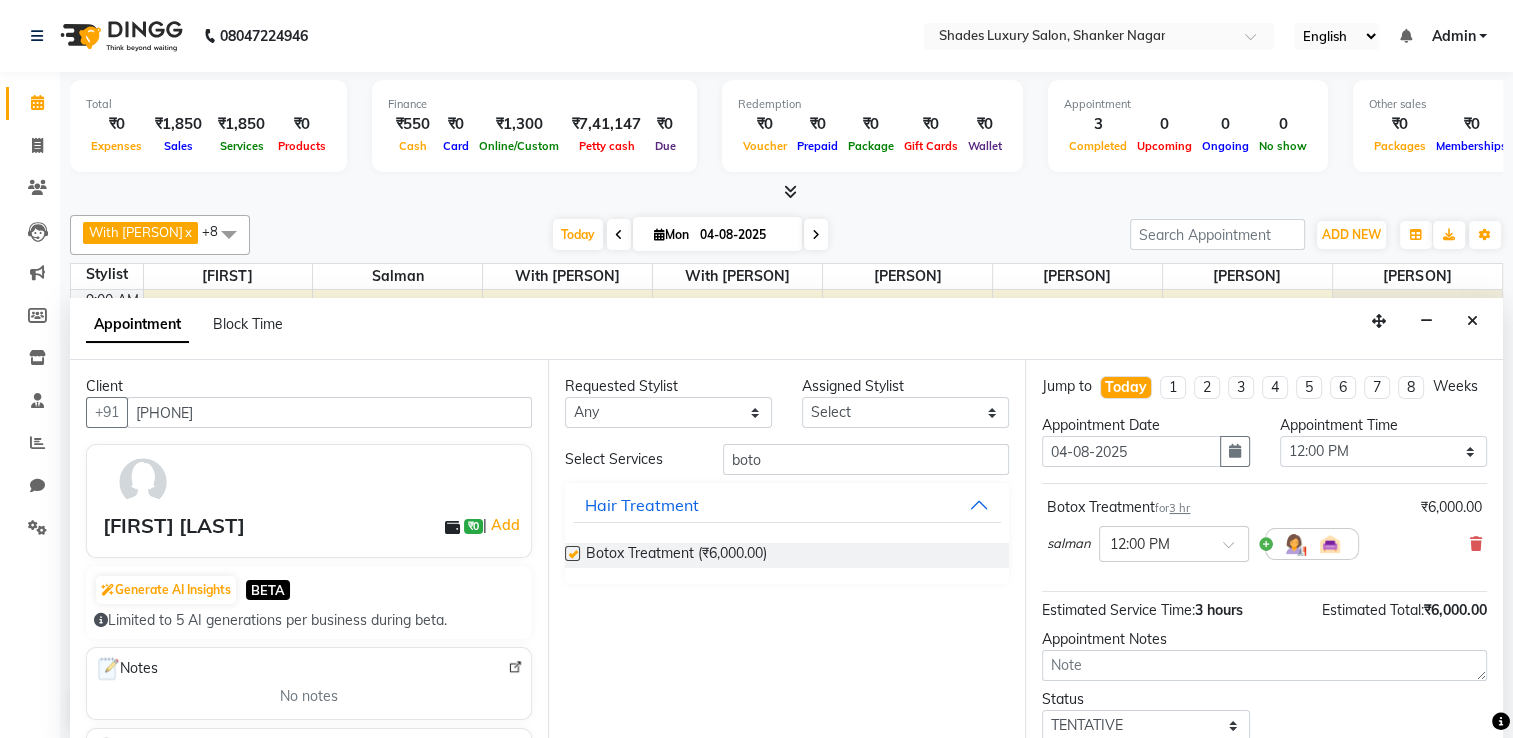 checkbox on "false" 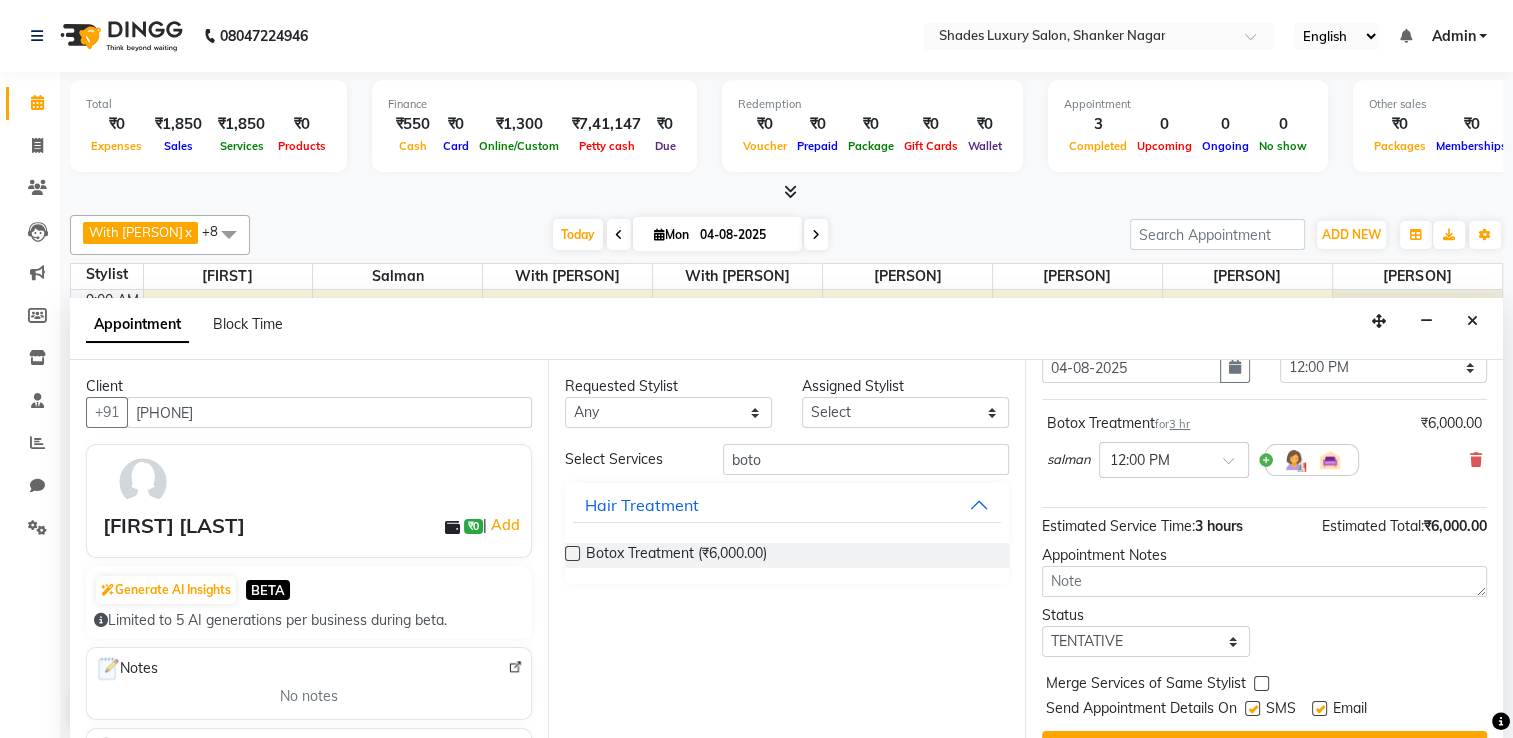 scroll, scrollTop: 144, scrollLeft: 0, axis: vertical 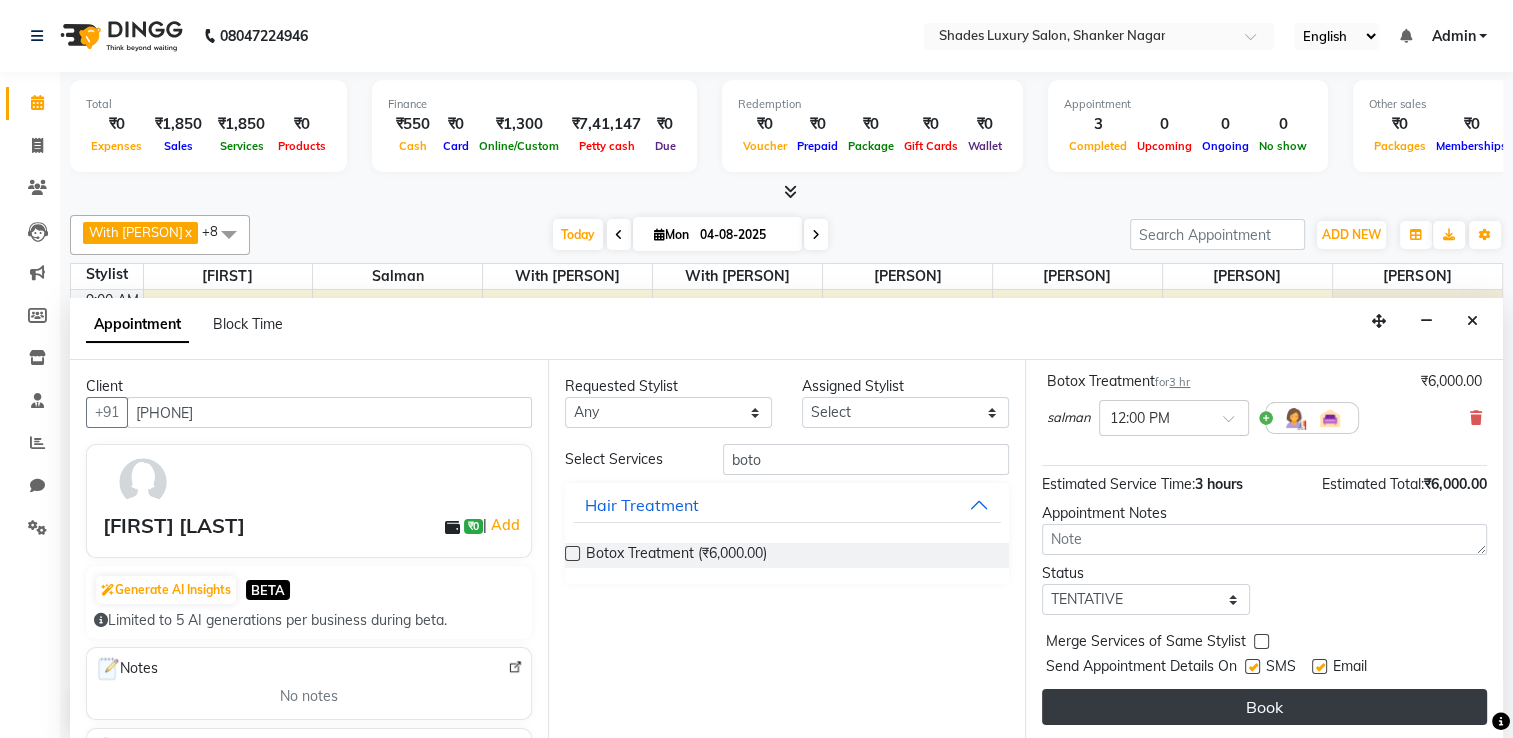 click on "Book" at bounding box center (1264, 707) 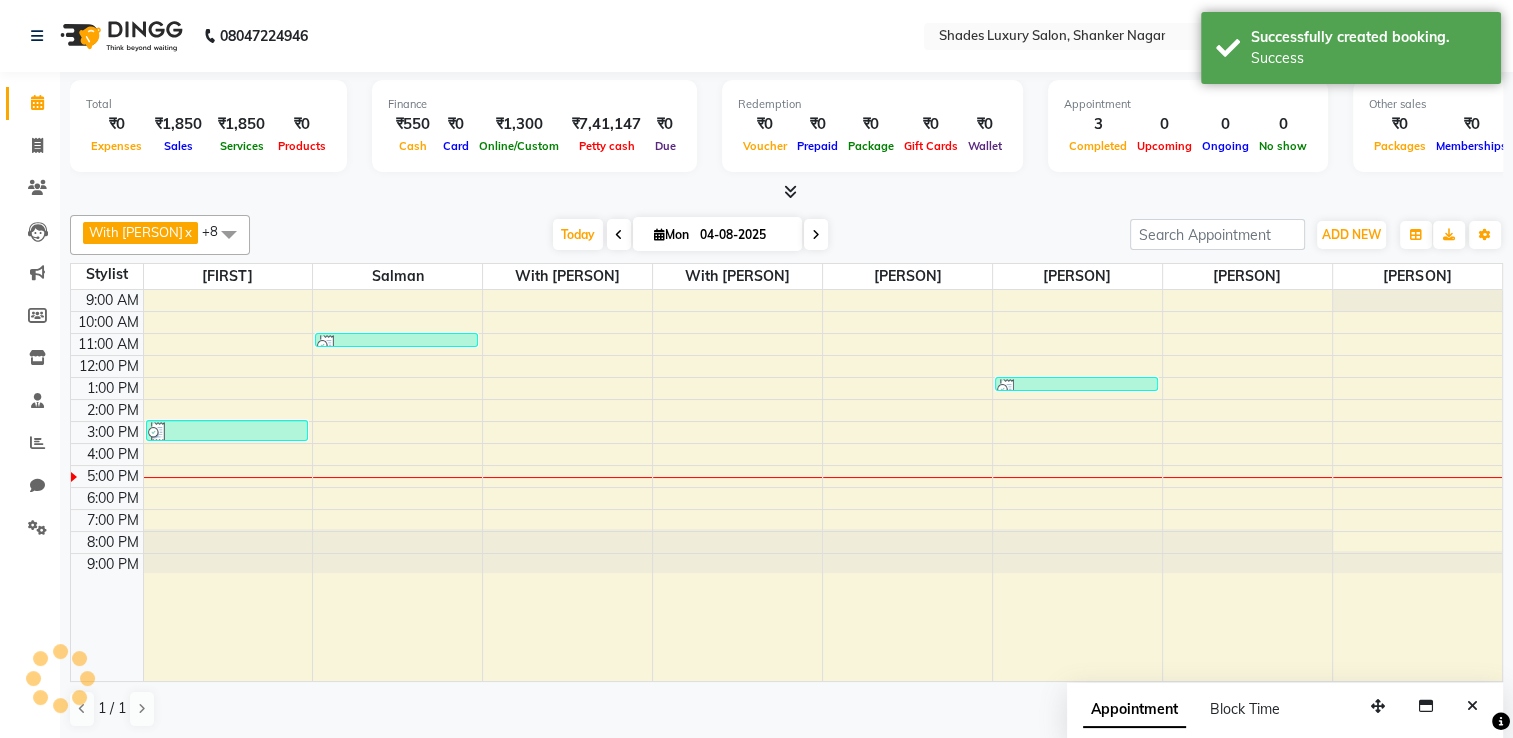 scroll, scrollTop: 0, scrollLeft: 0, axis: both 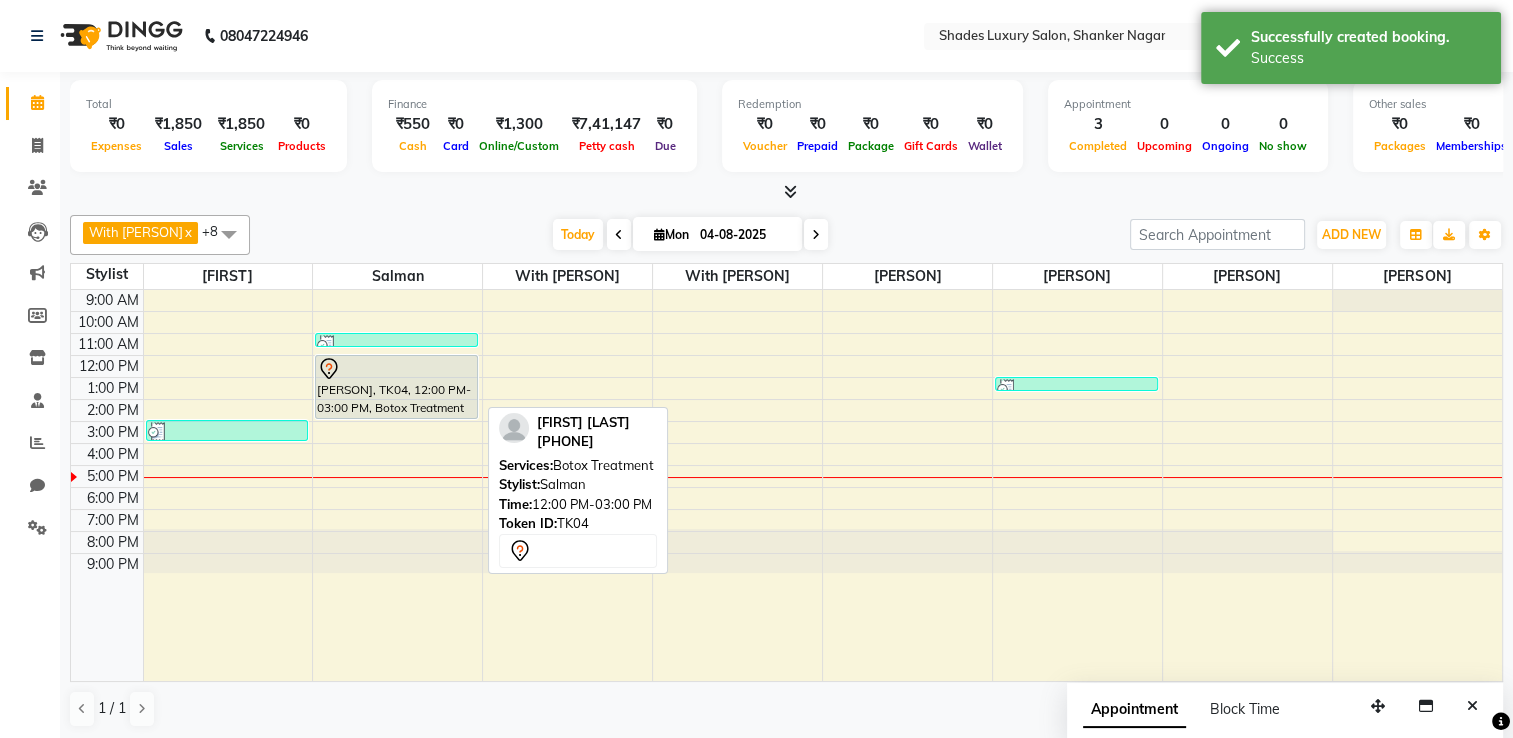 click at bounding box center [396, 369] 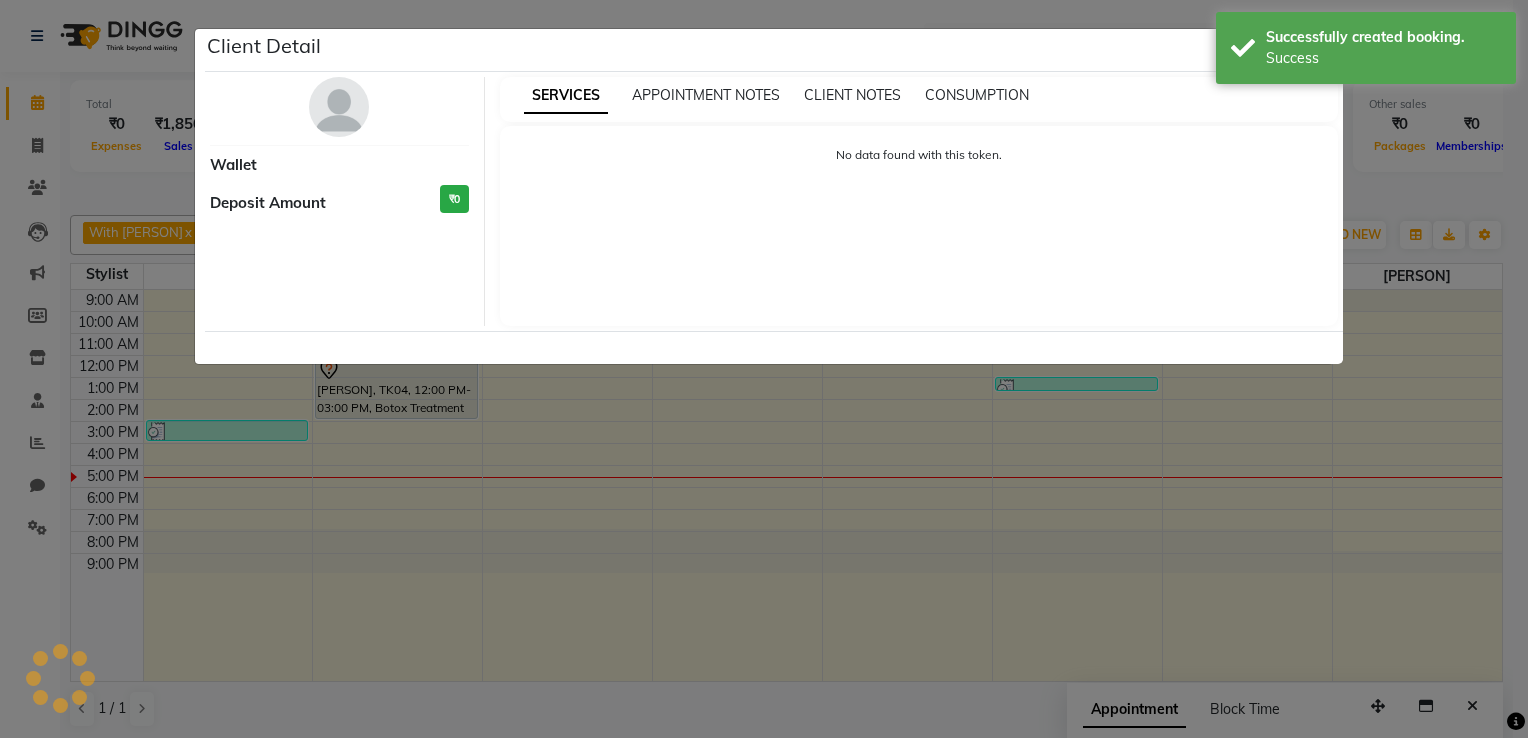 select on "7" 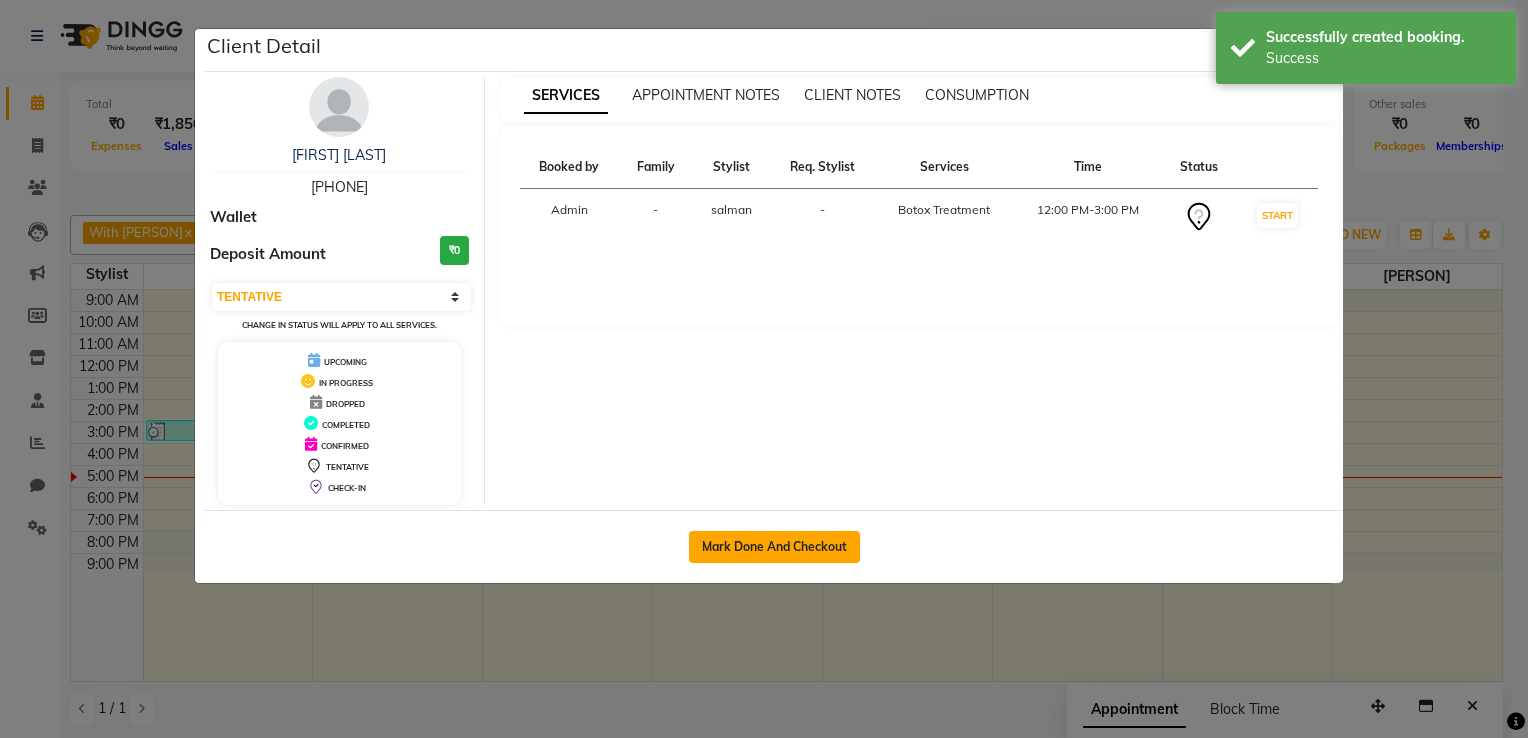 click on "Mark Done And Checkout" 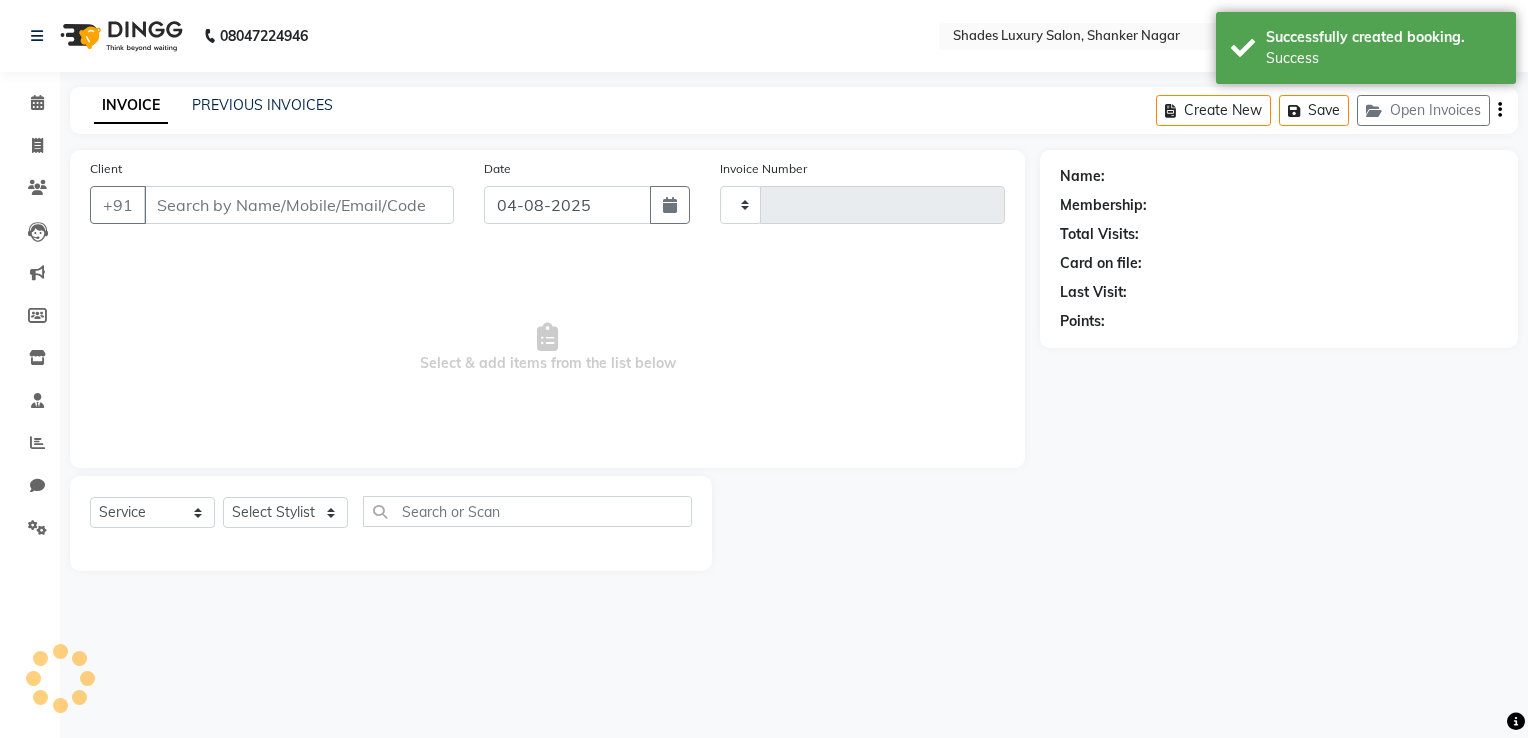 type on "0701" 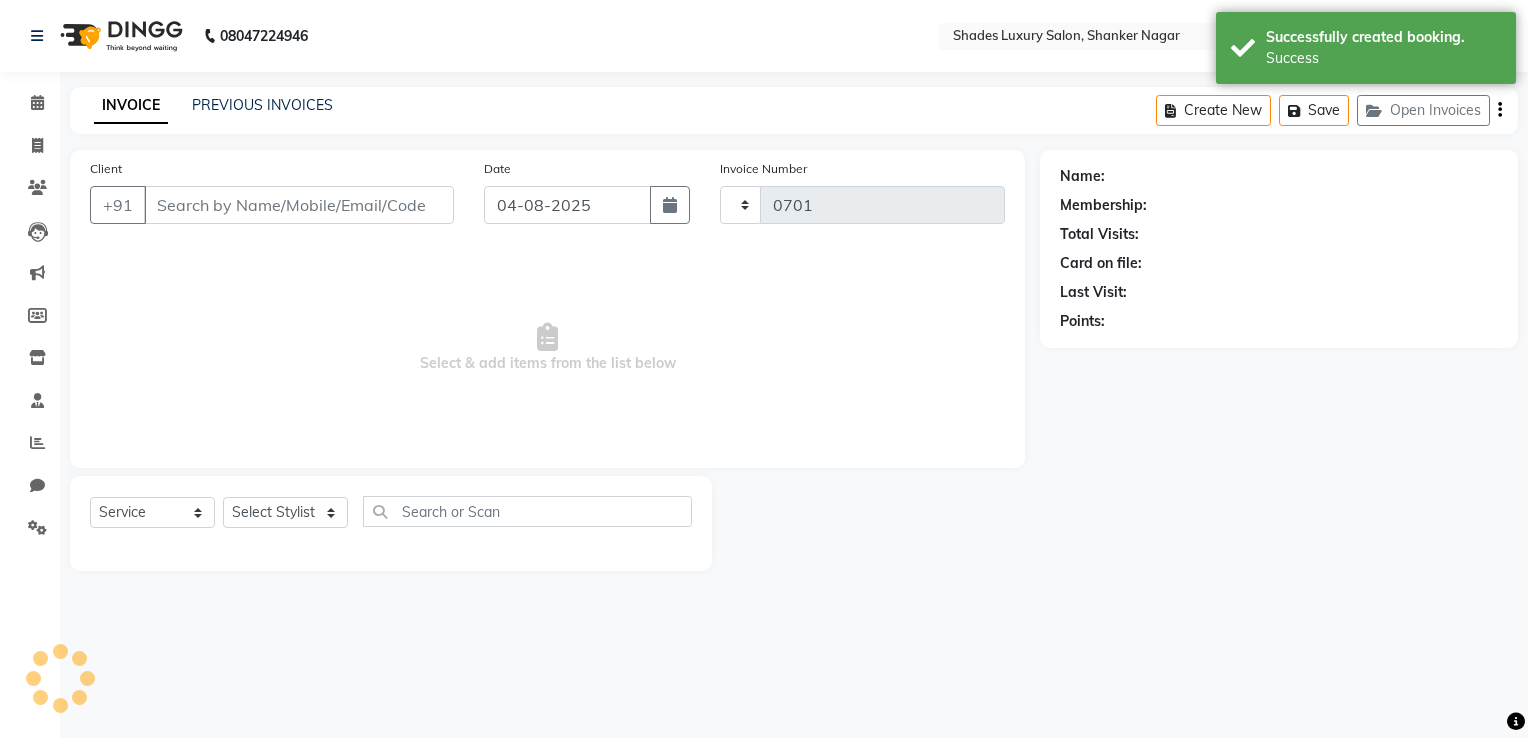 select on "8324" 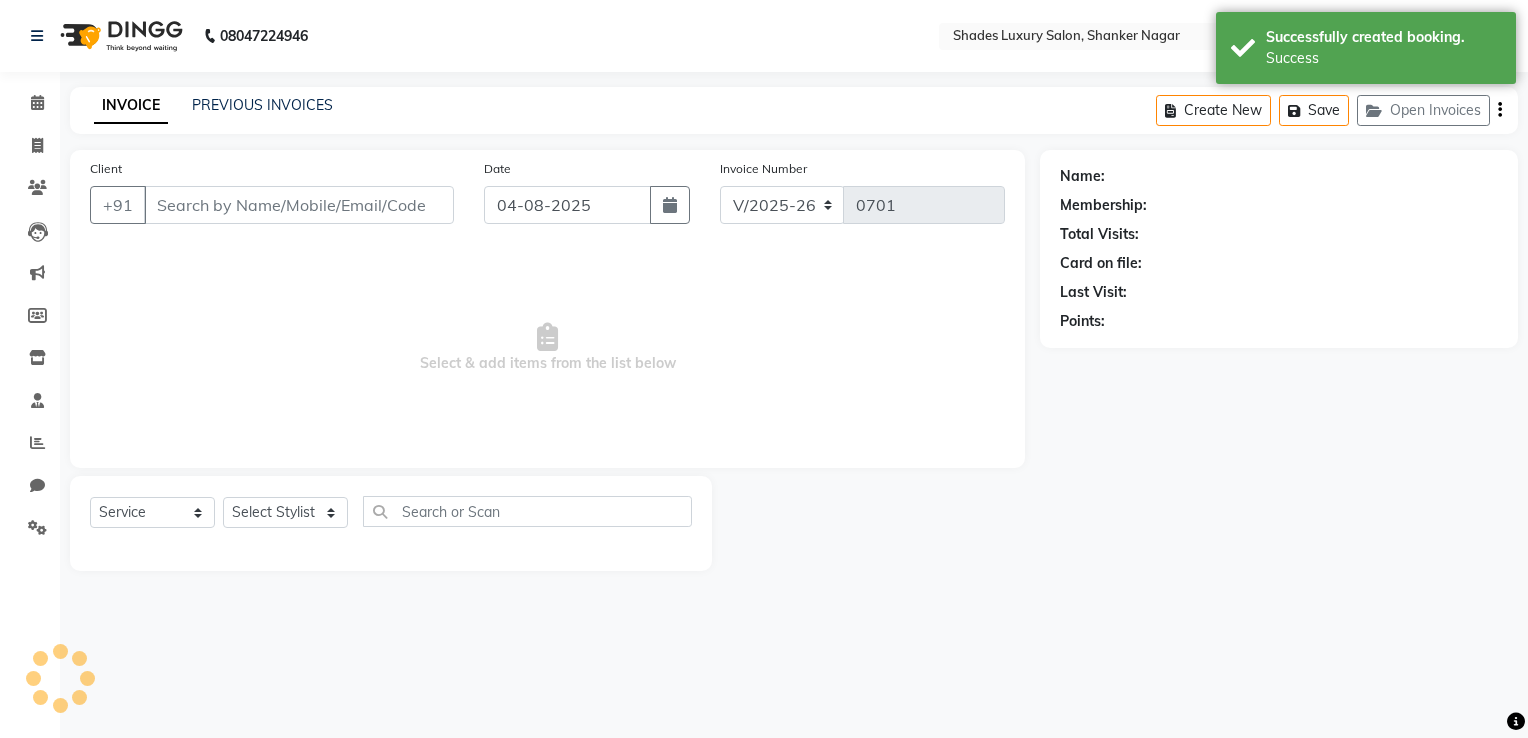 type on "[PHONE]" 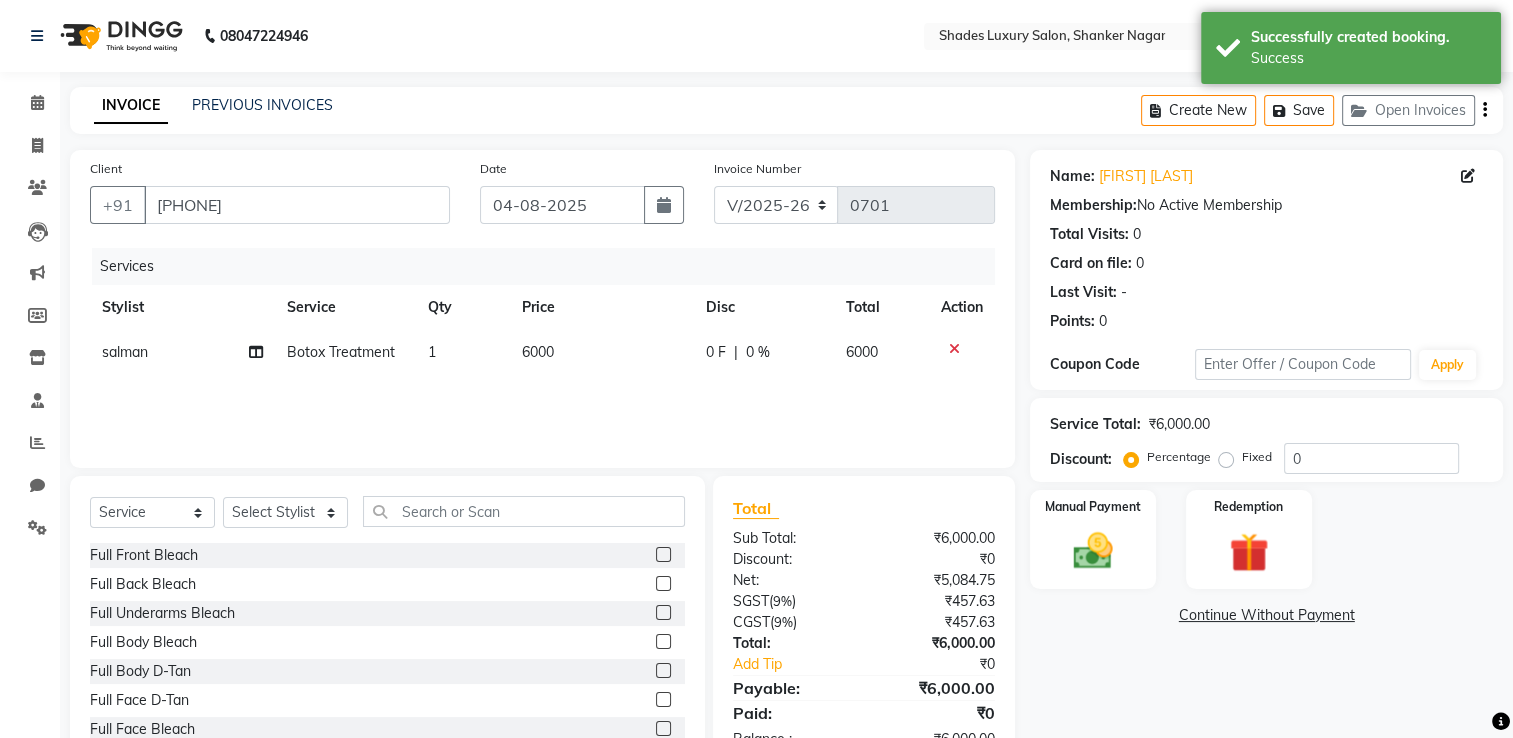 click on "6000" 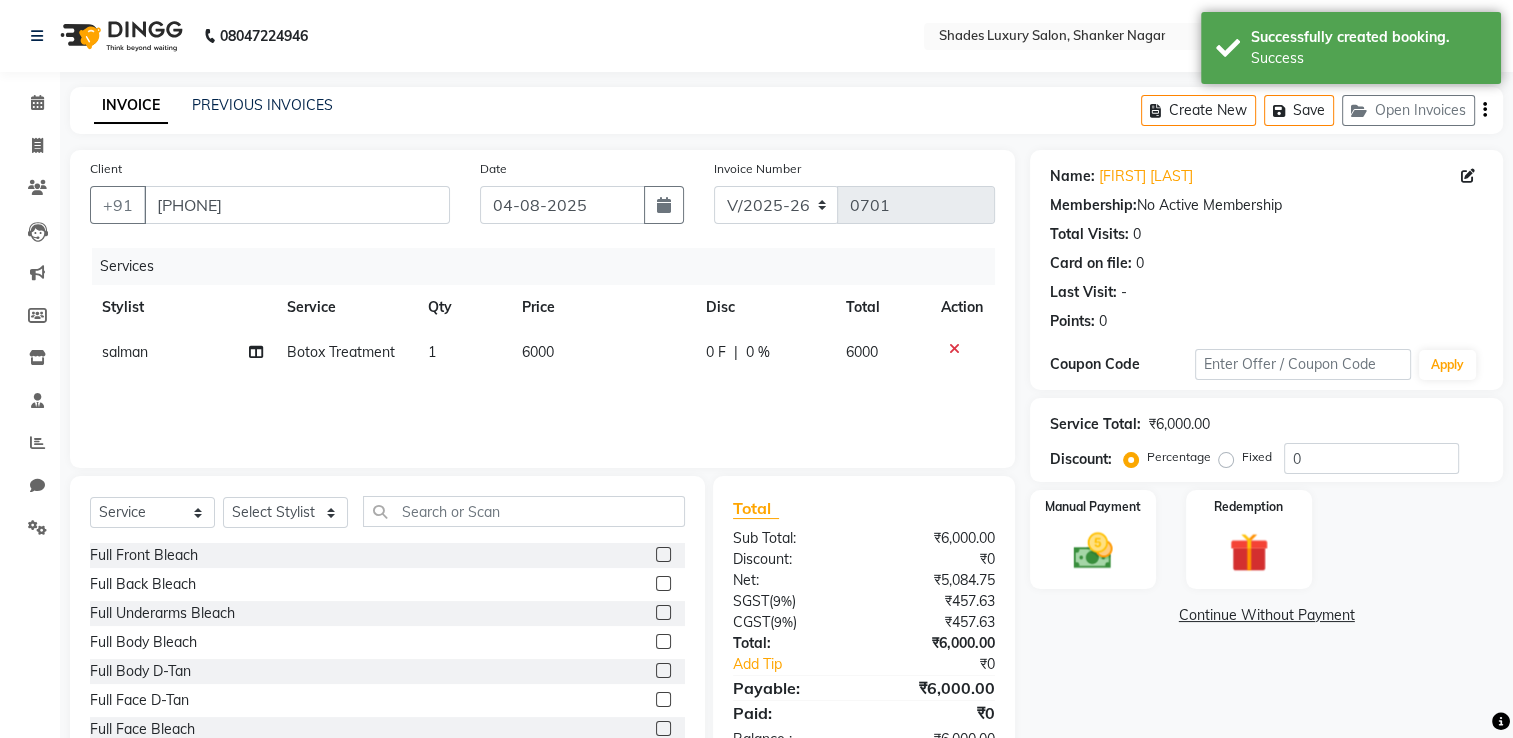select on "[NUMBER]" 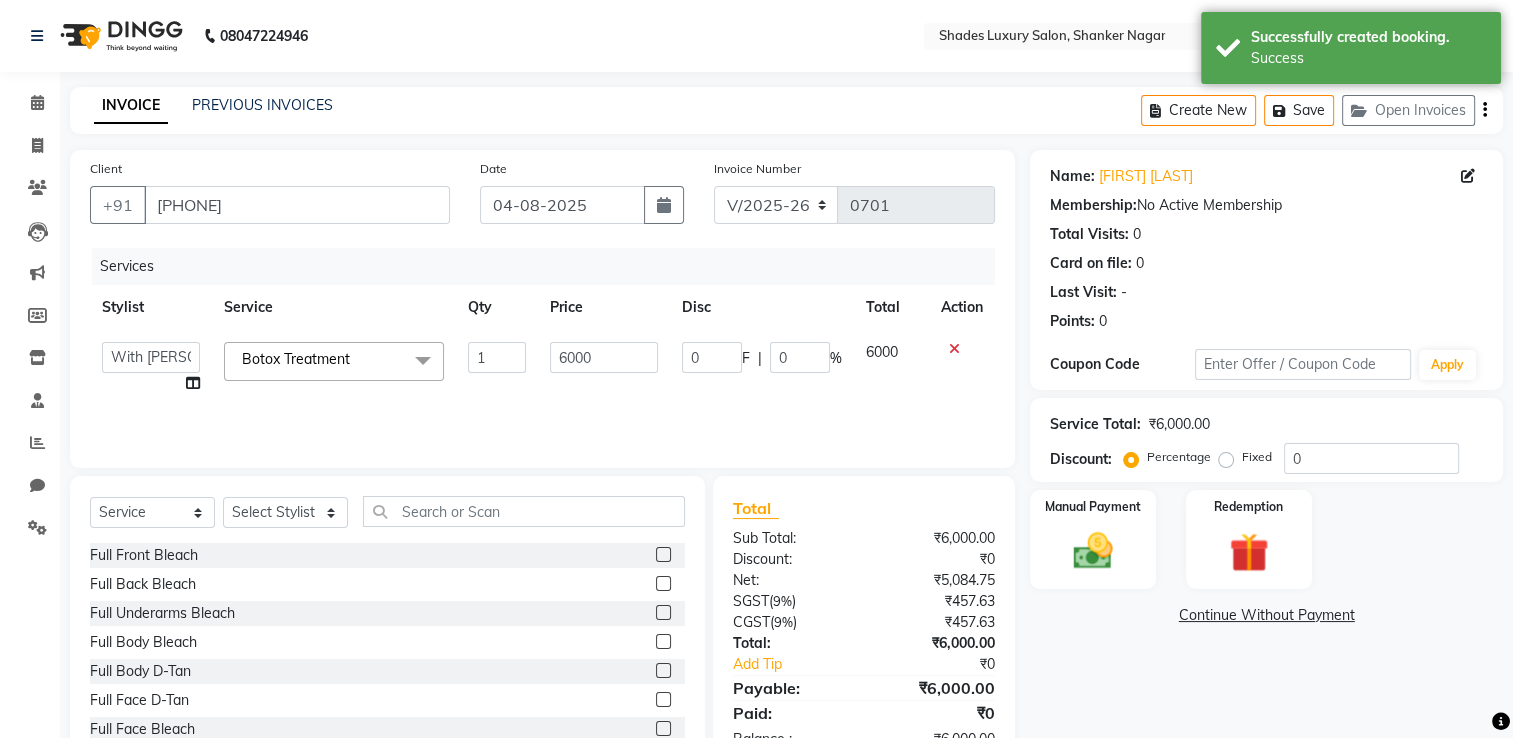click on "6000" 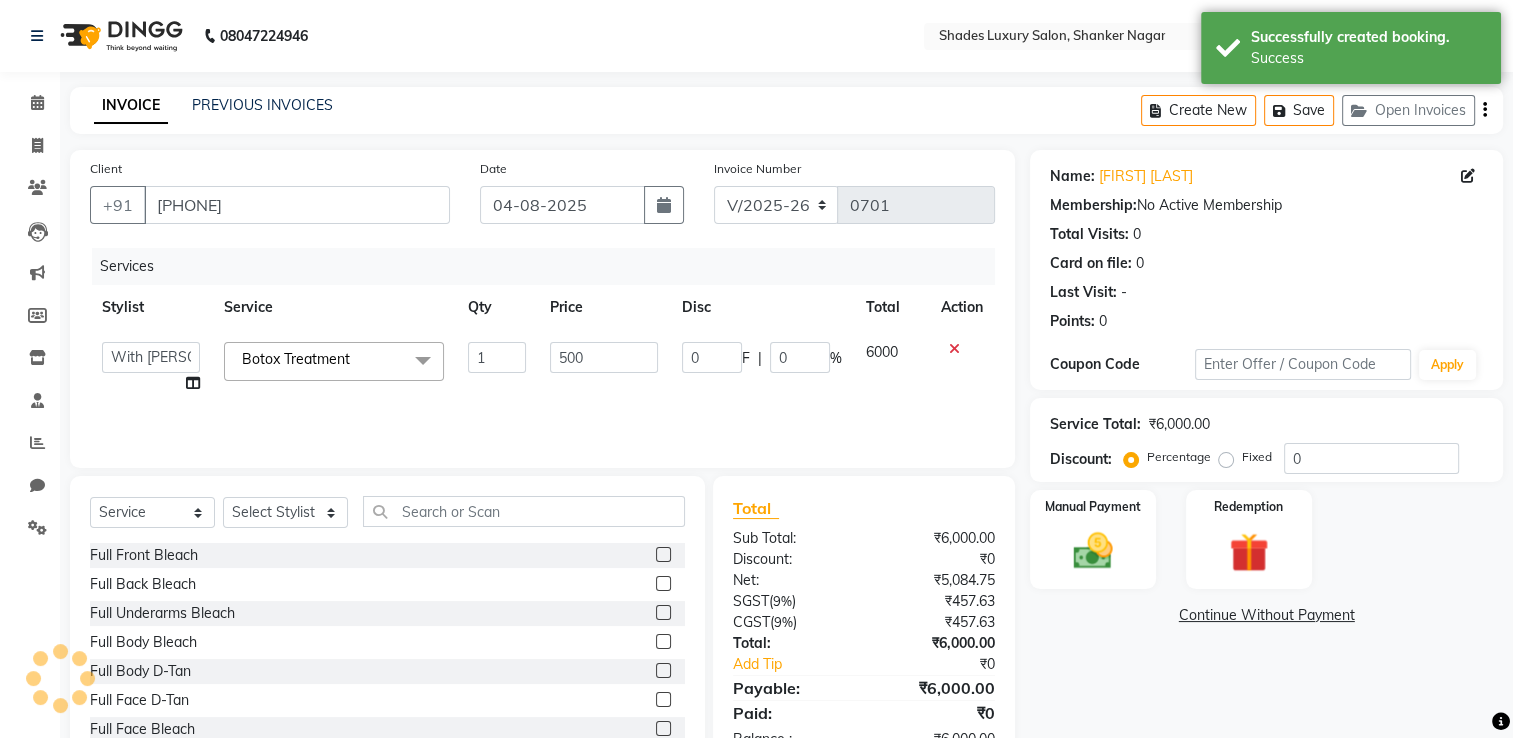 type on "5000" 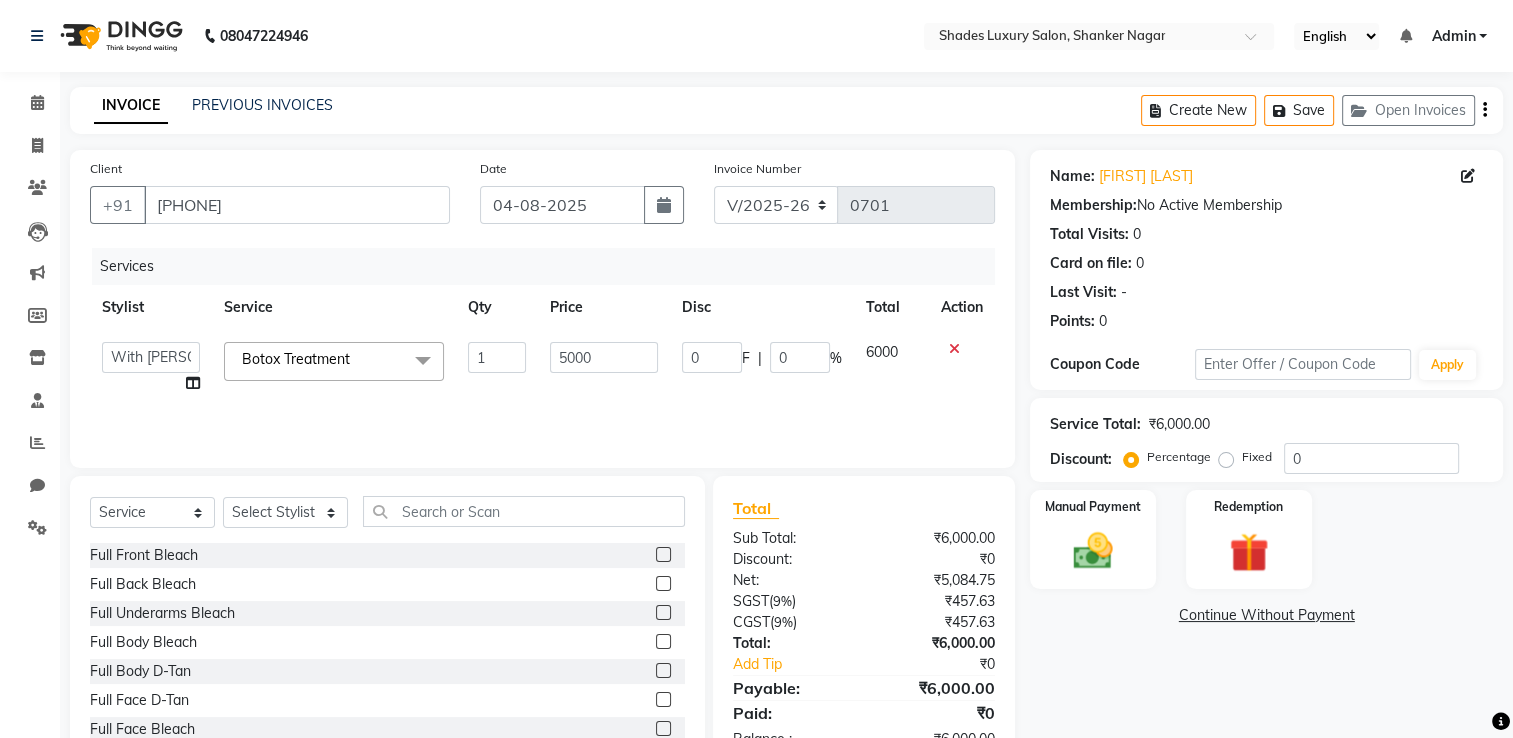 click on "5000" 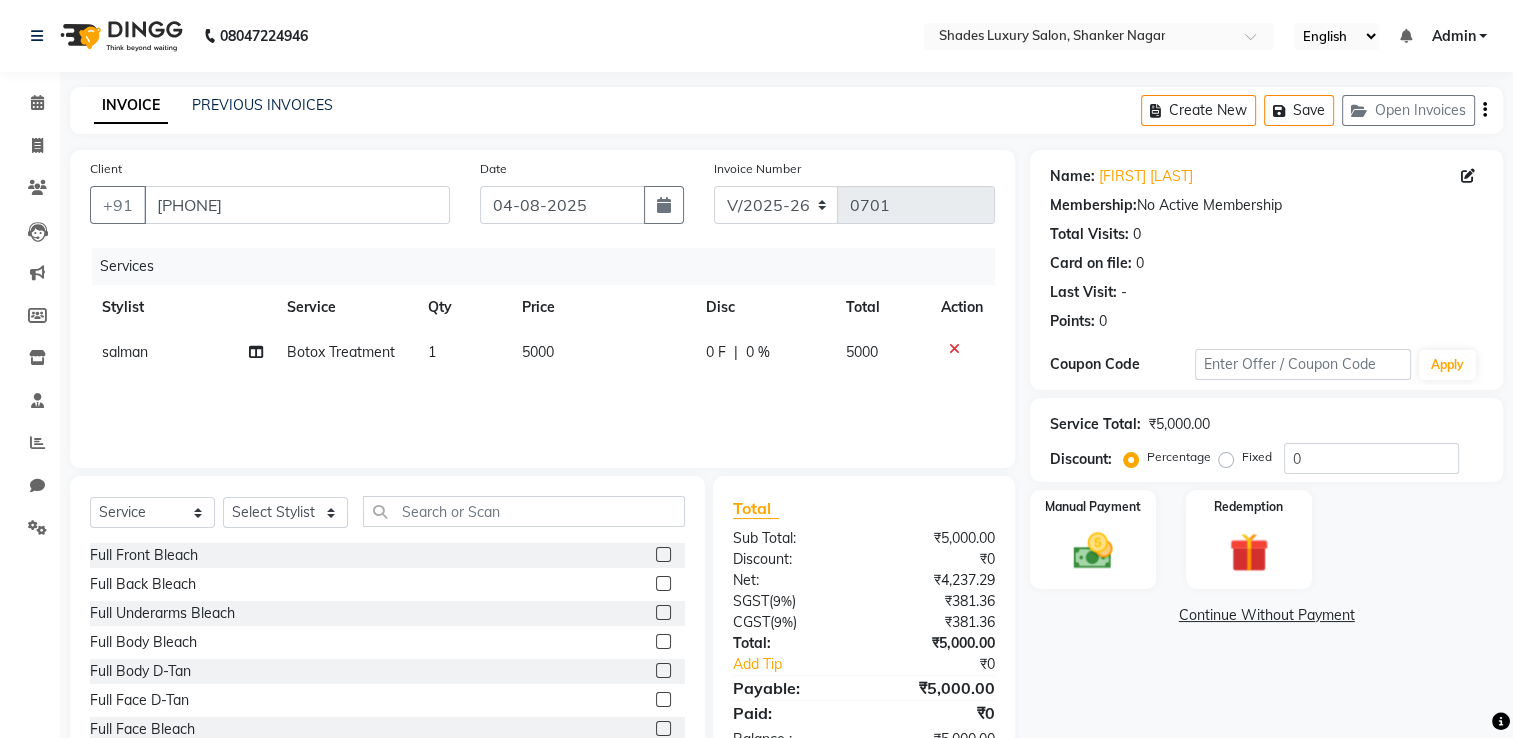 click on "Services Stylist Service Qty Price Disc Total Action [PERSON] Botox Treatment 1 5000 0 F | 0 % 5000" 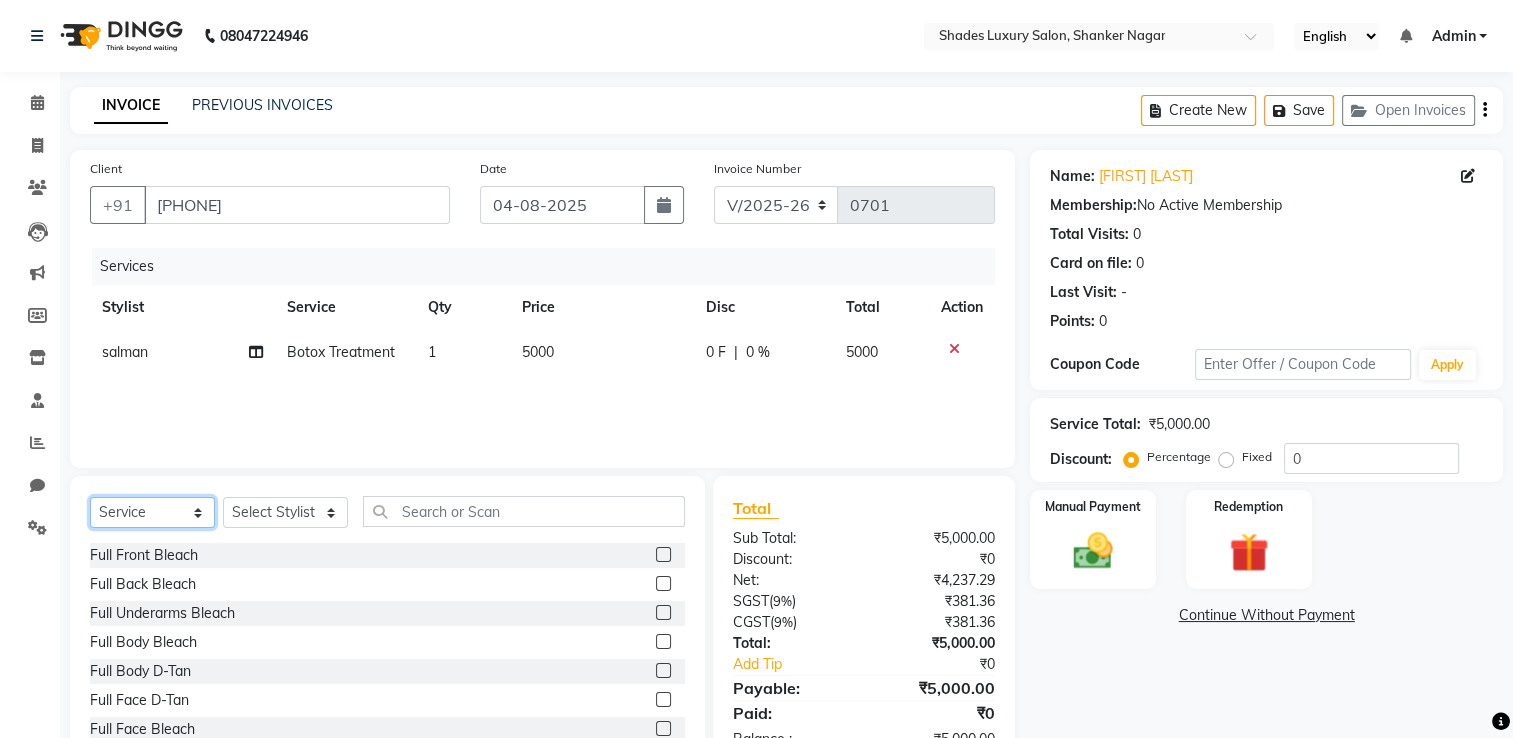 click on "Select  Service  Product  Membership  Package Voucher Prepaid Gift Card" 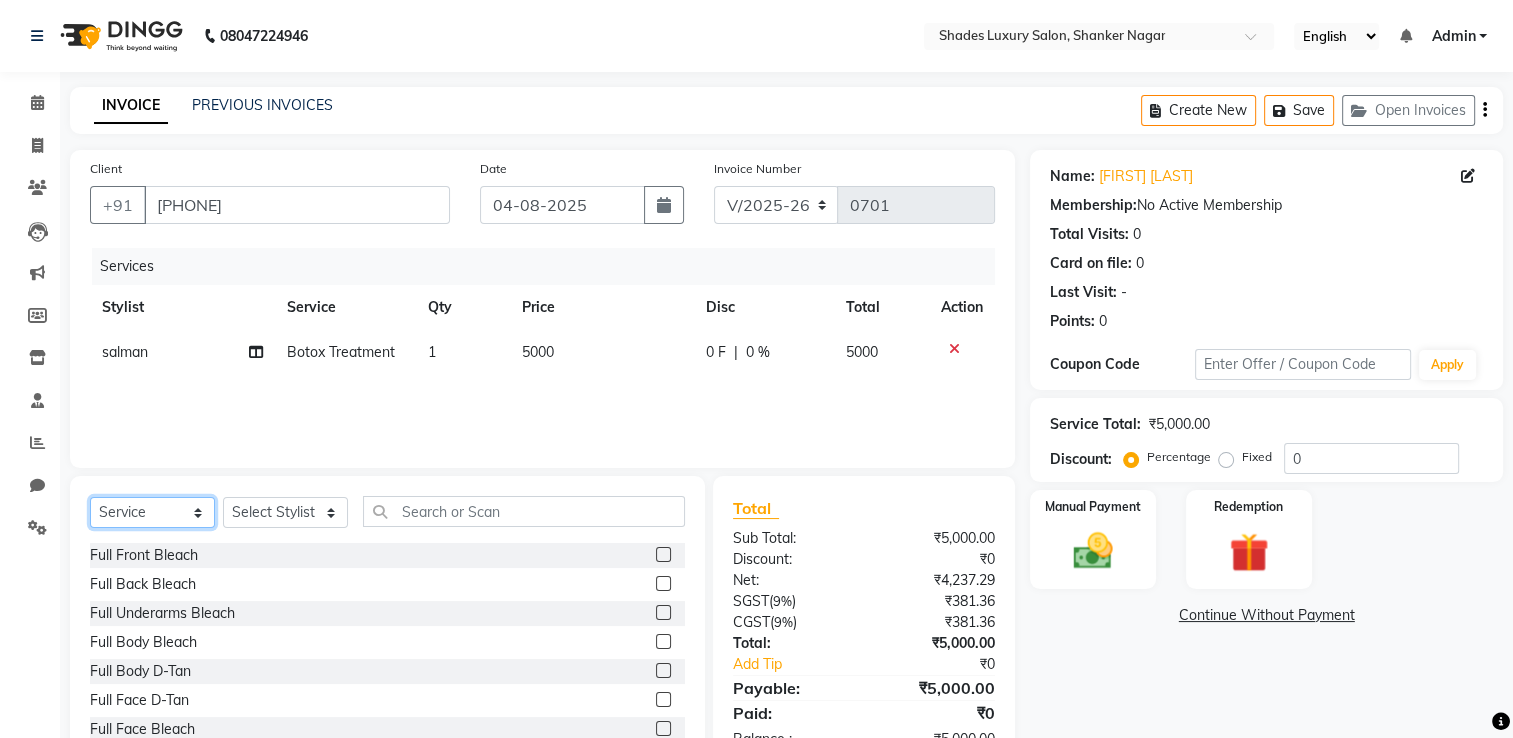 select on "product" 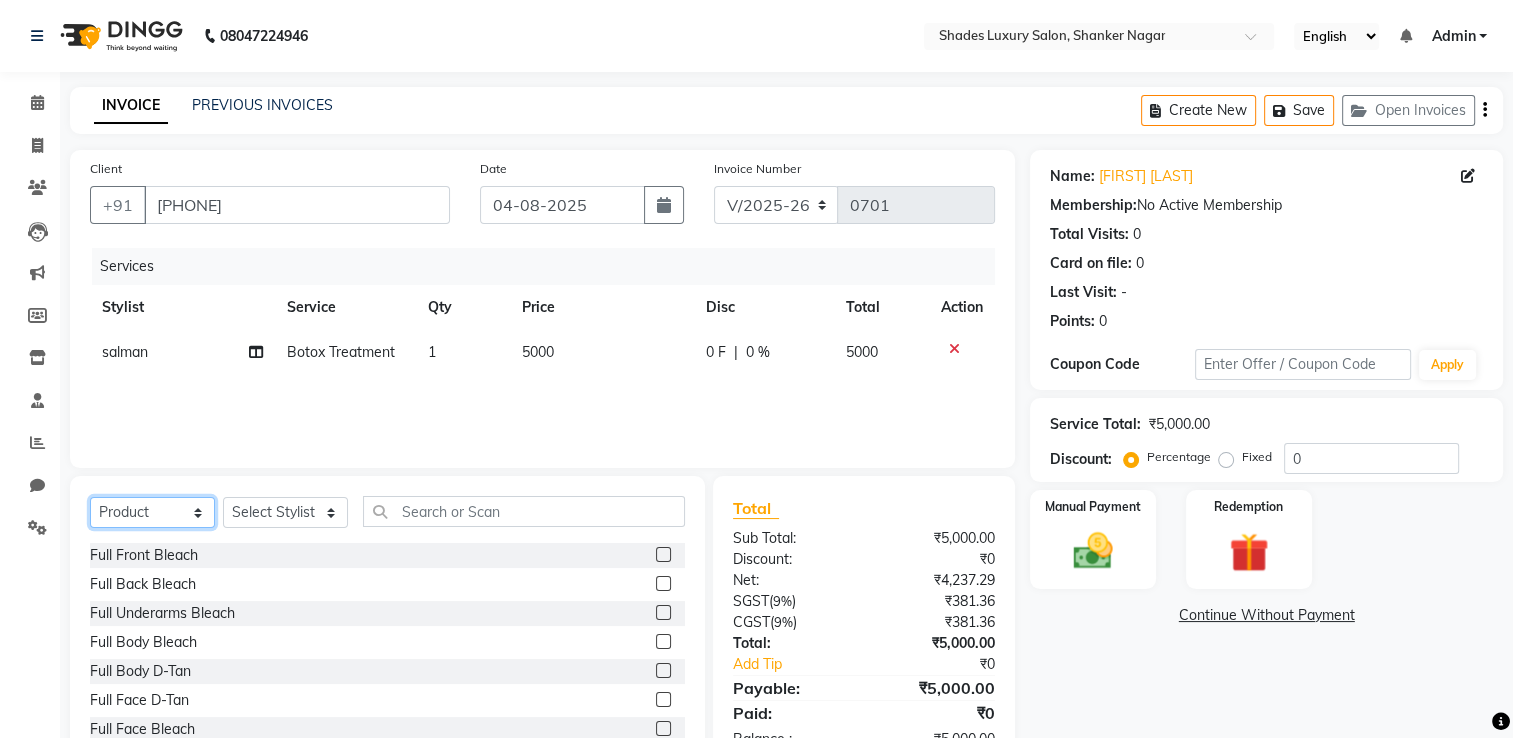 click on "Select  Service  Product  Membership  Package Voucher Prepaid Gift Card" 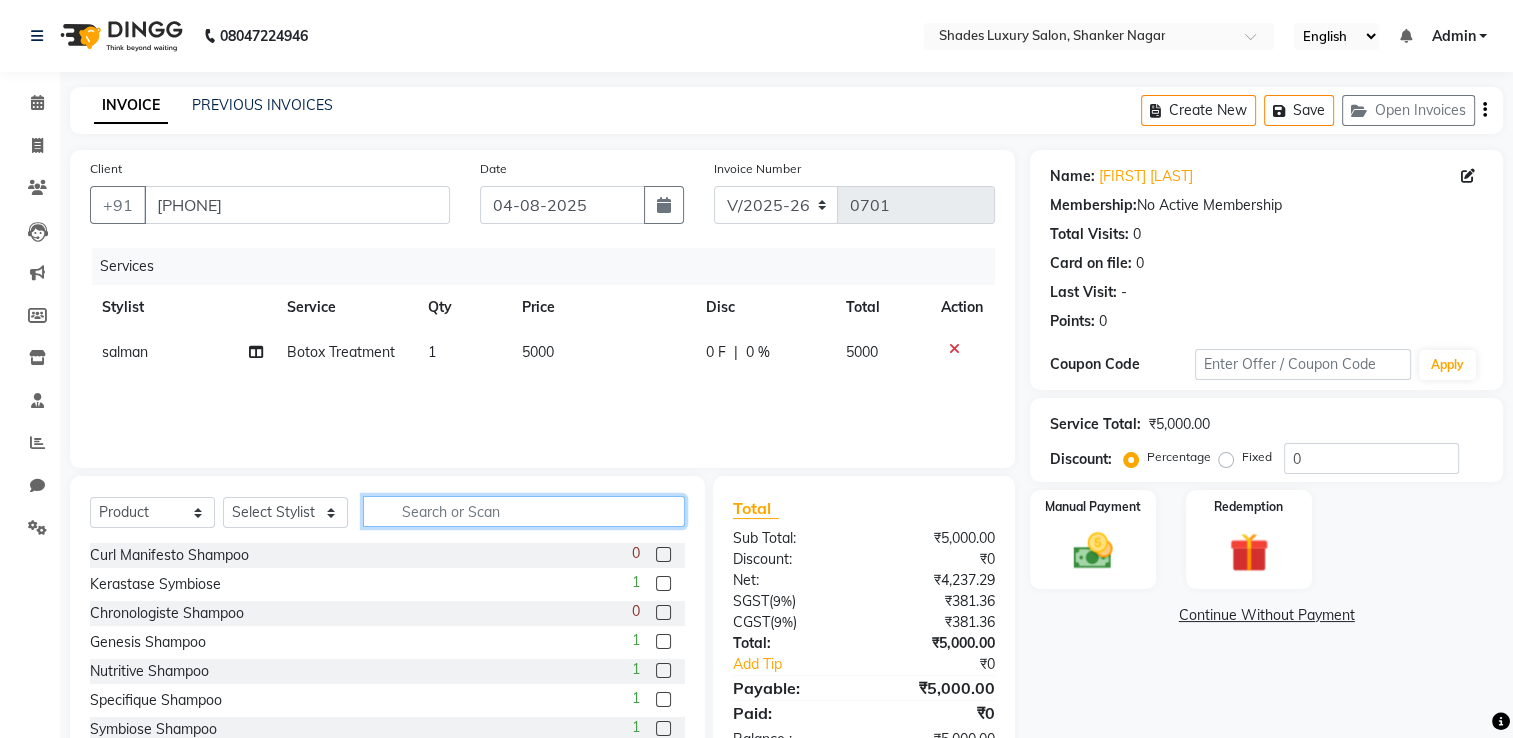 click 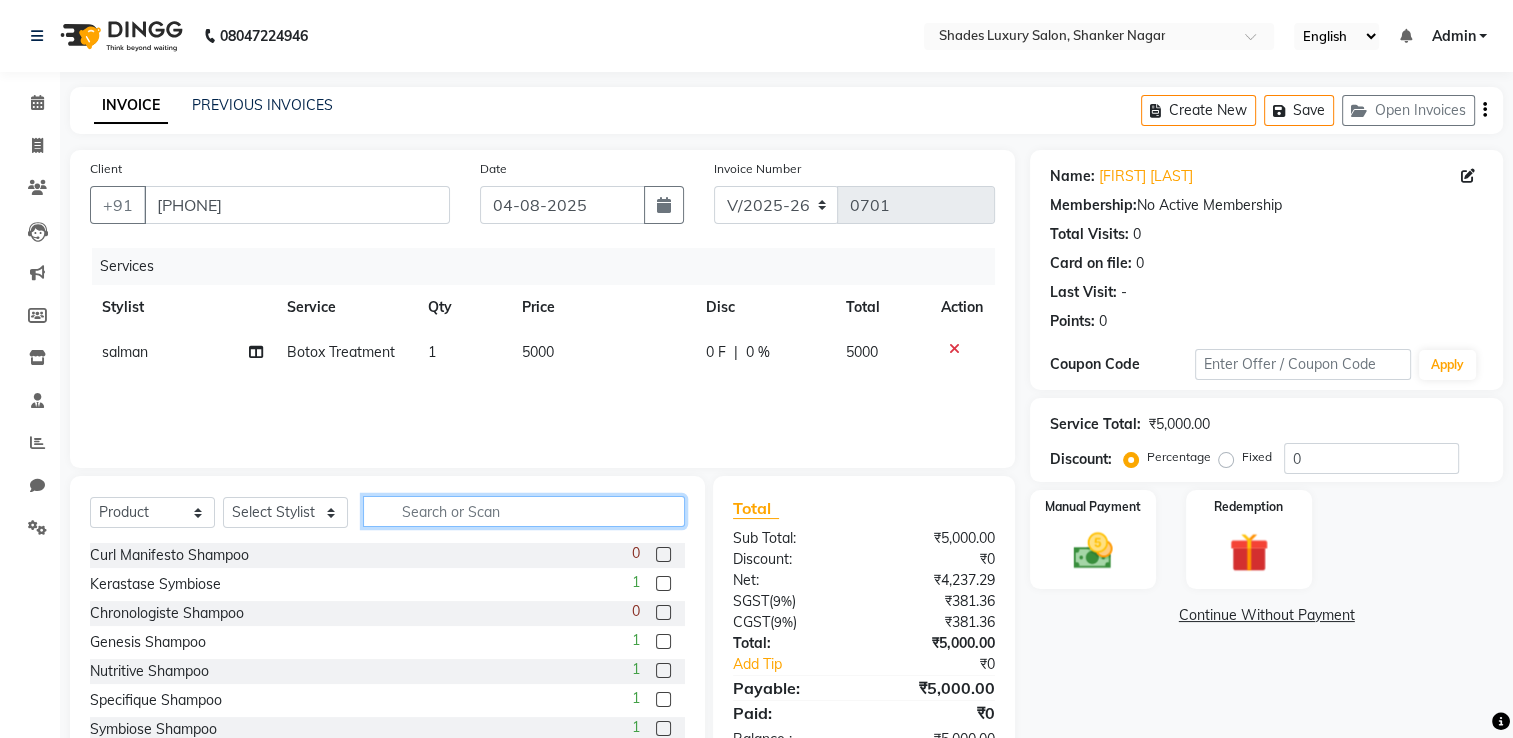 scroll, scrollTop: 63, scrollLeft: 0, axis: vertical 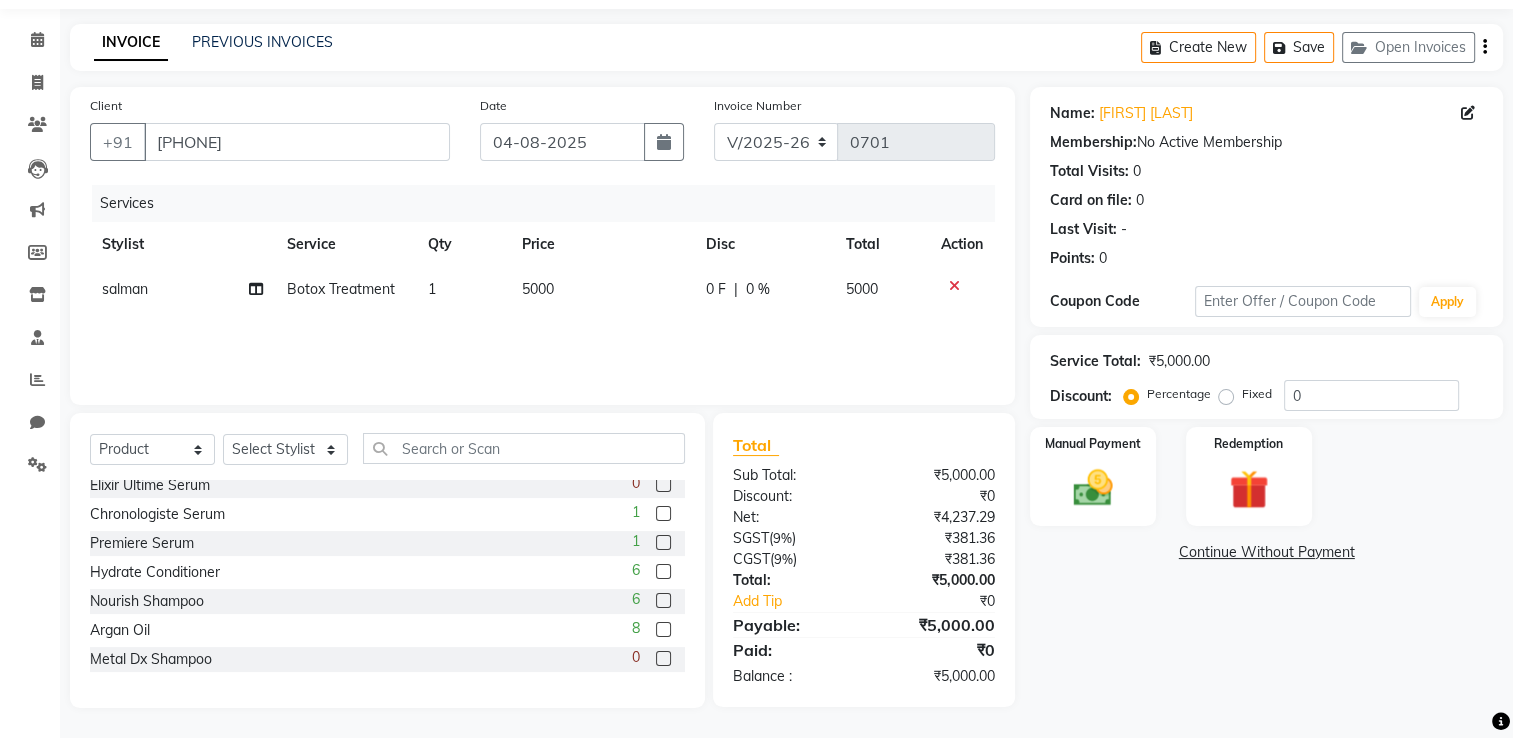 click 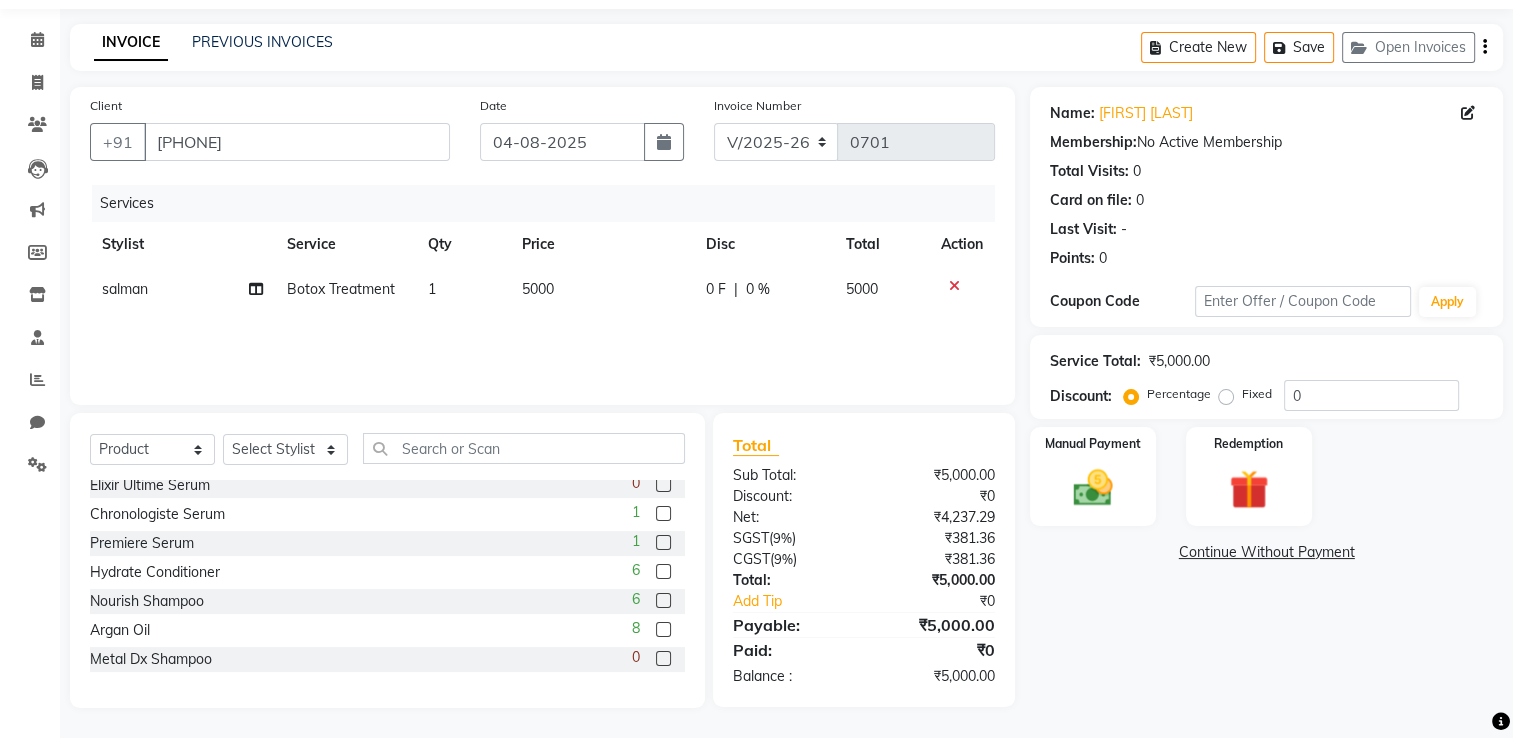 click at bounding box center (662, 630) 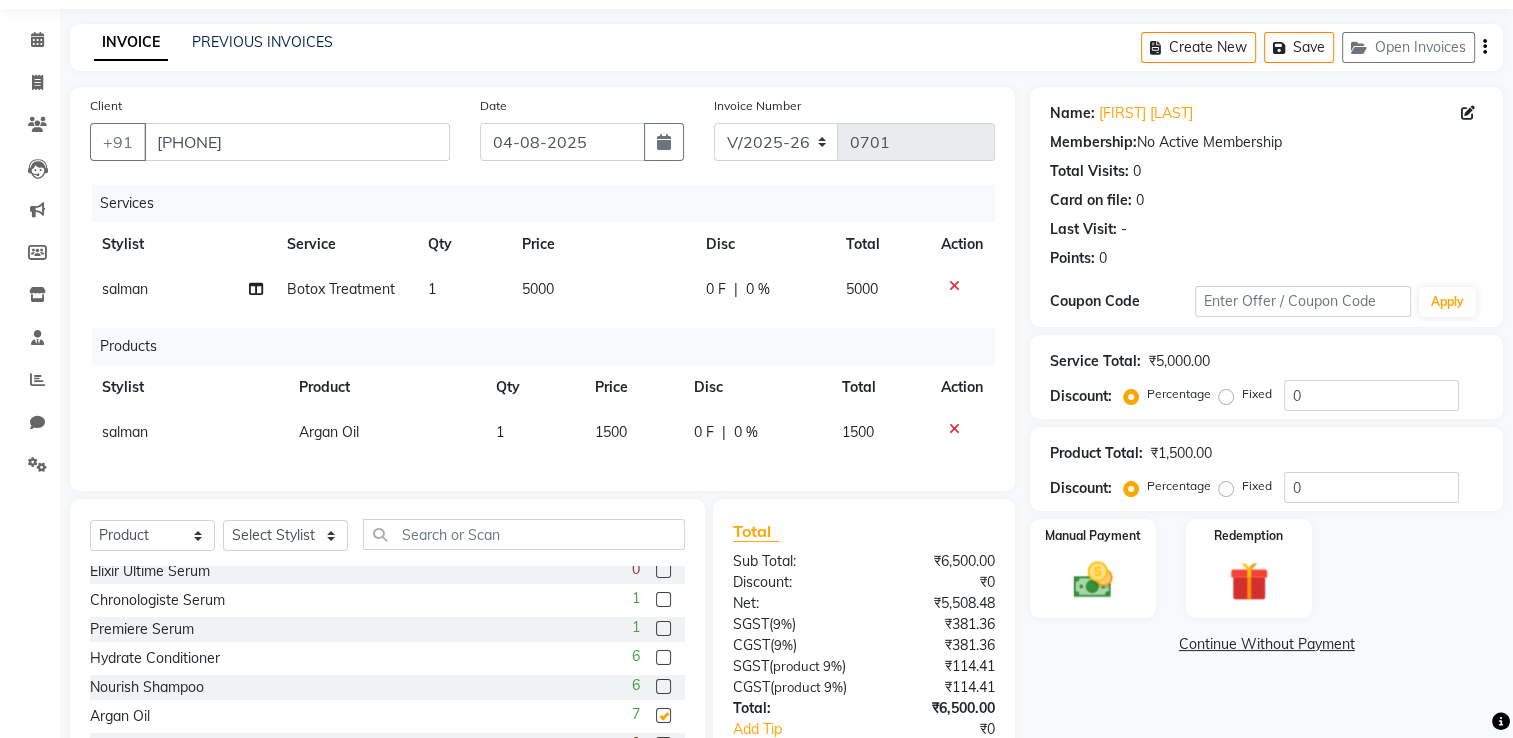 checkbox on "false" 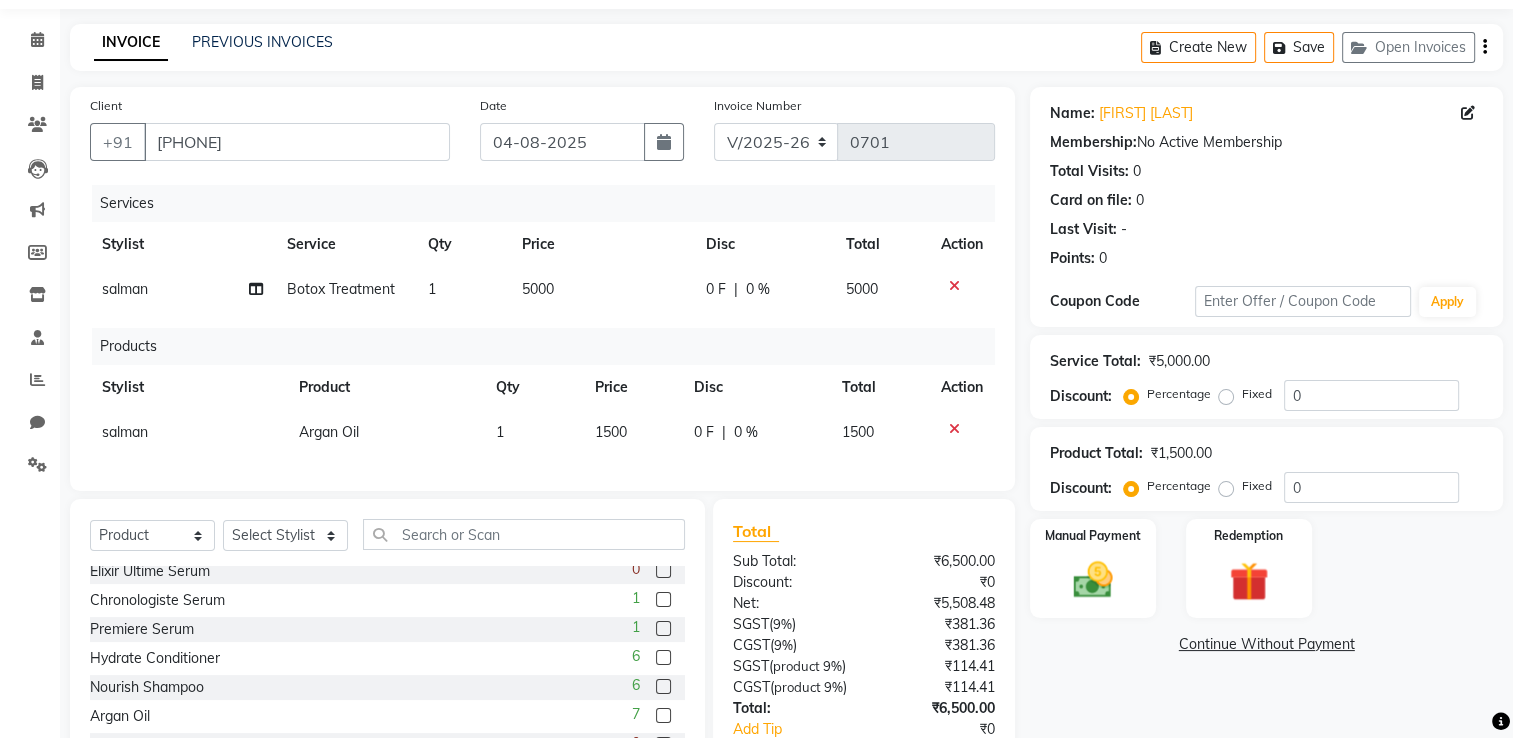 click 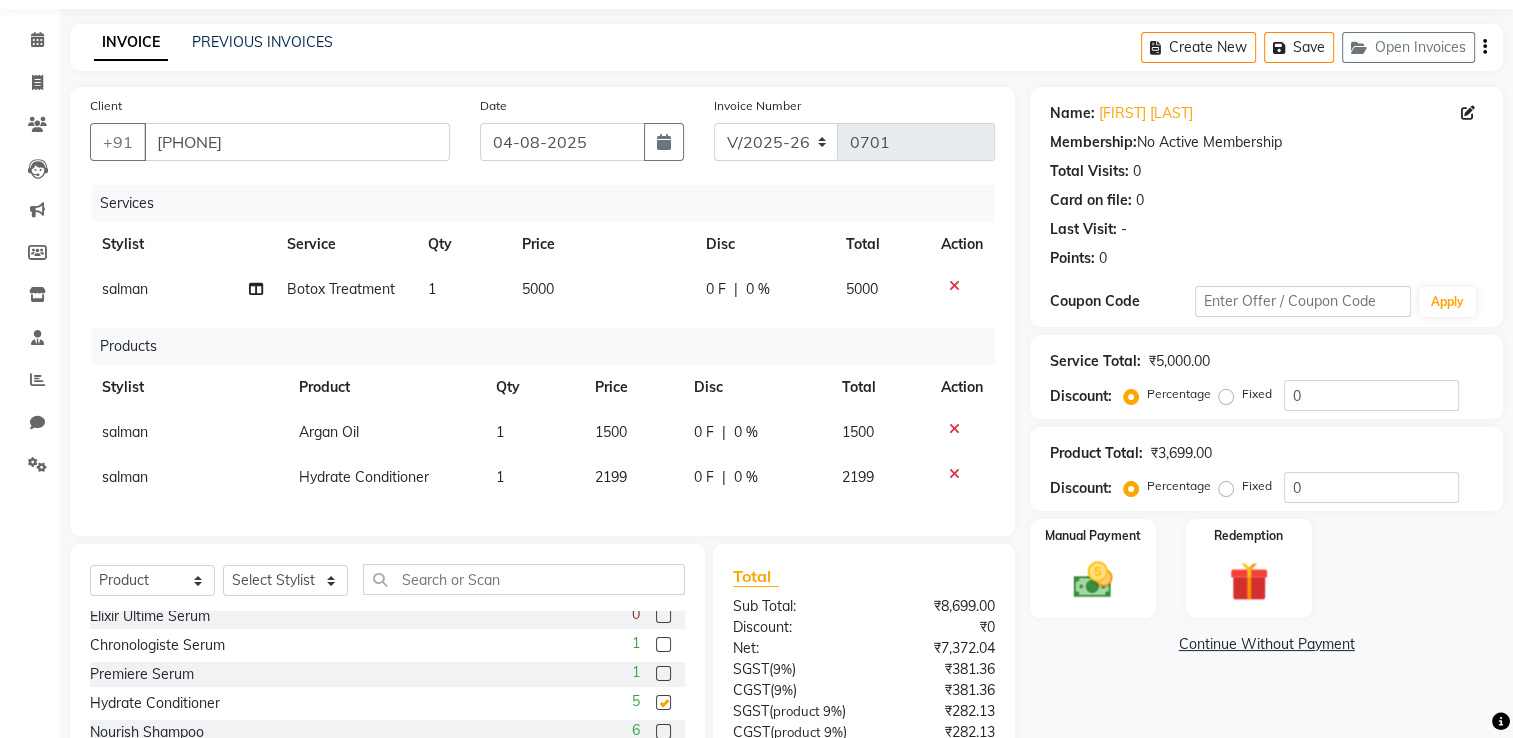 checkbox on "false" 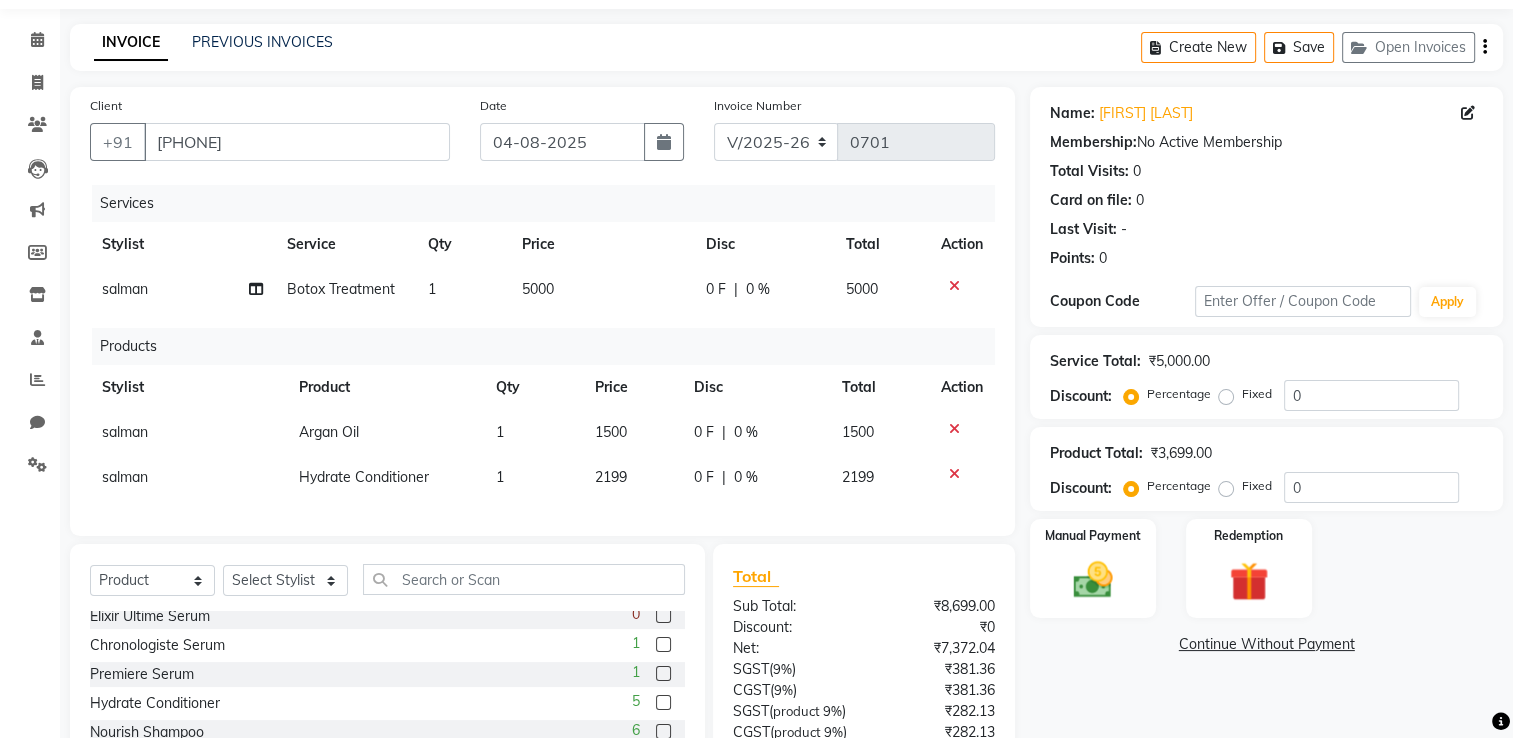 scroll, scrollTop: 373, scrollLeft: 0, axis: vertical 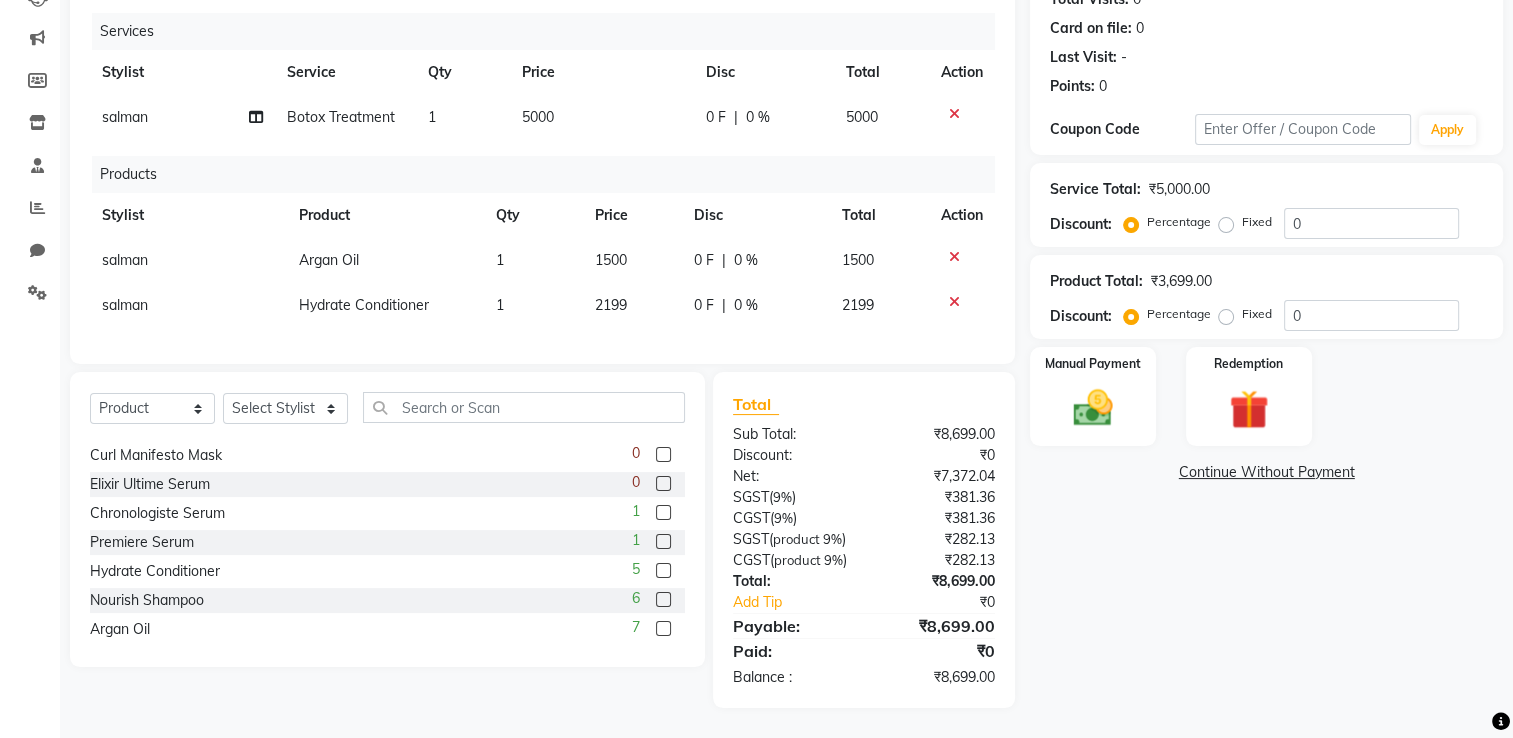 click 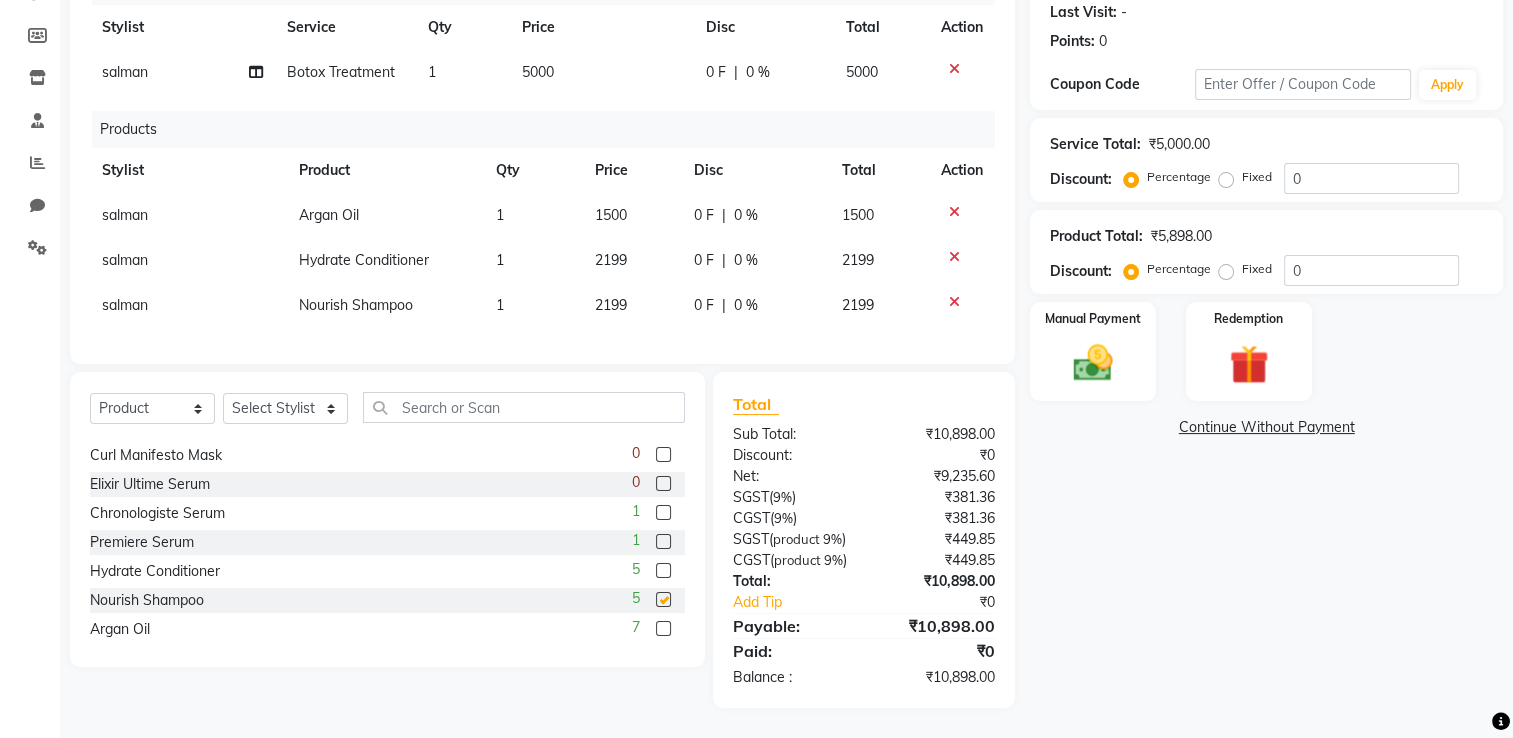 checkbox on "false" 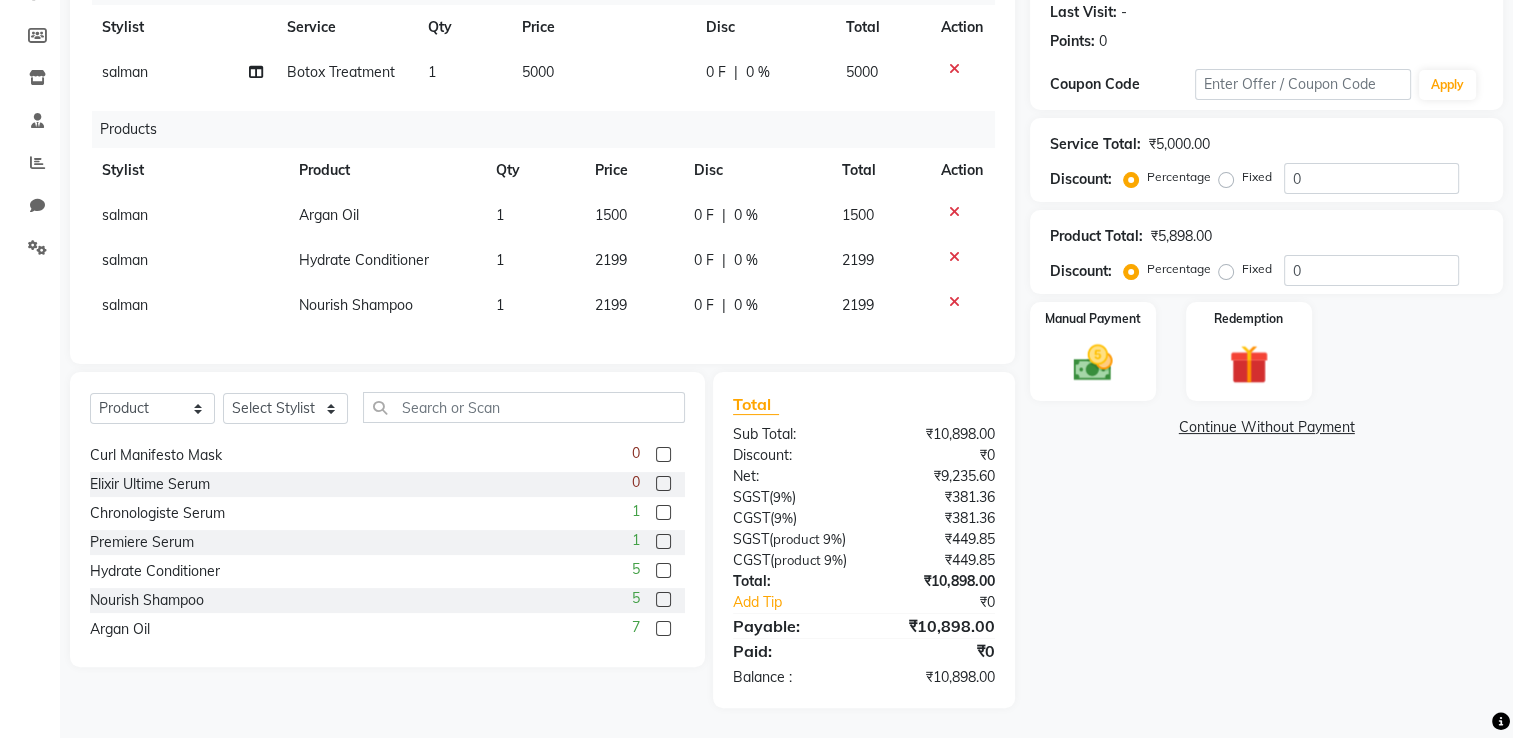 click on "0 %" 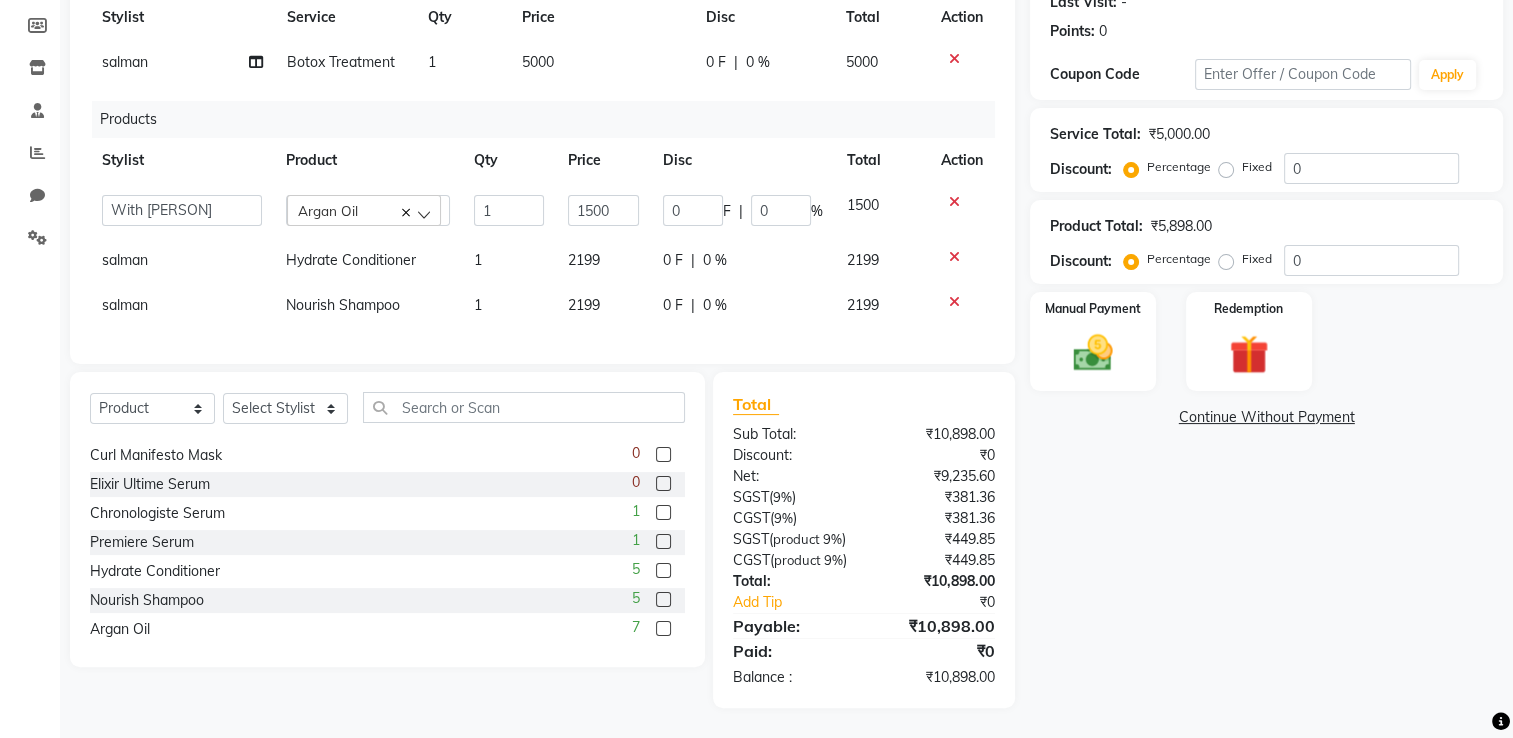 click on "0 F | 0 %" 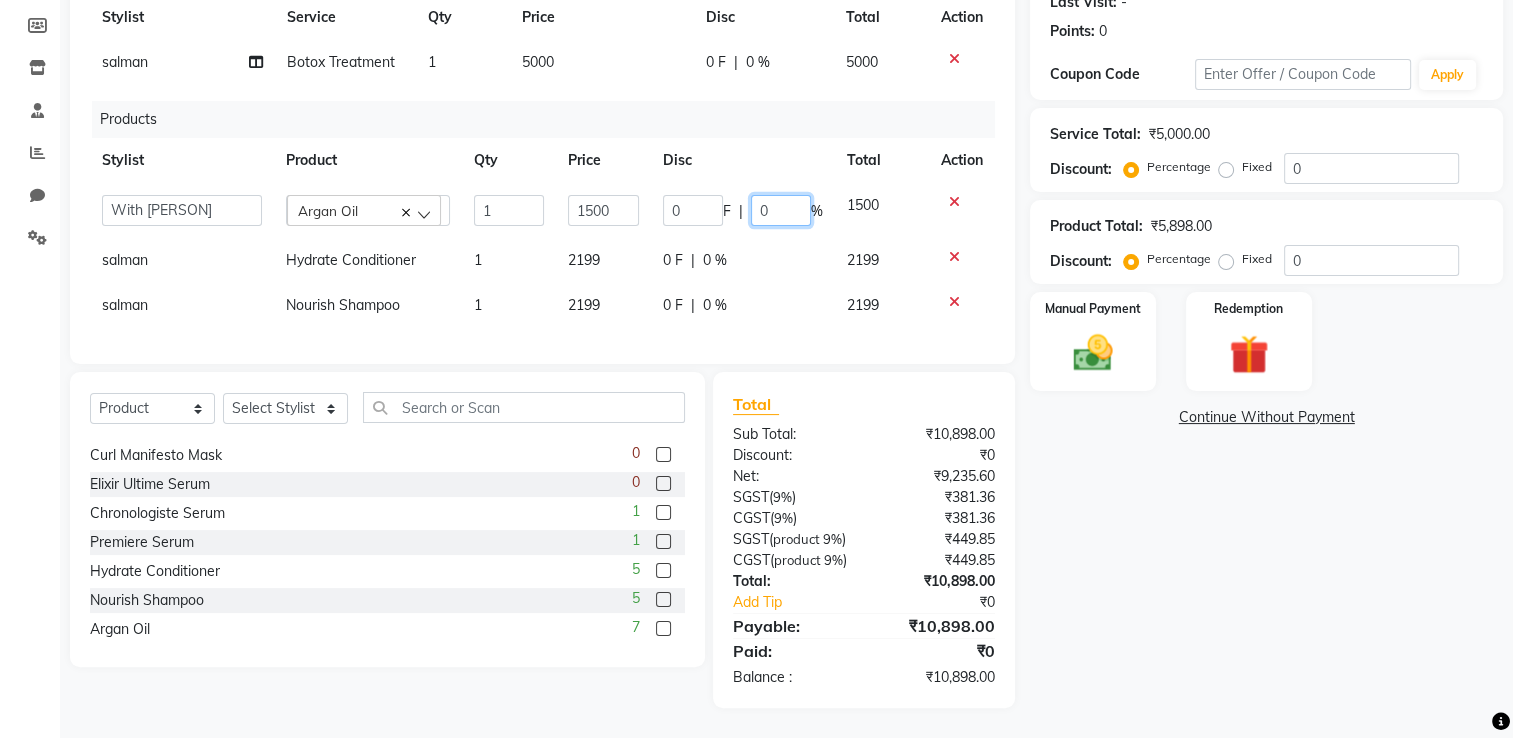 click on "0" 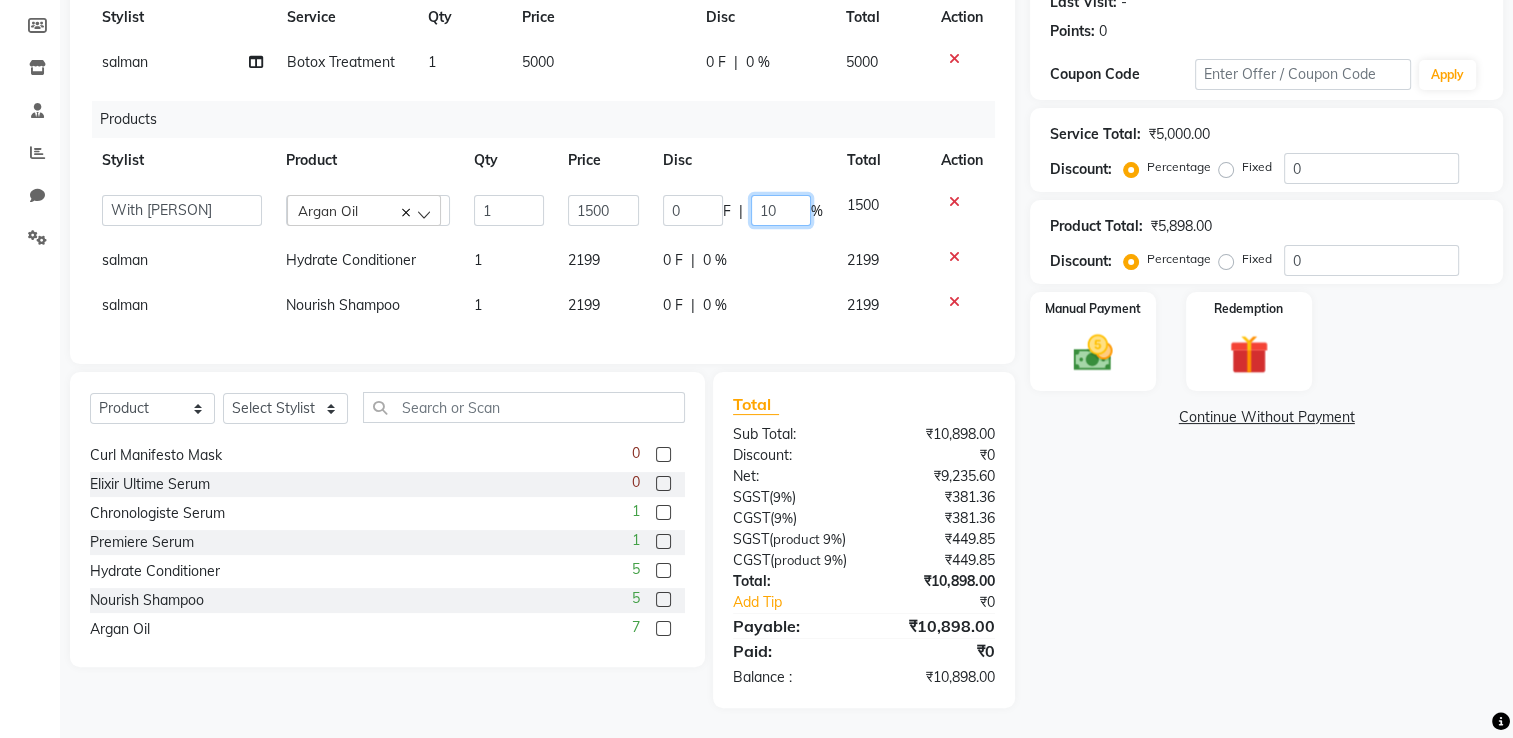 type on "100" 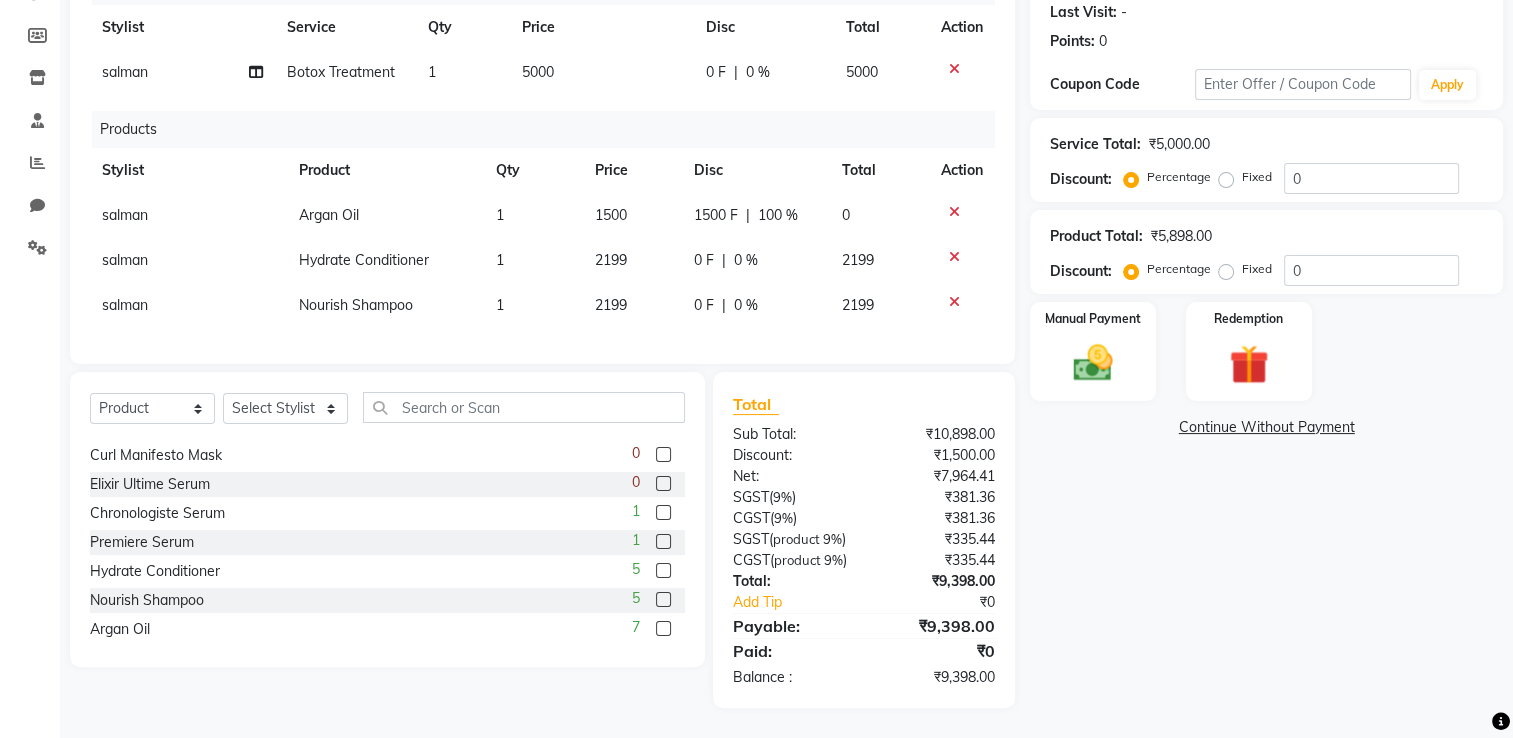 click on "salman Argan Oil 1 1500 1500 F | 100 % 0 salman Hydrate Conditioner 1 2199 0 F | 0 % 2199 salman Nourish Shampoo 1 2199 0 F | 0 % 2199" 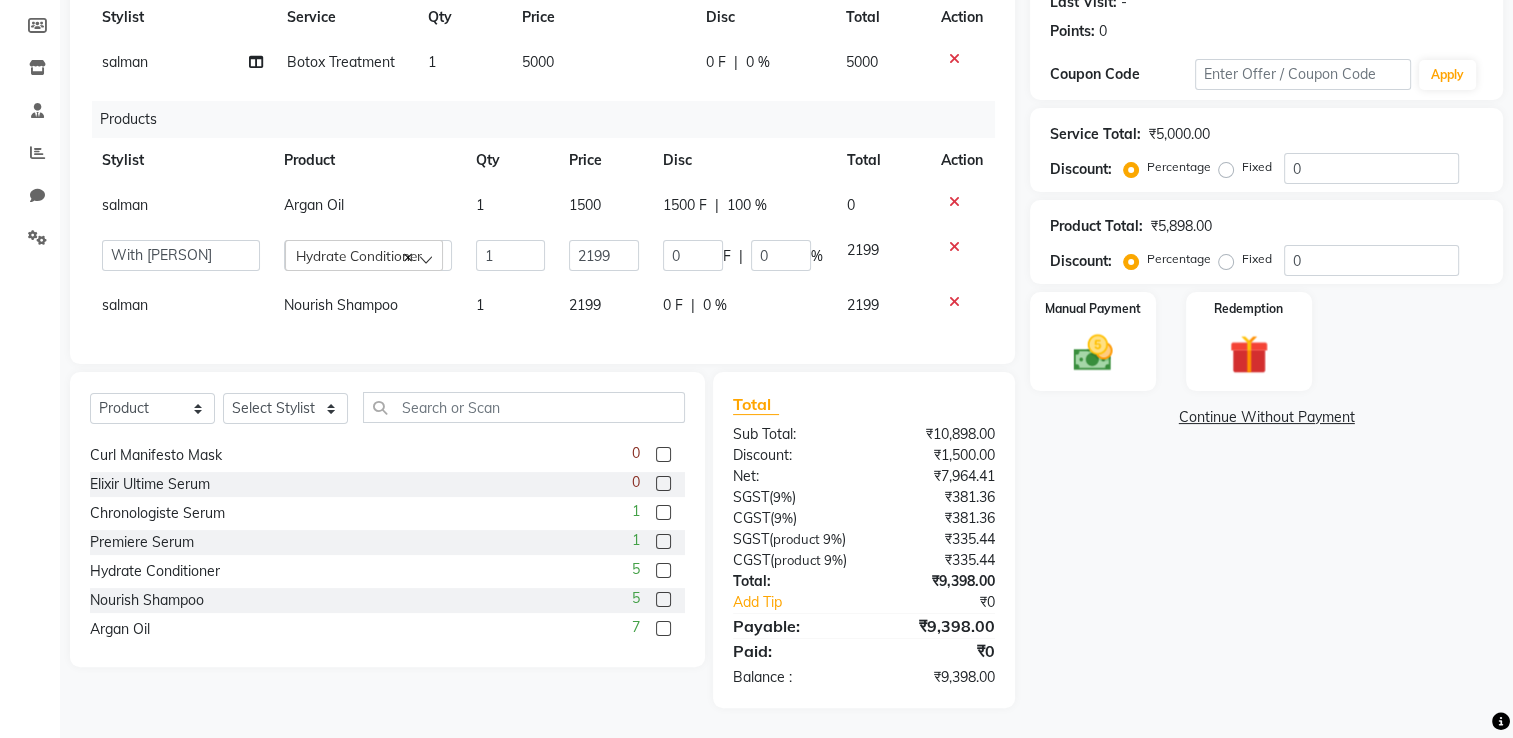 click on "2199" 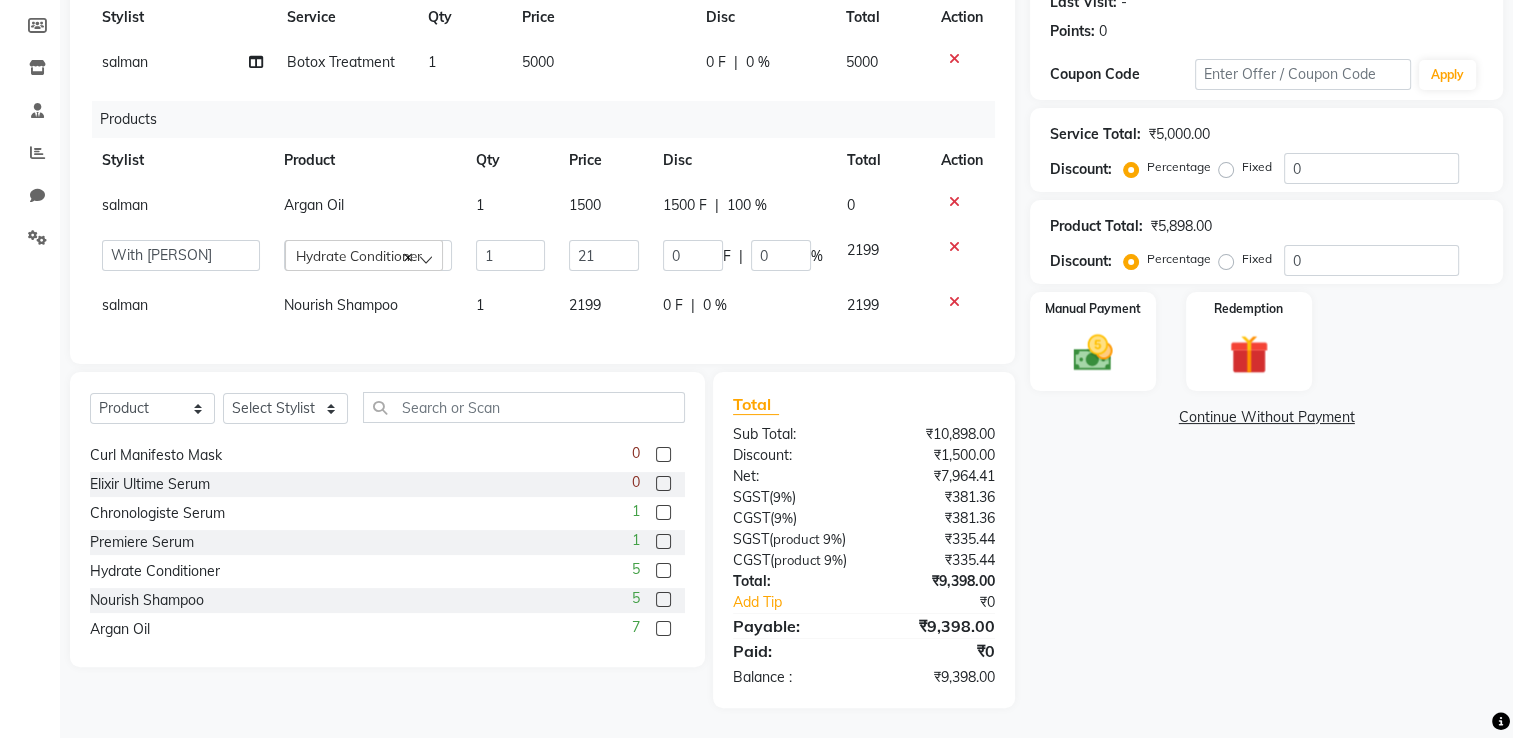 type on "2" 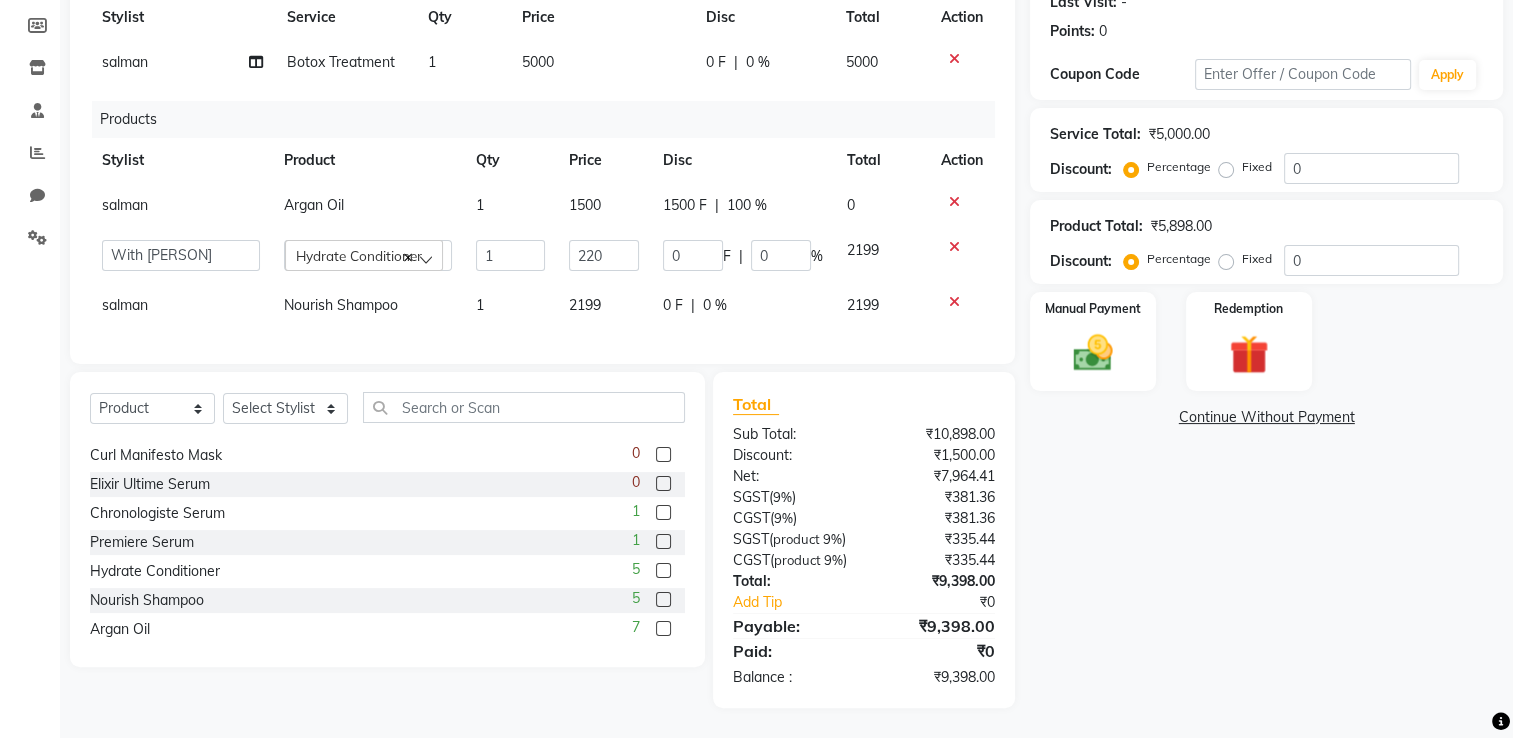 type on "2200" 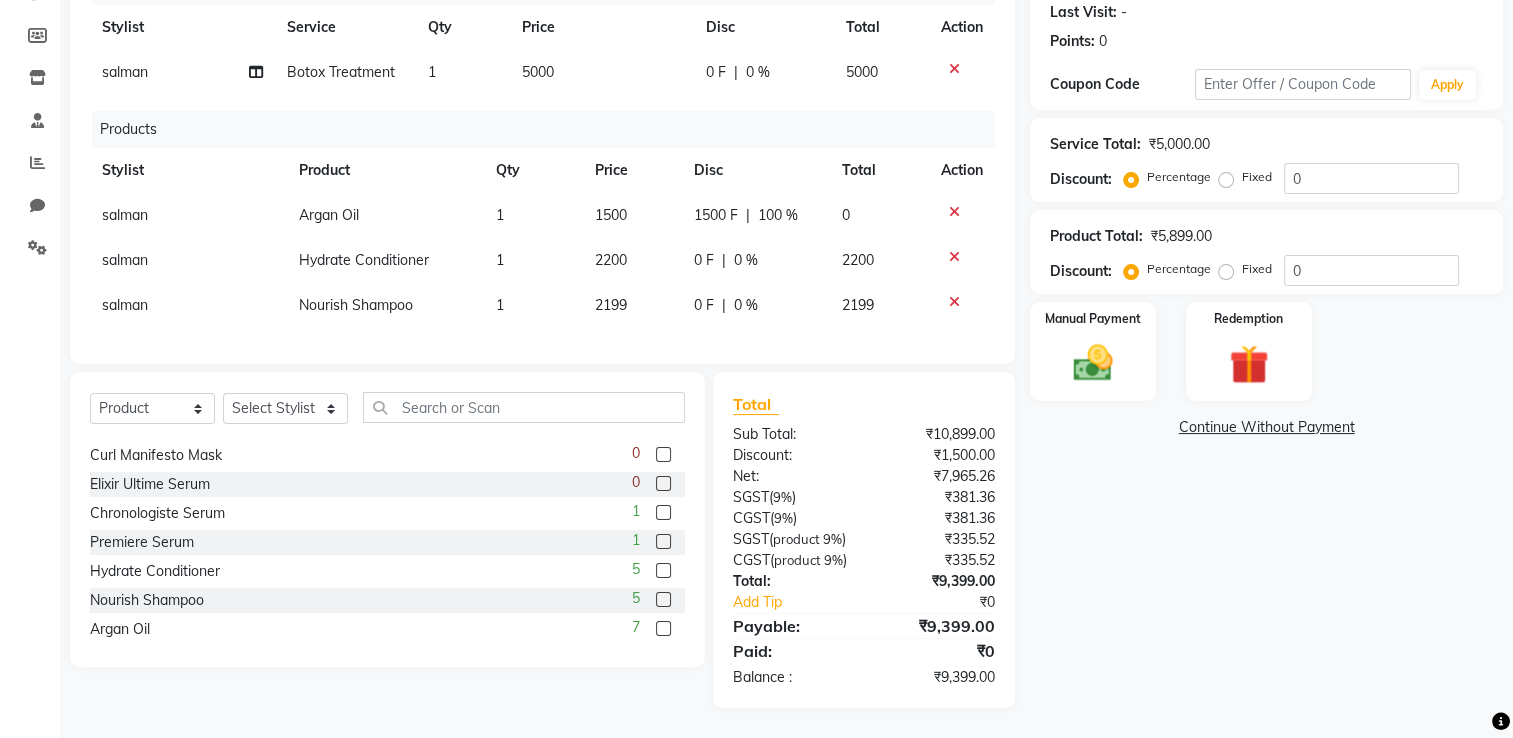 click on "2199" 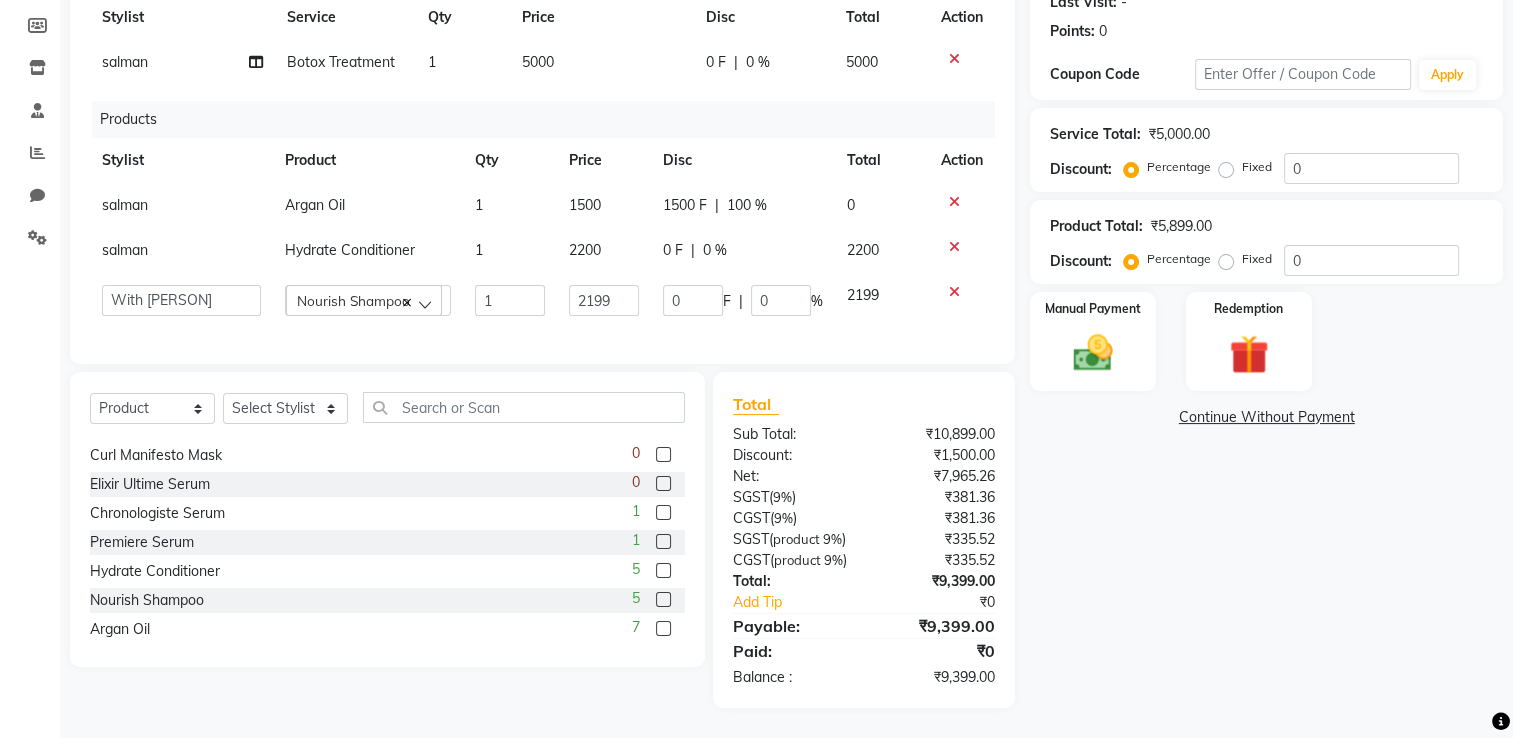 click on "2199" 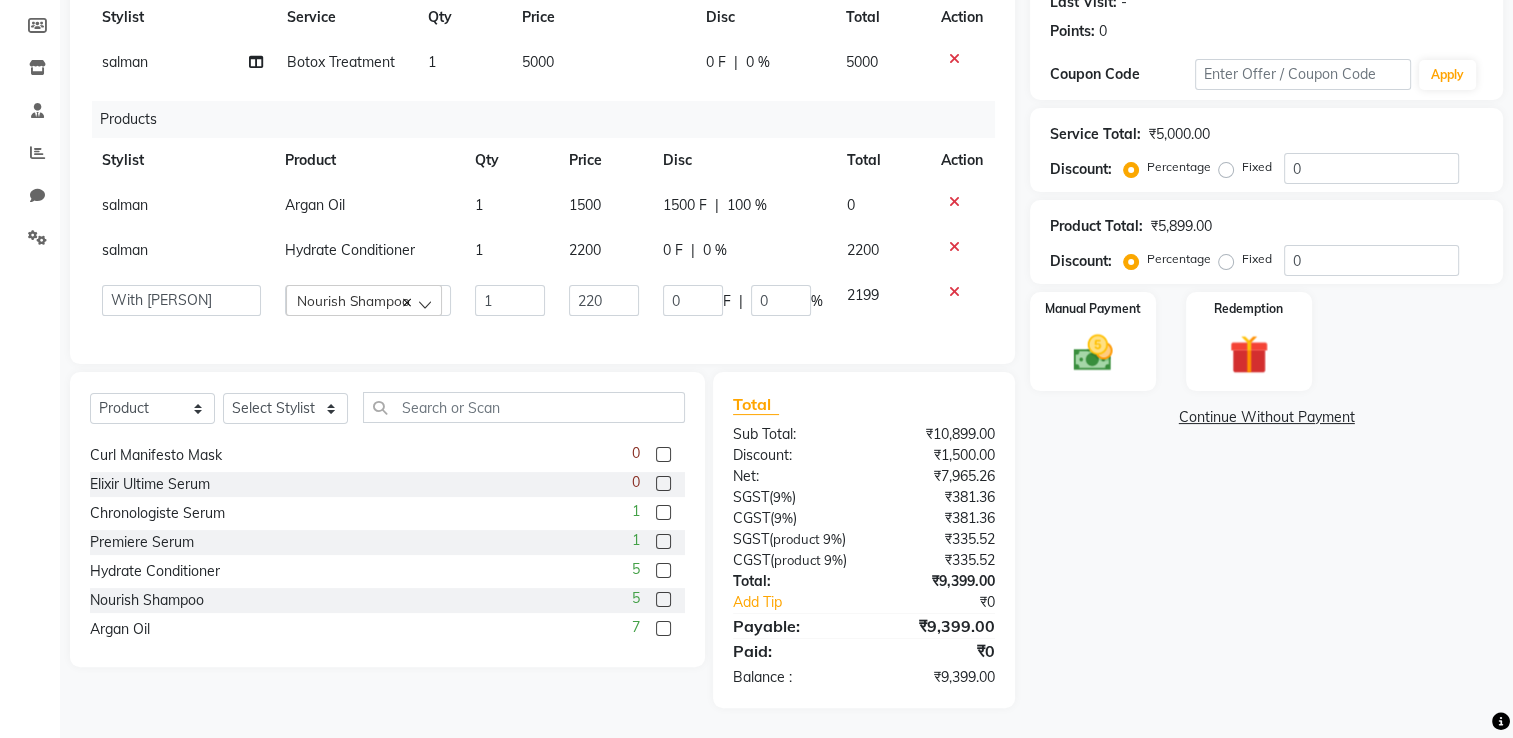 type on "2200" 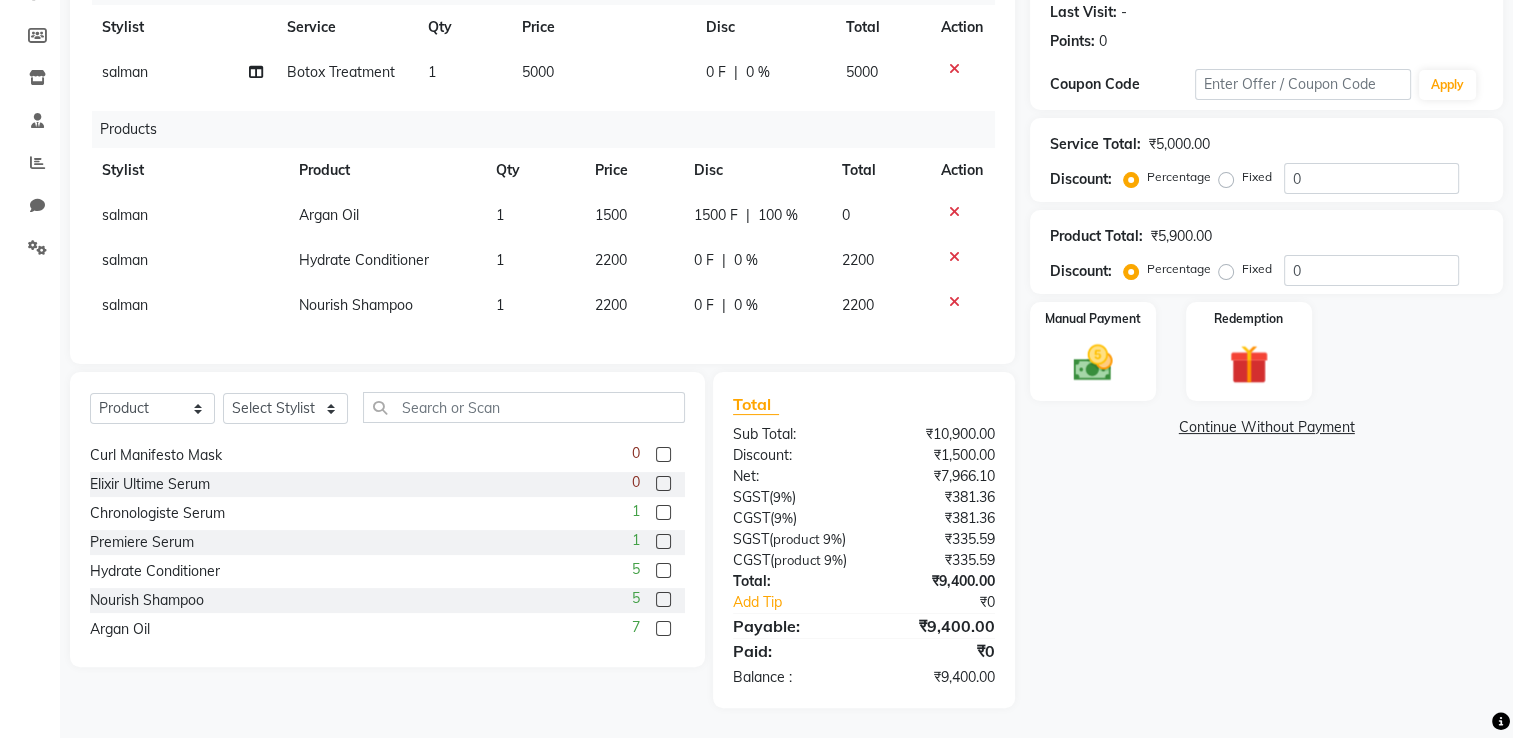 click on "Services Stylist Service Qty Price Disc Total Action salman Botox Treatment 1 5000 0 F | 0 % 5000 Products Stylist Product Qty Price Disc Total Action salman Argan Oil 1 1500 1500 F | 100 % 0 salman Hydrate Conditioner 1 2200 0 F | 0 % 2200 salman Nourish Shampoo 1 2200 0 F | 0 % 2200" 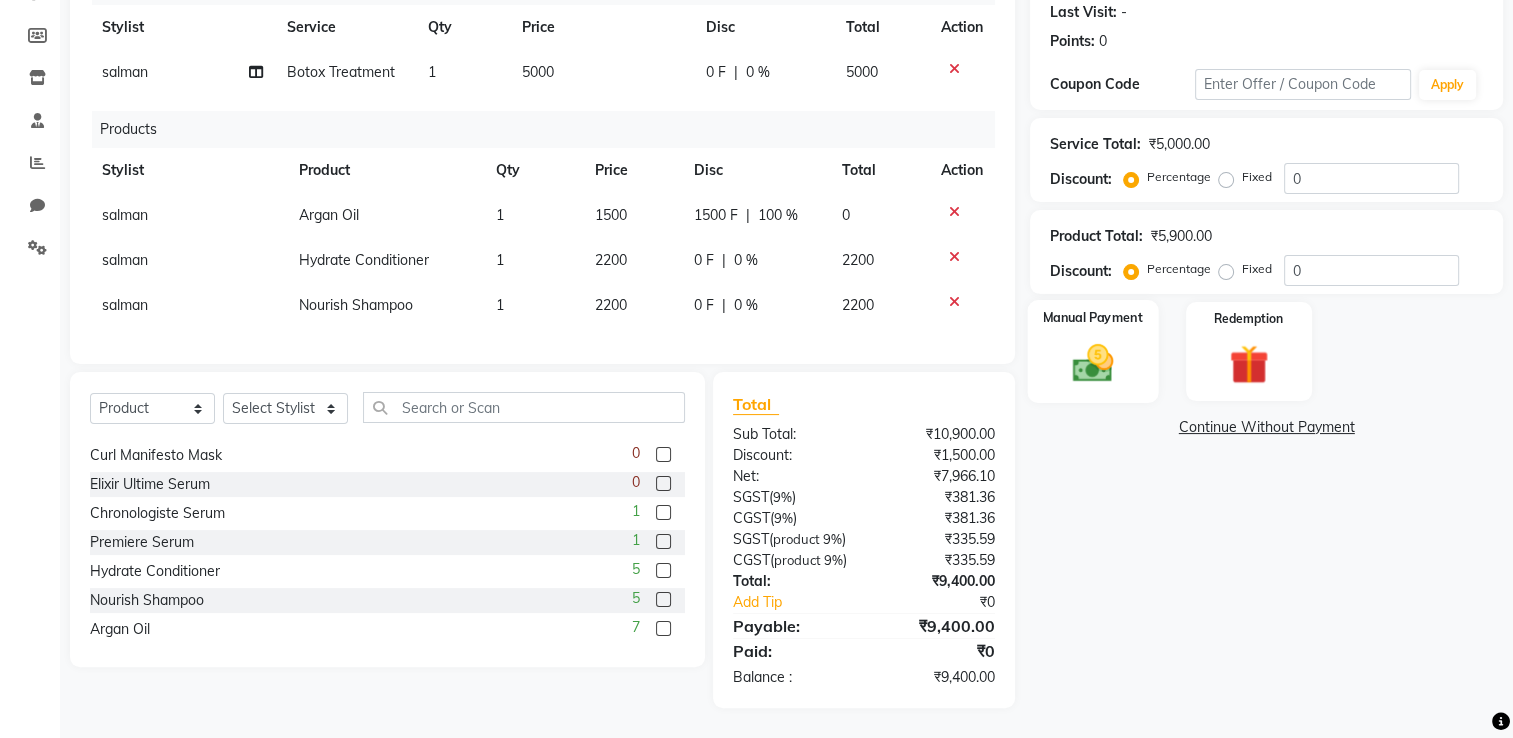 click on "Manual Payment" 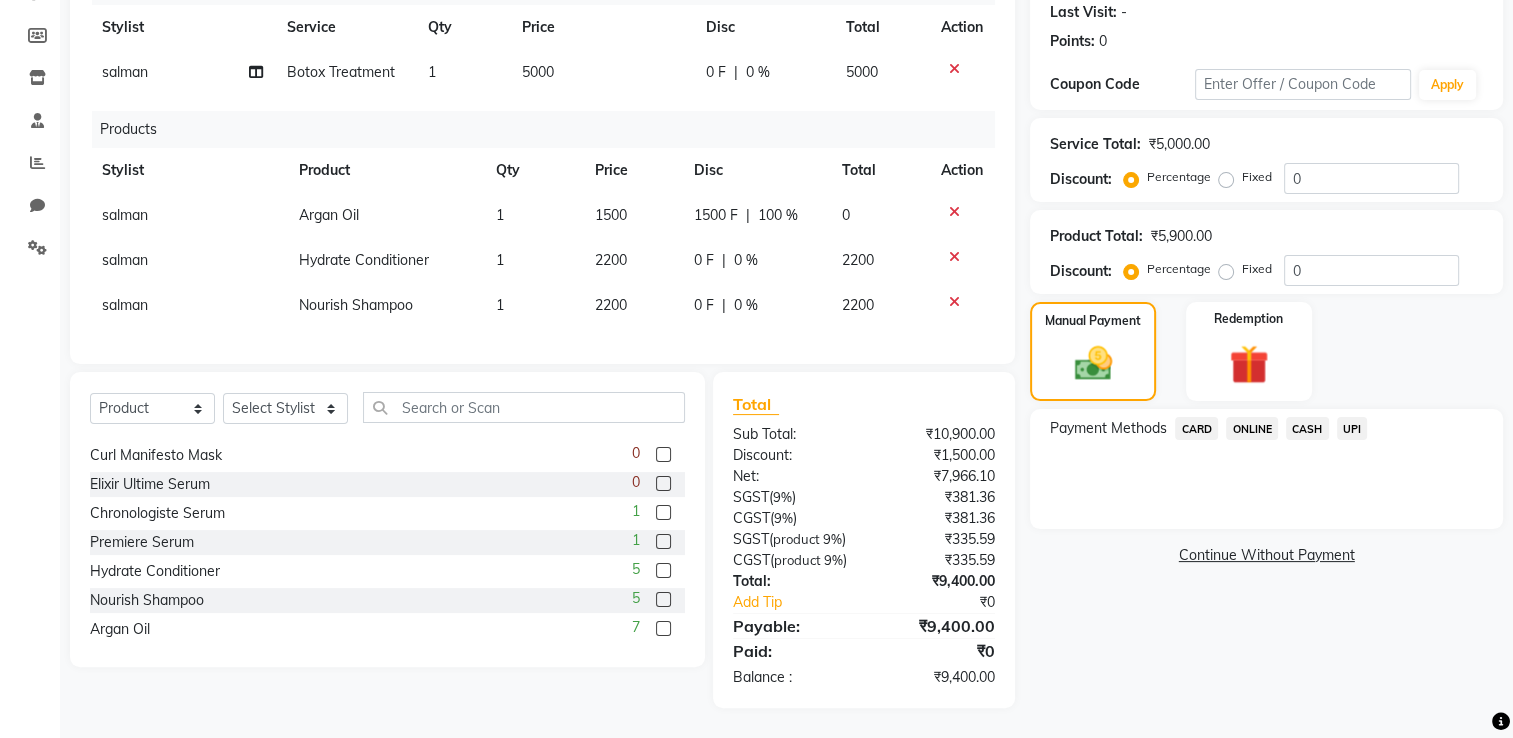 click on "ONLINE" 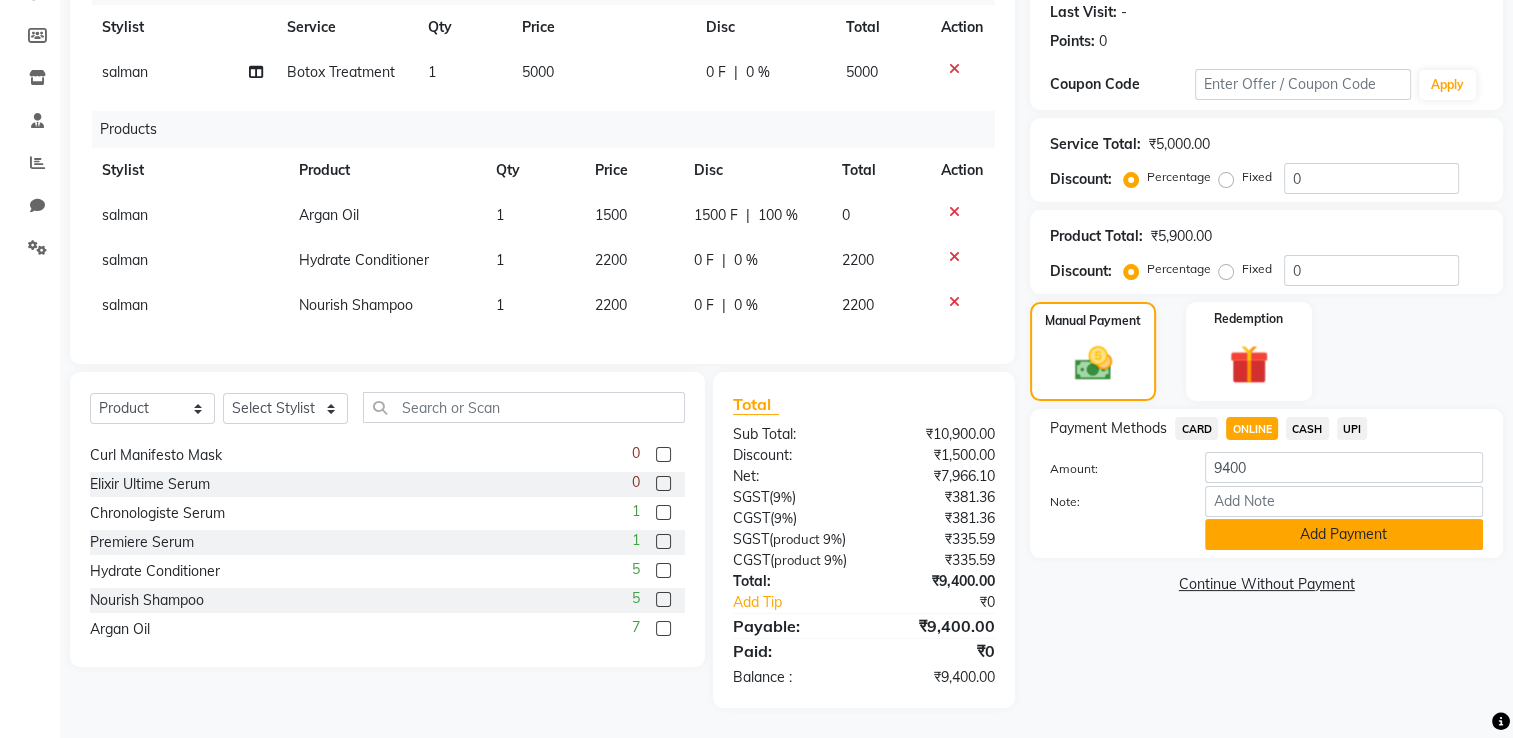 click on "Add Payment" 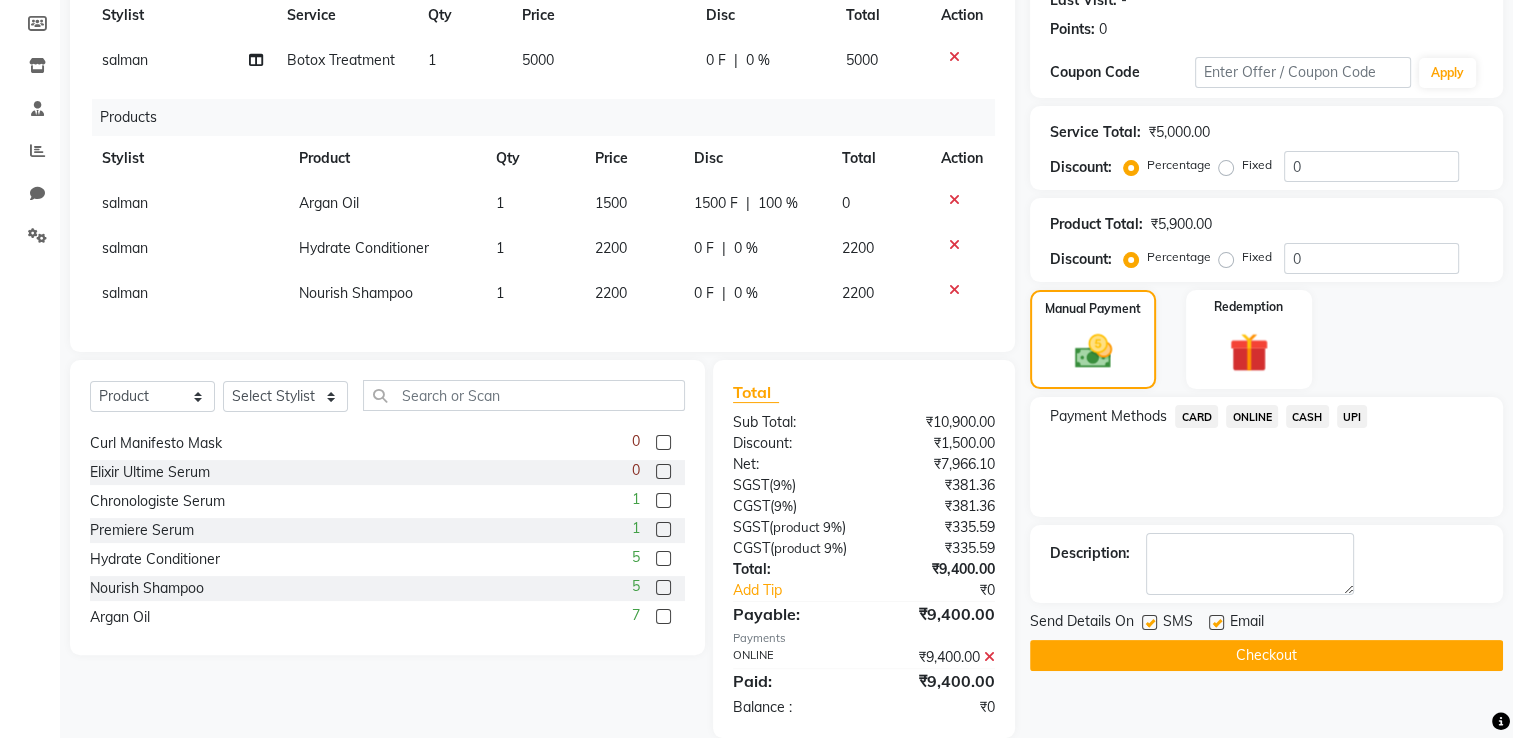 scroll, scrollTop: 380, scrollLeft: 0, axis: vertical 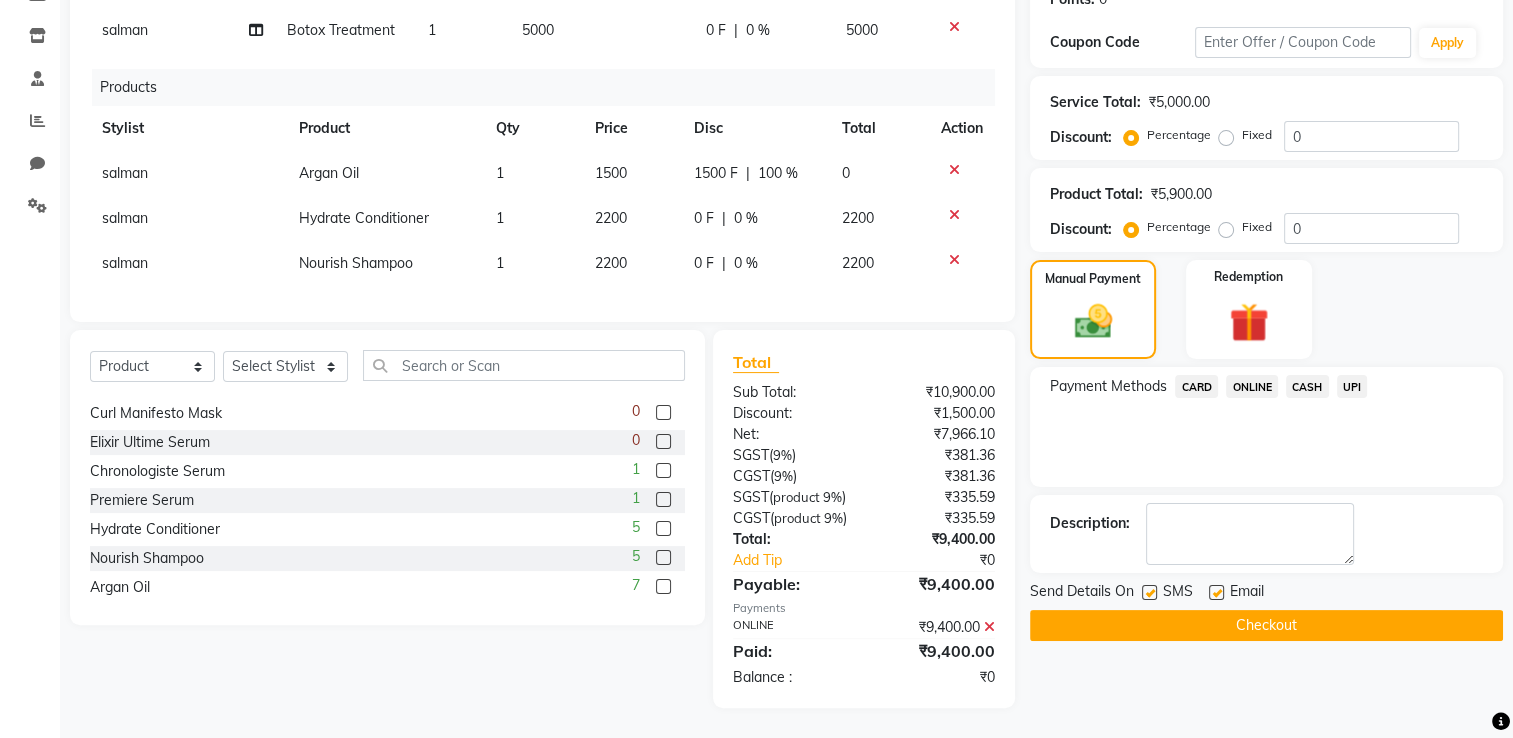 click on "Checkout" 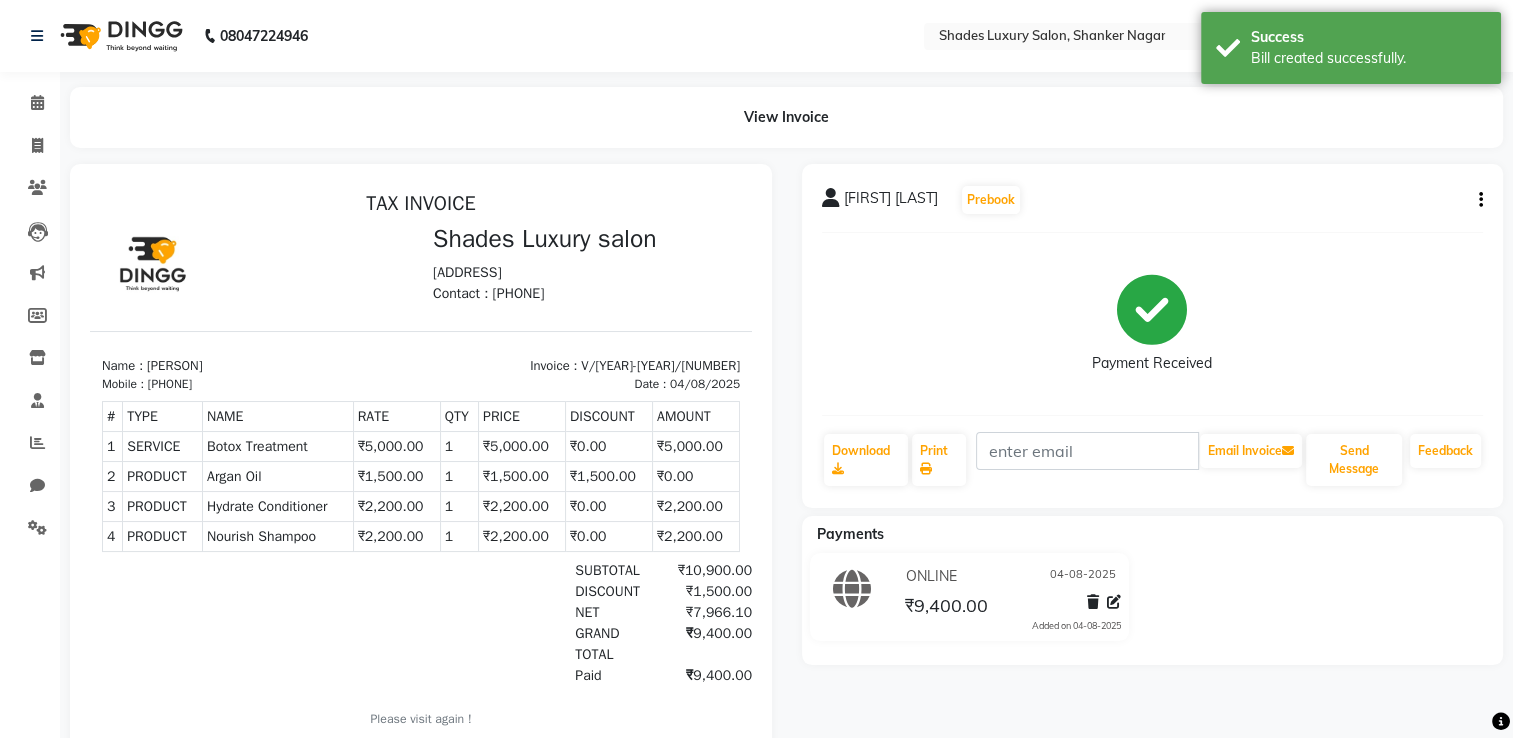 scroll, scrollTop: 0, scrollLeft: 0, axis: both 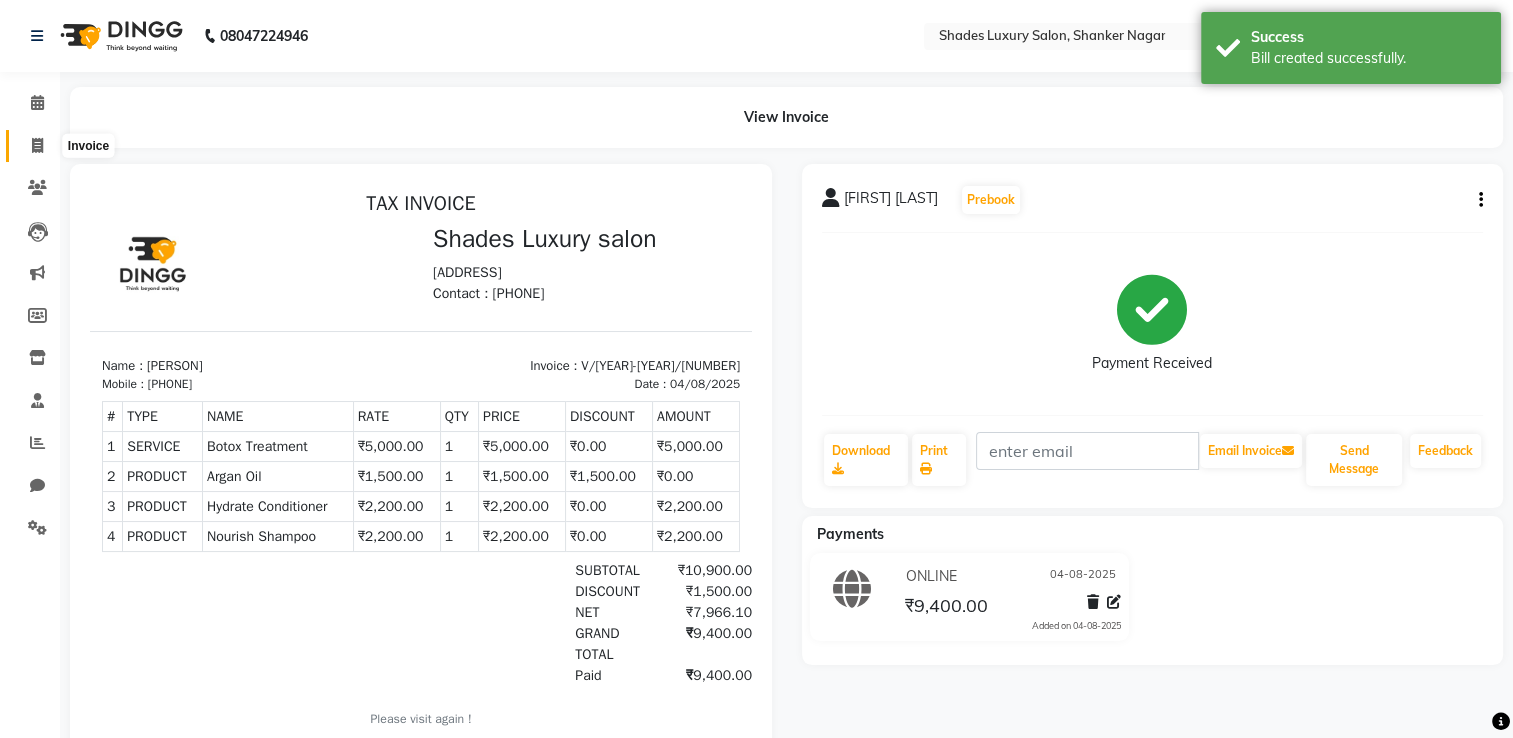 click 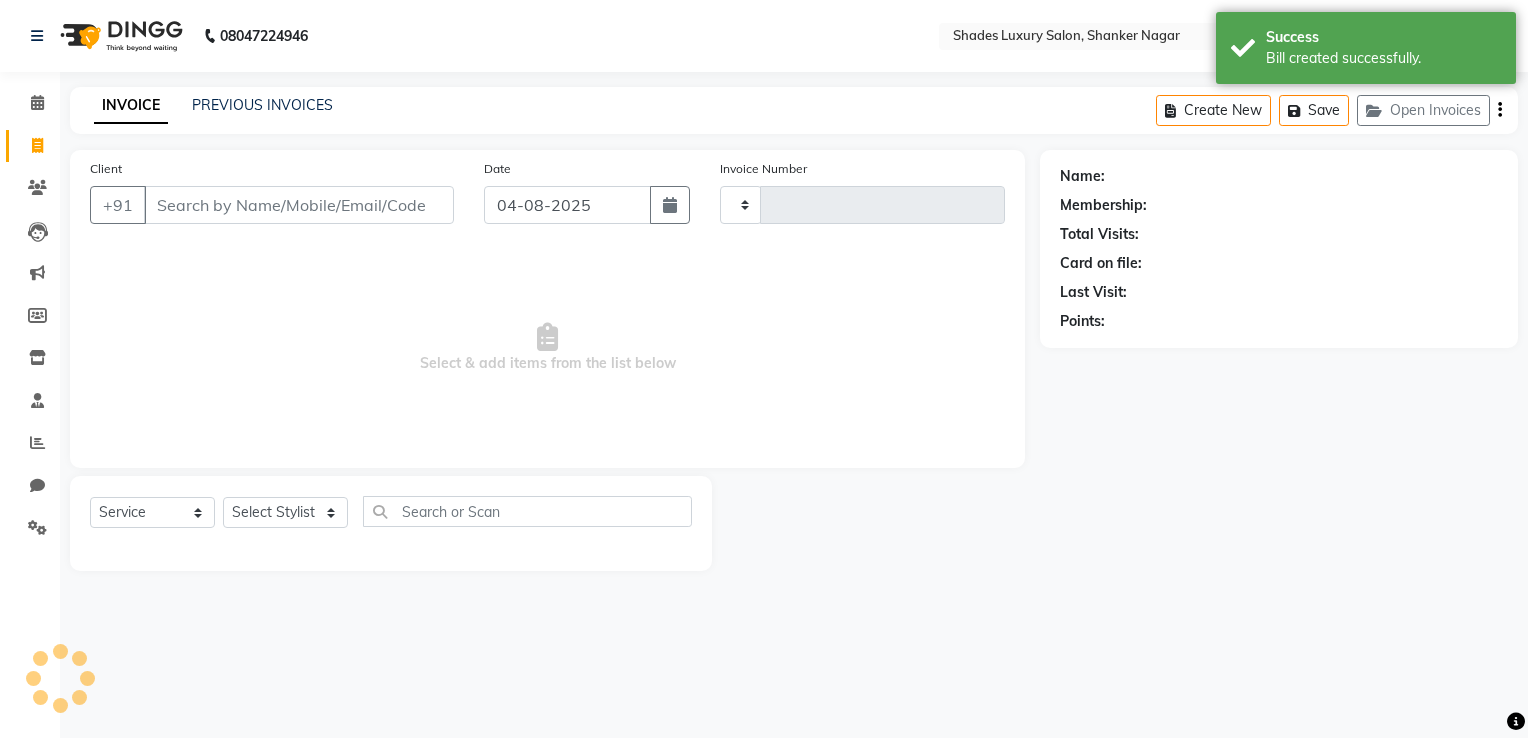 type on "0702" 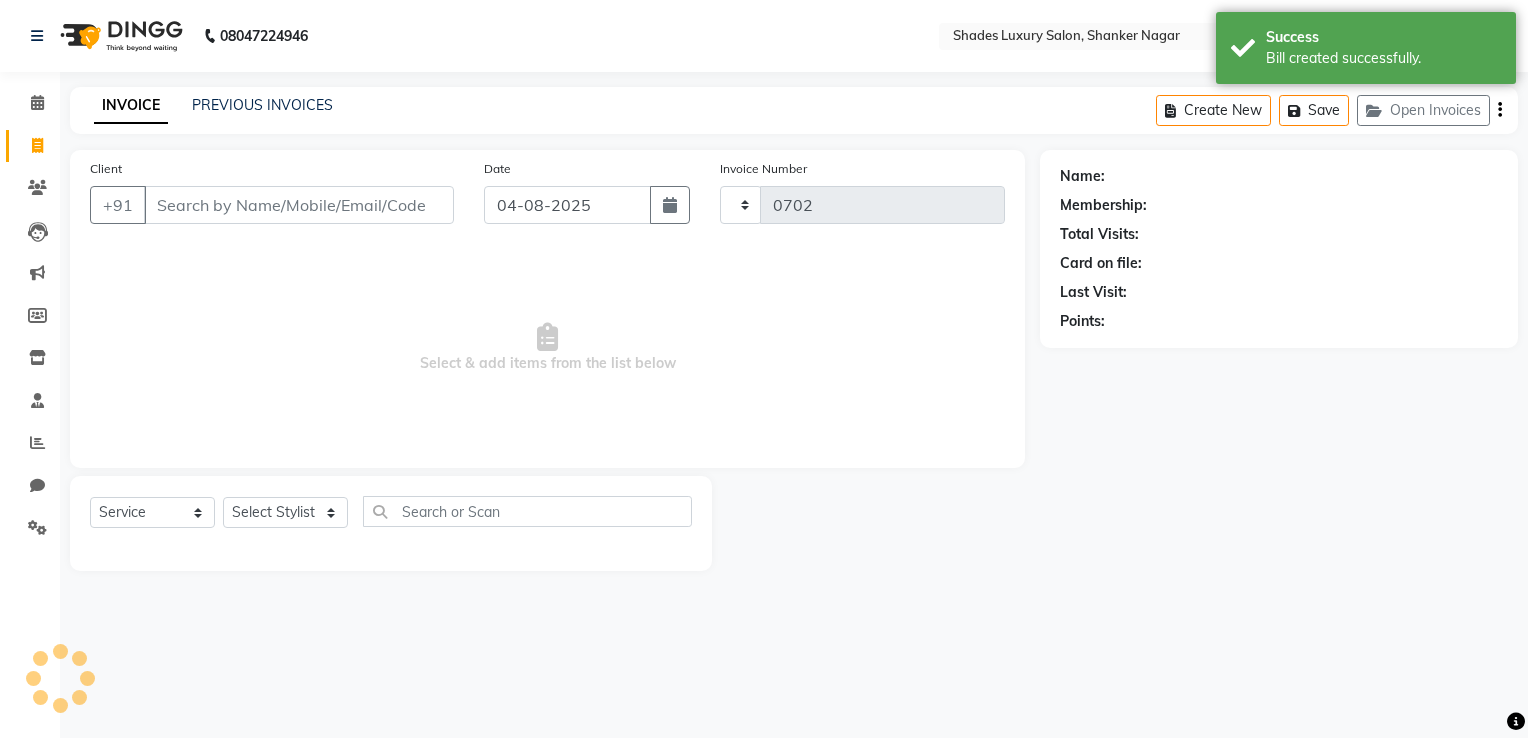 select on "8324" 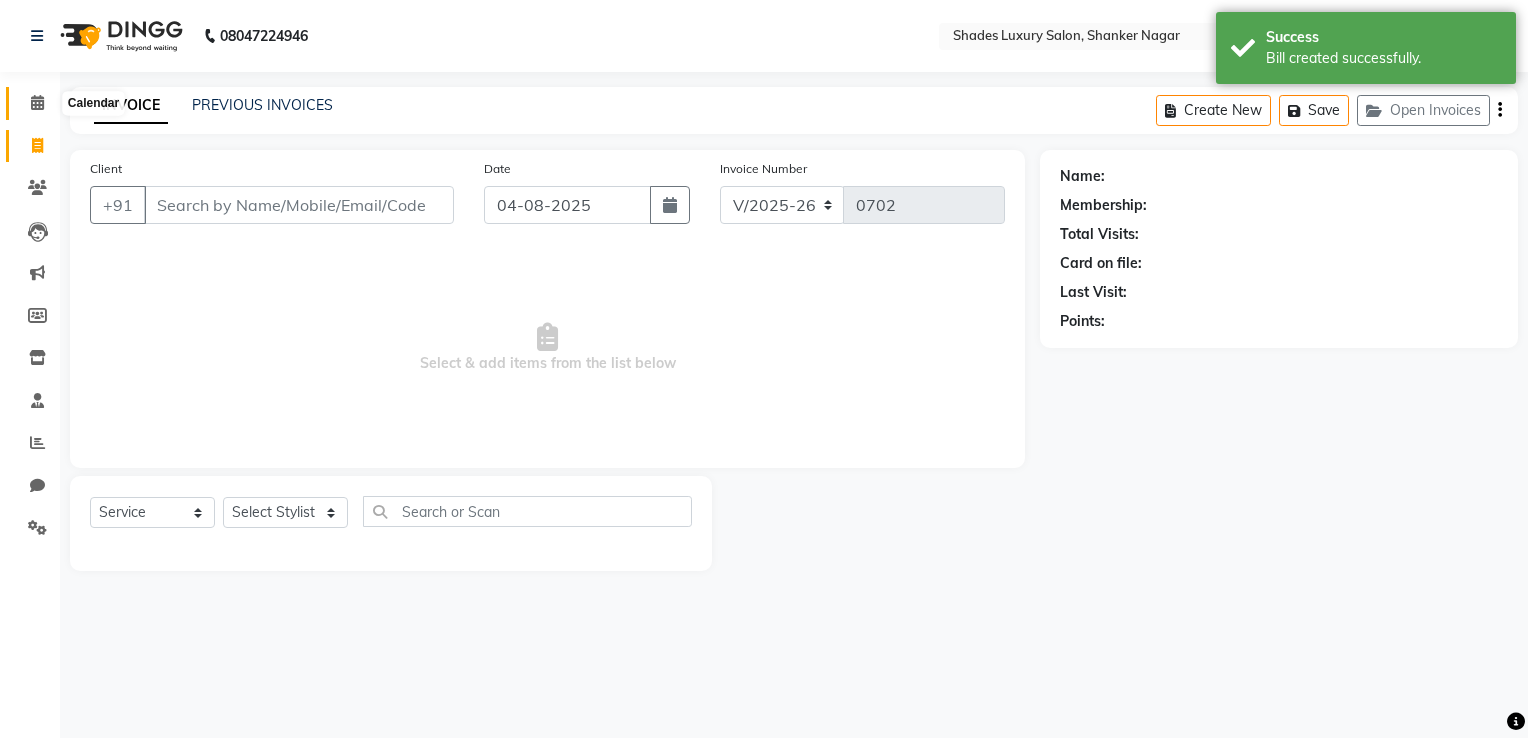 click 